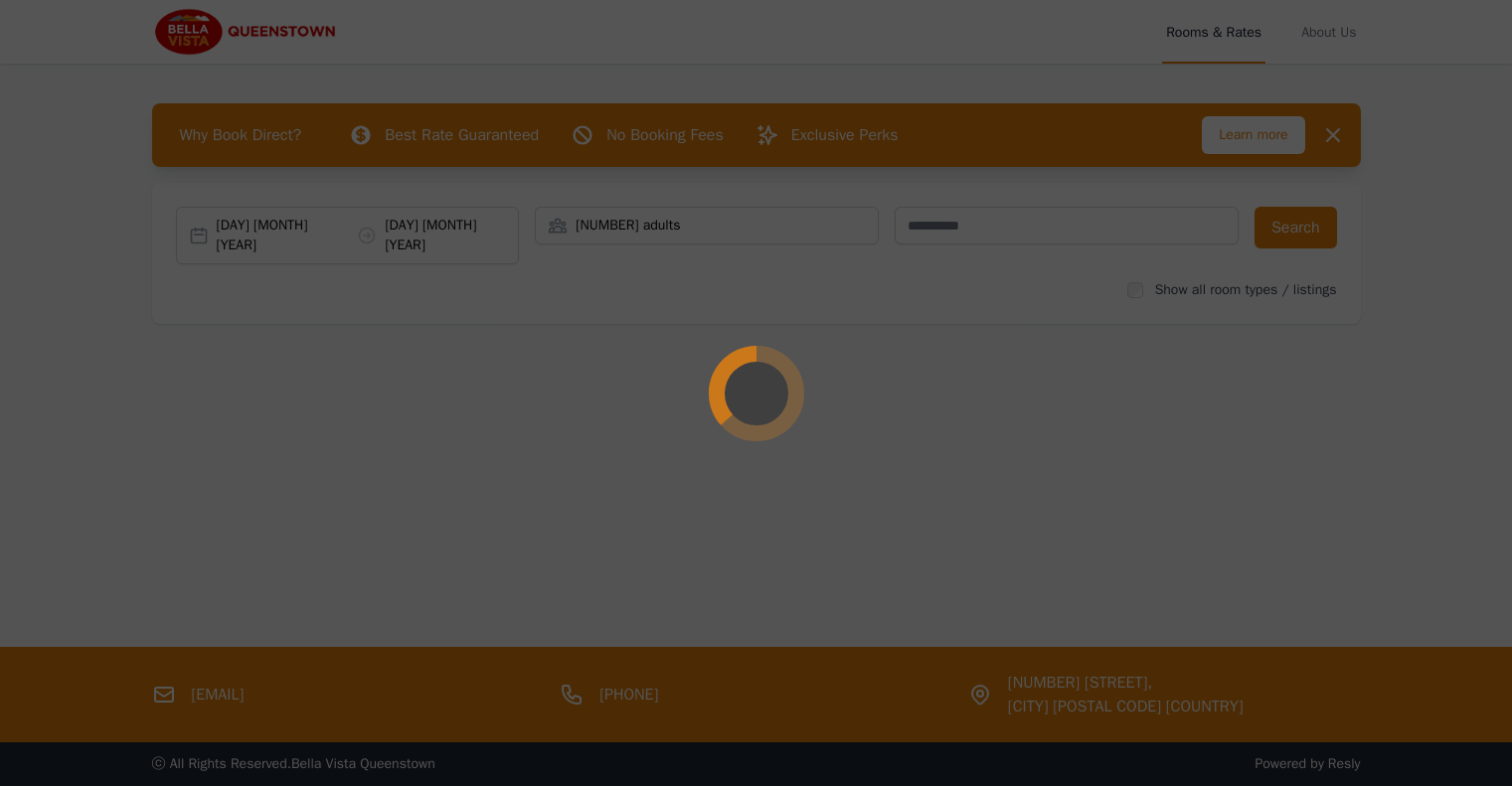 scroll, scrollTop: 0, scrollLeft: 0, axis: both 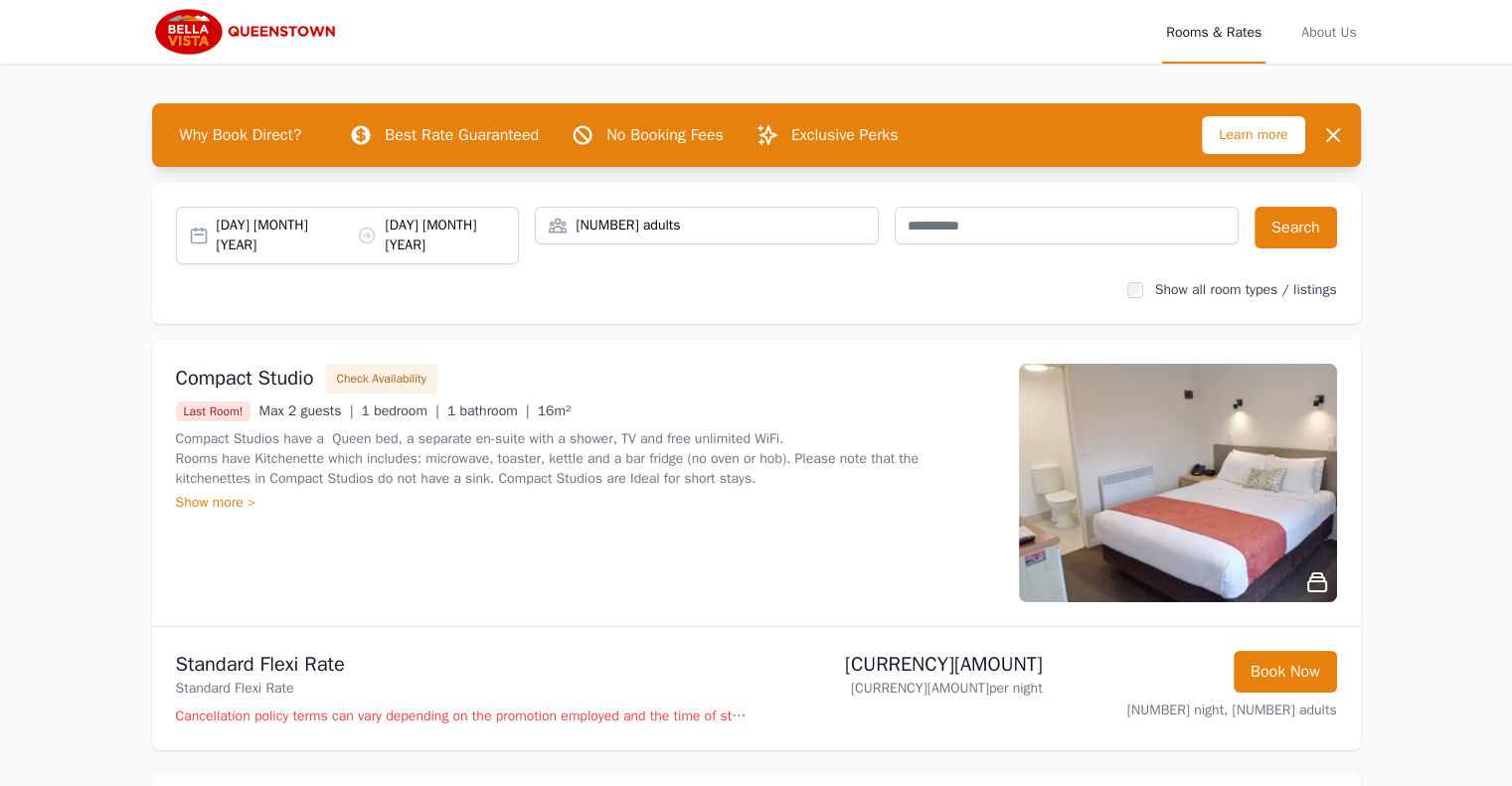 click at bounding box center (367, 236) 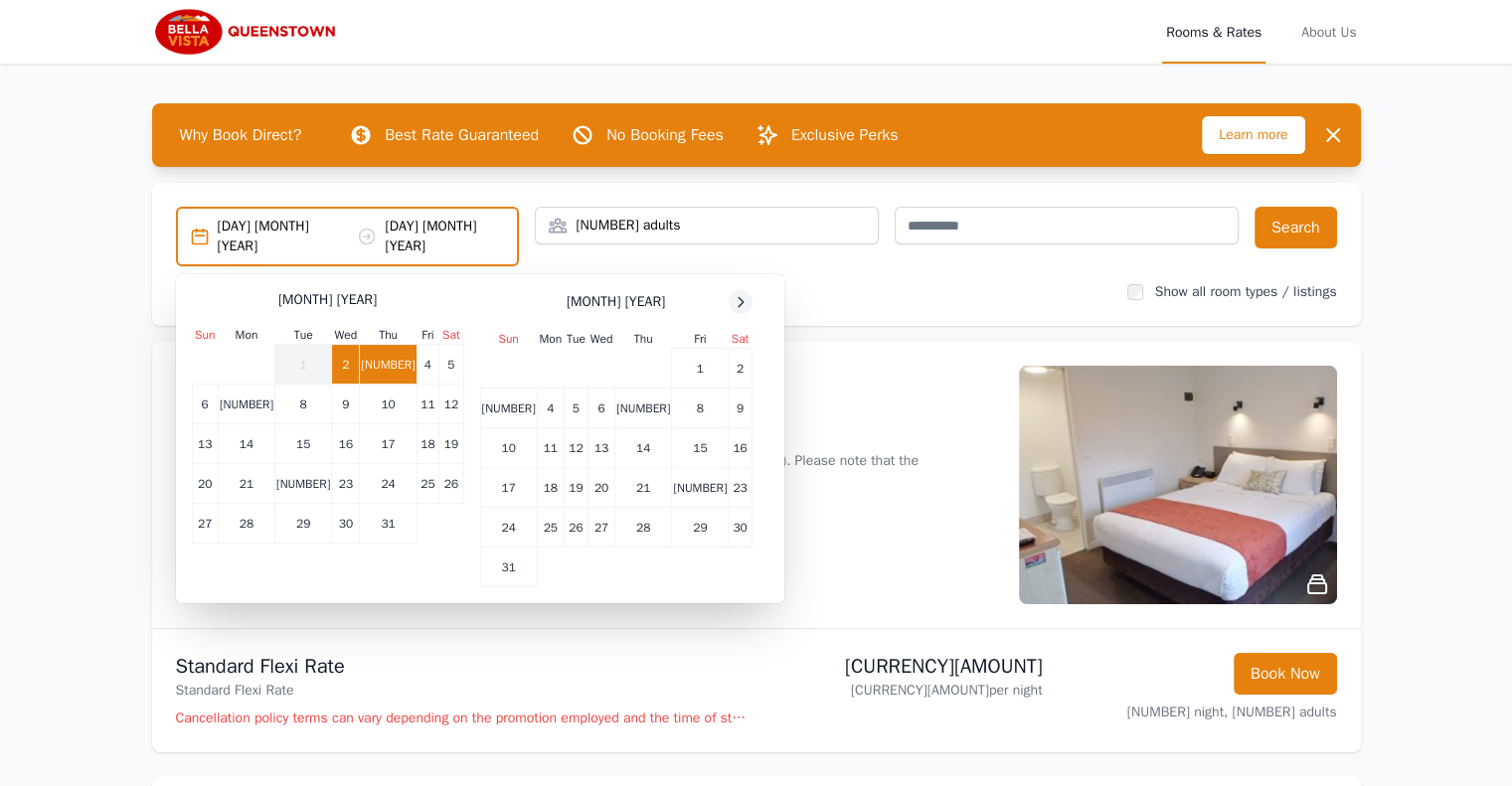 click at bounding box center (741, 302) 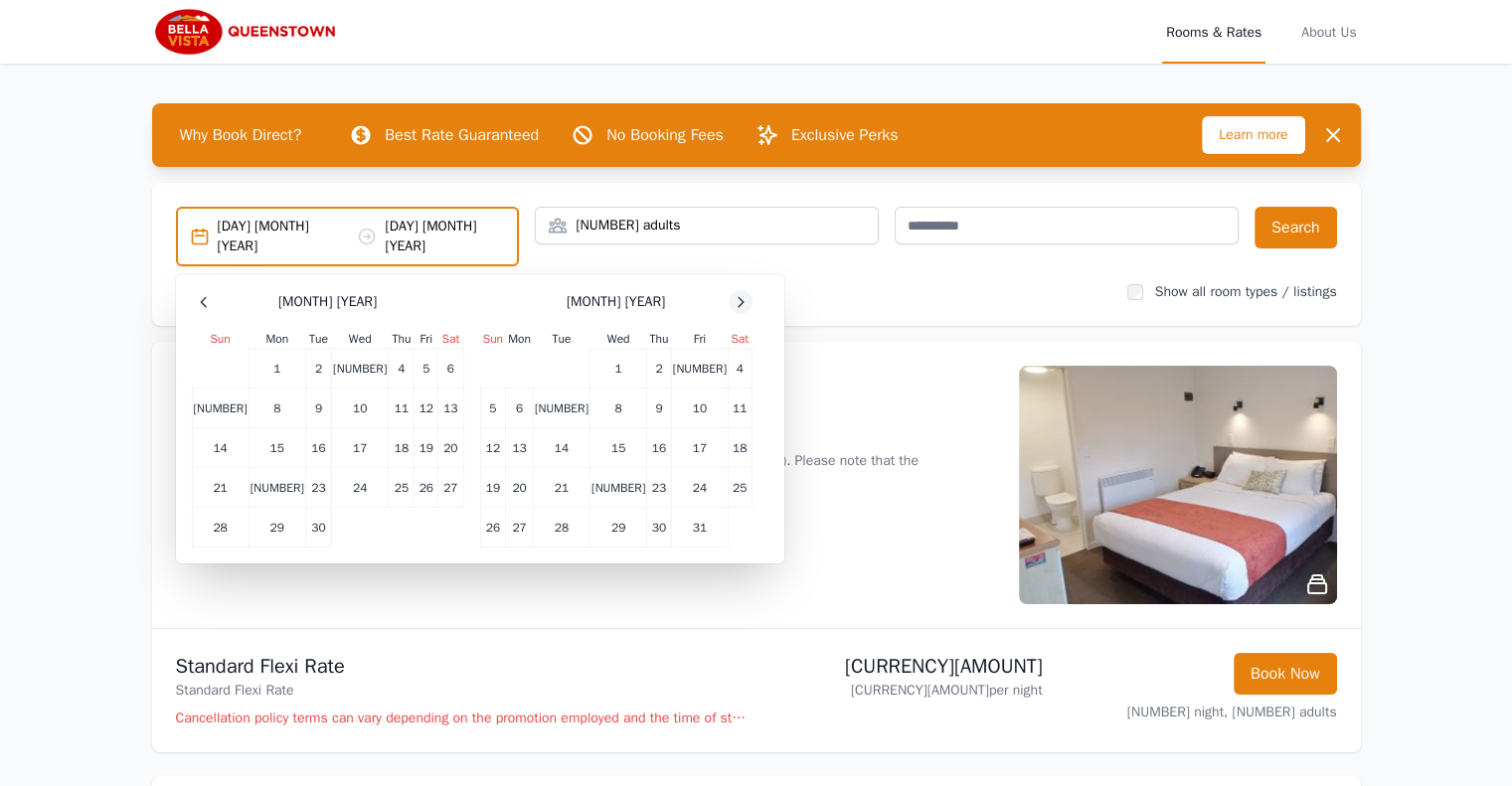 click at bounding box center (204, 302) 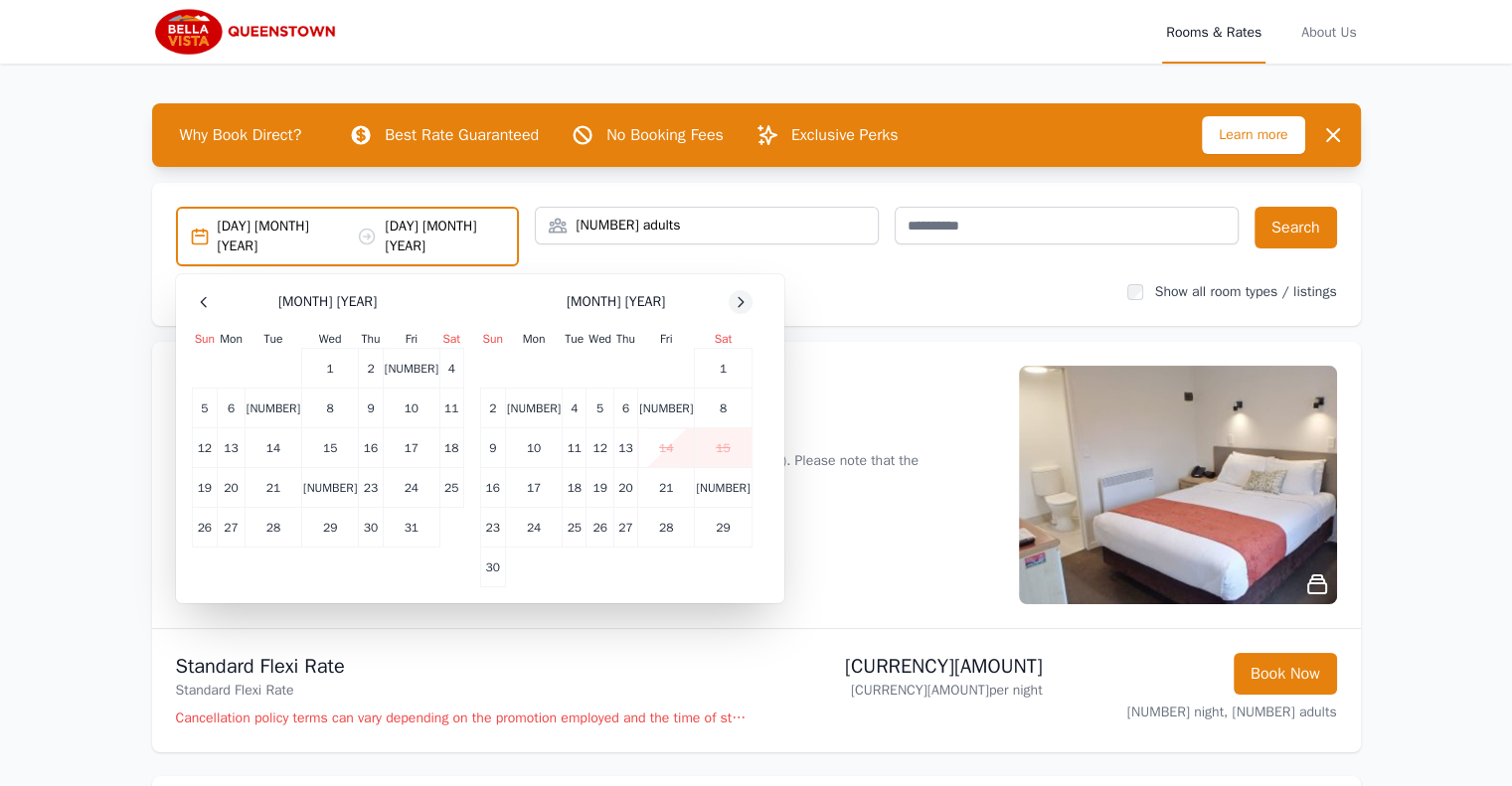 click at bounding box center (204, 302) 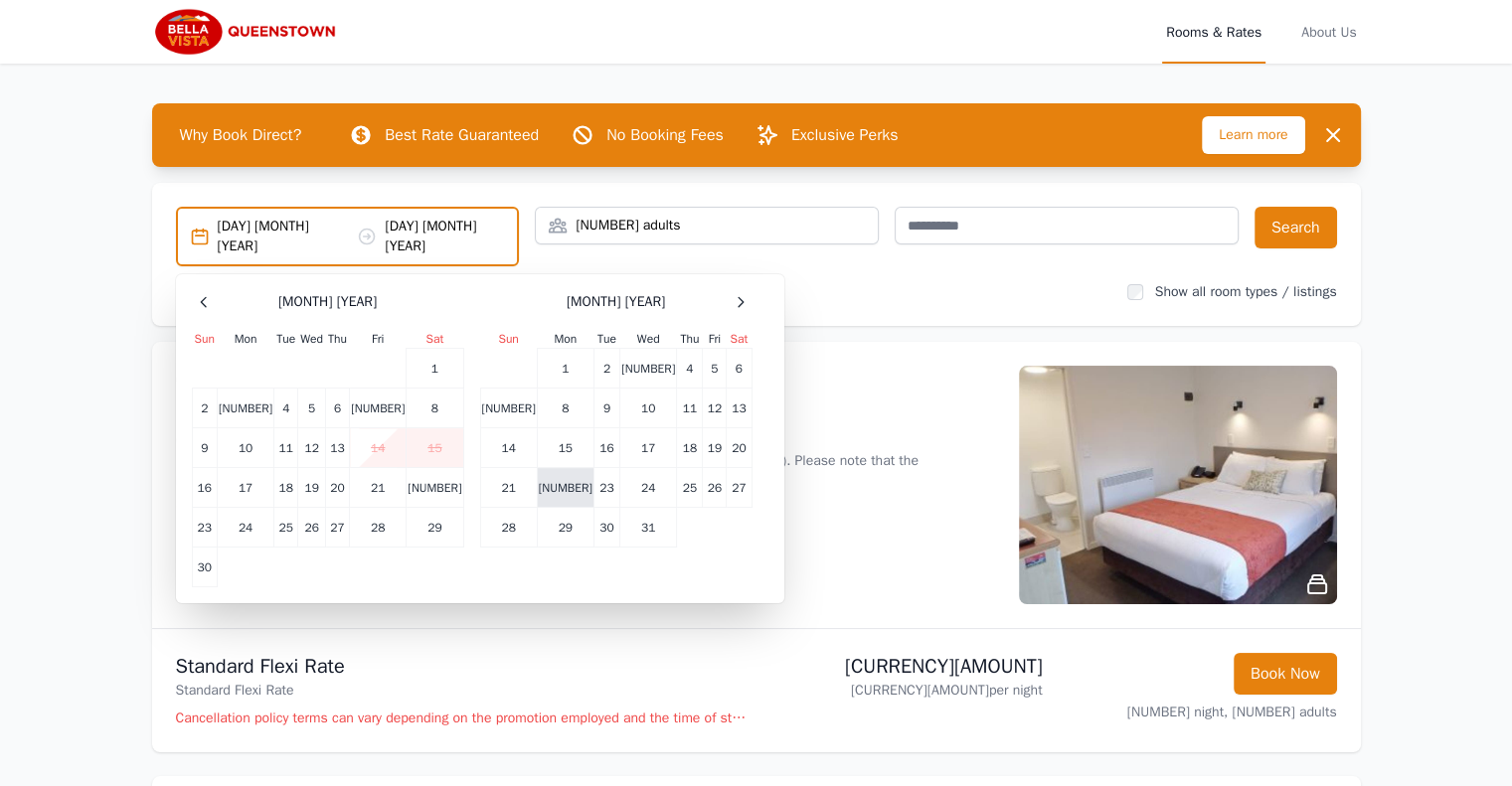 click on "[NUMBER]" at bounding box center [245, 408] 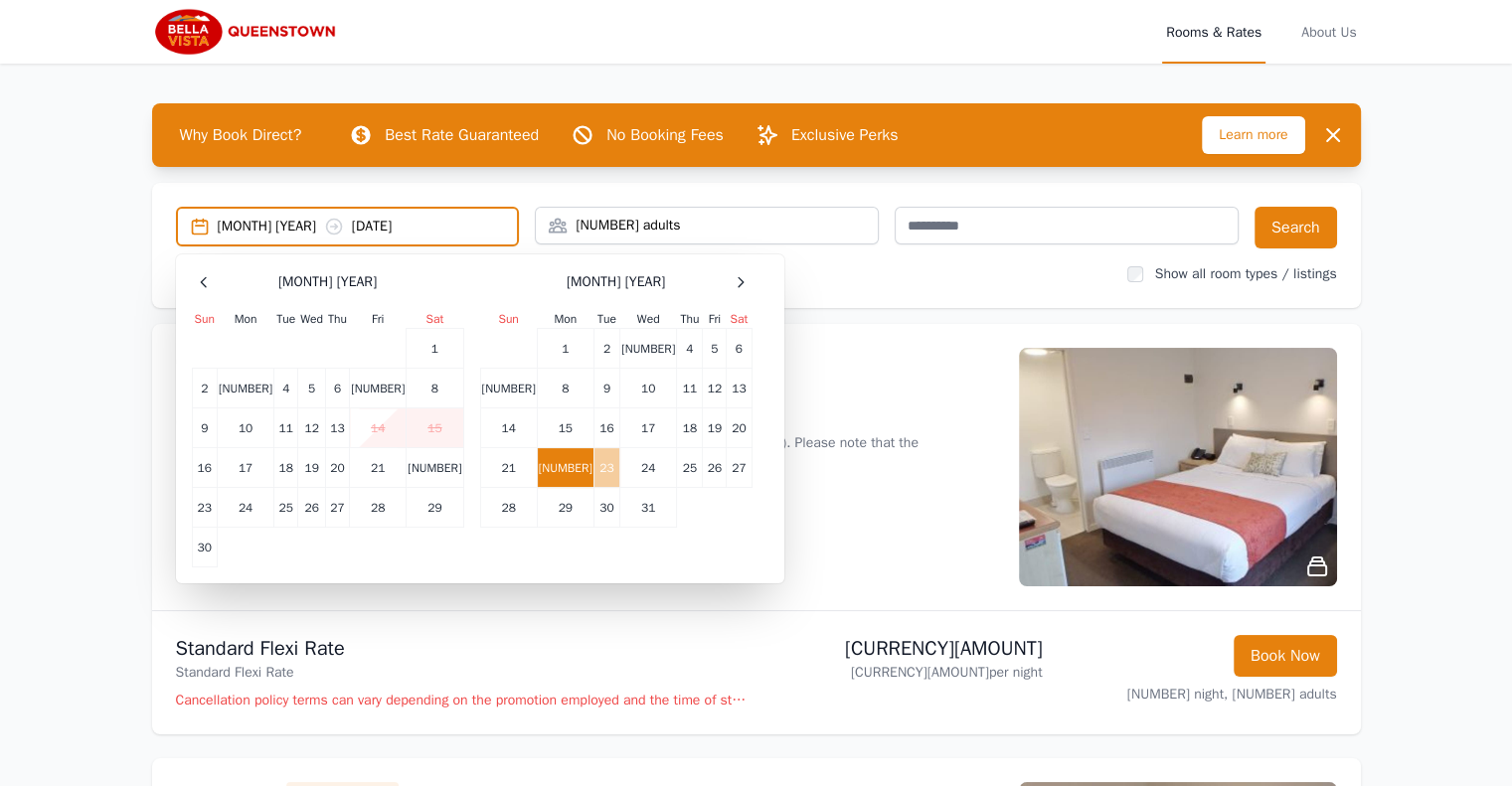 click on "23" at bounding box center [606, 468] 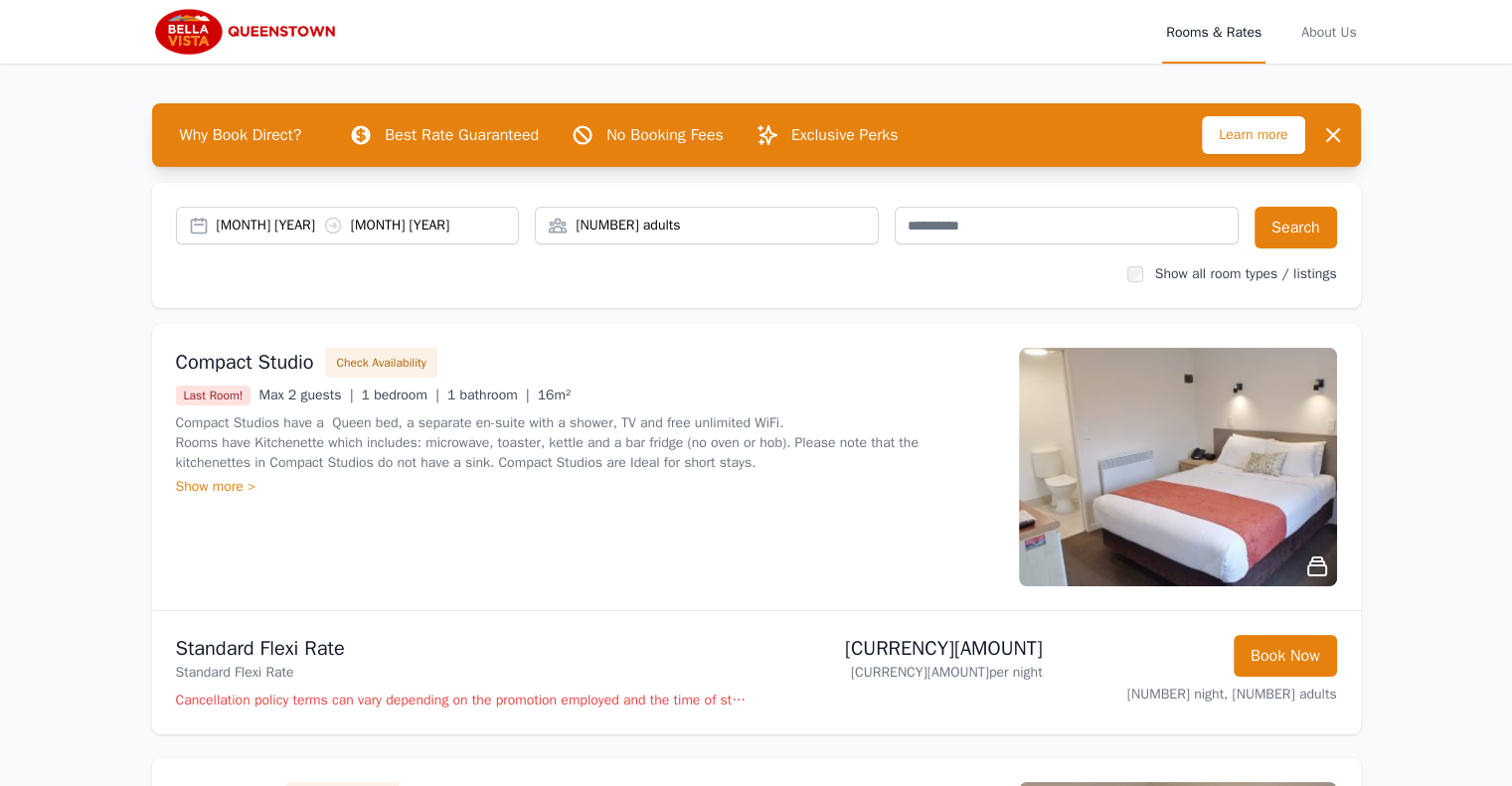 click on "[MONTH] [YEAR] [MONTH] [YEAR] [NUMBER] adults   Search Show all room types / listings" at bounding box center [756, 245] 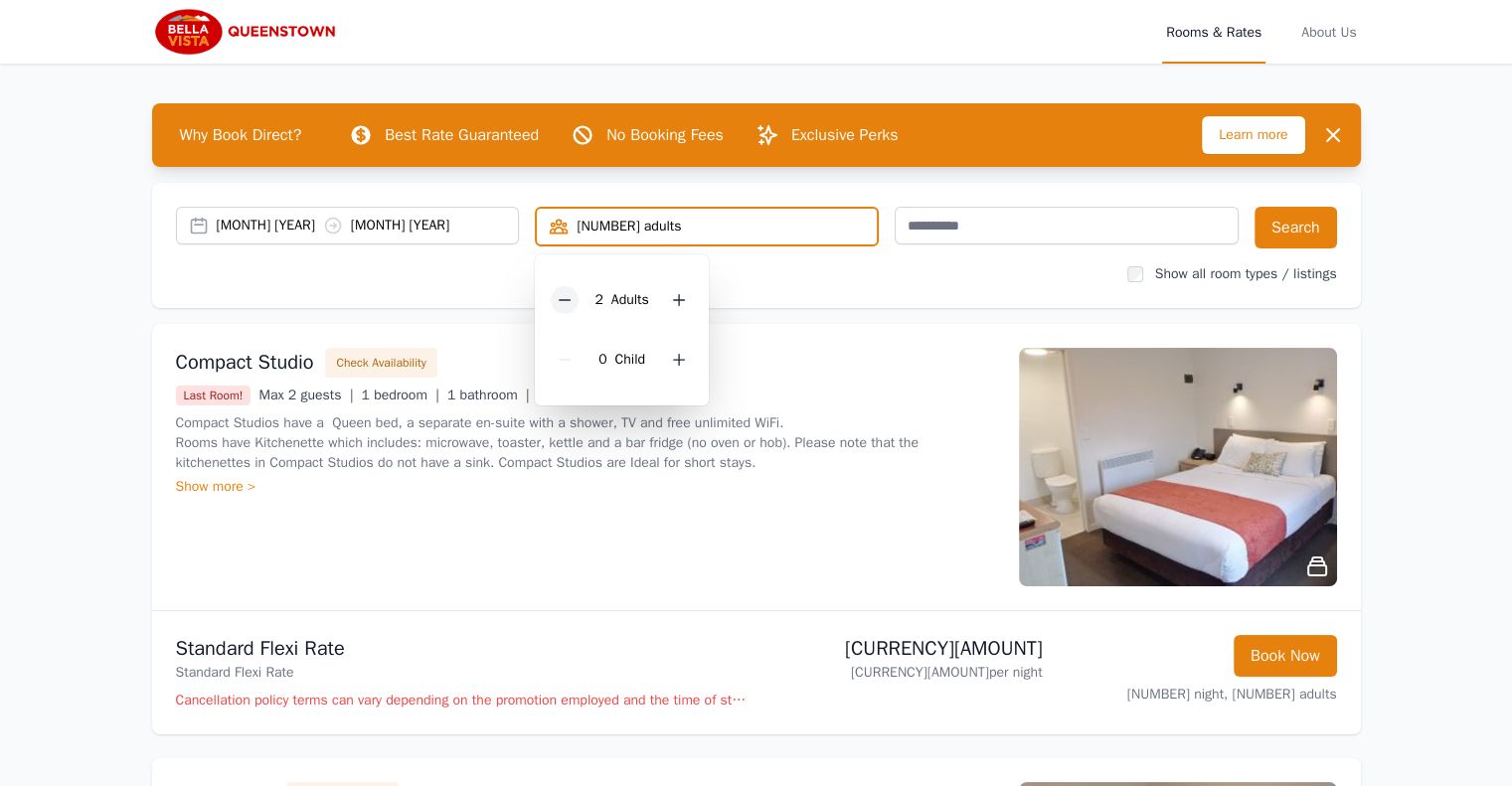 click at bounding box center [565, 300] 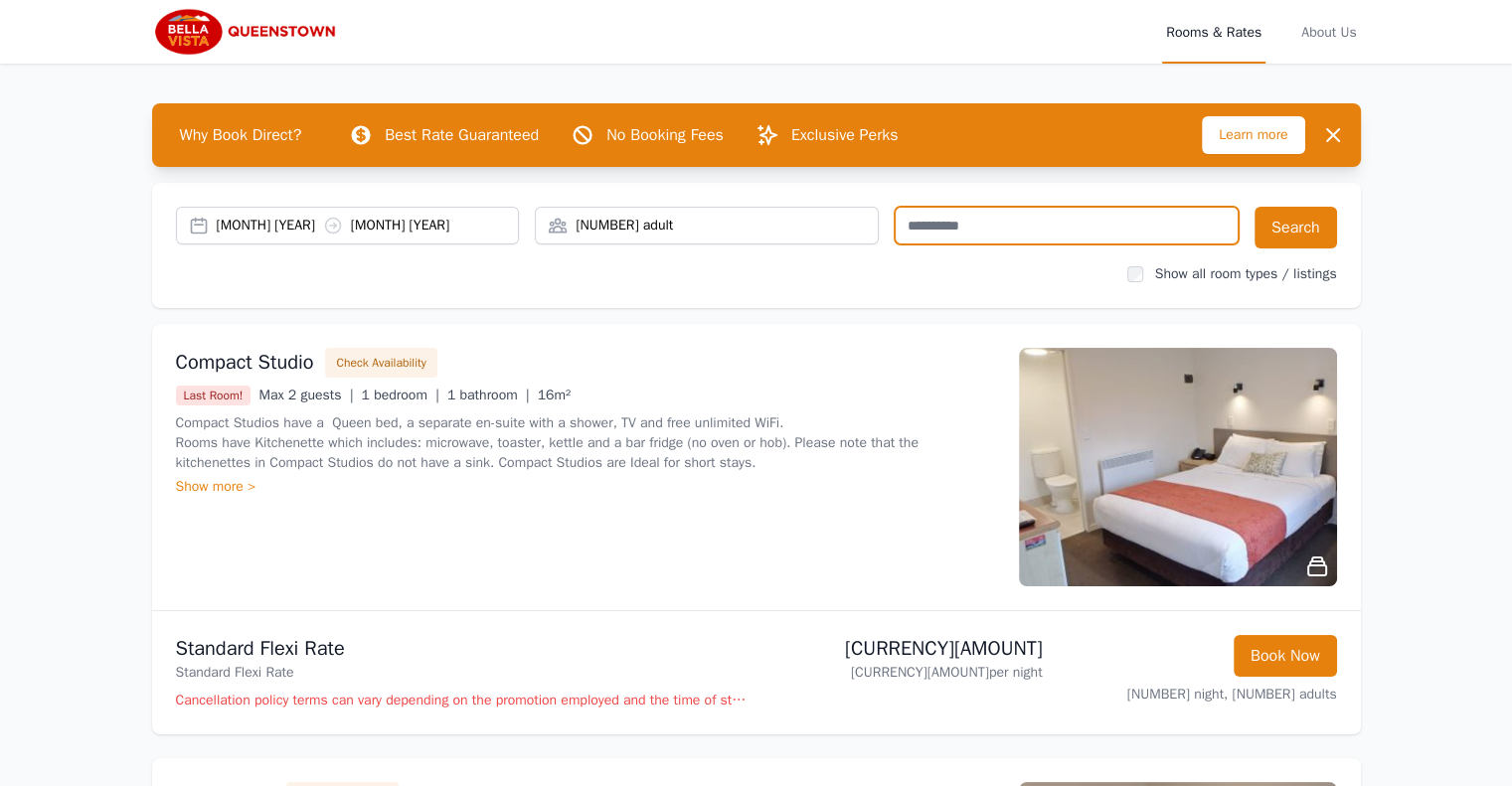 click at bounding box center (1067, 226) 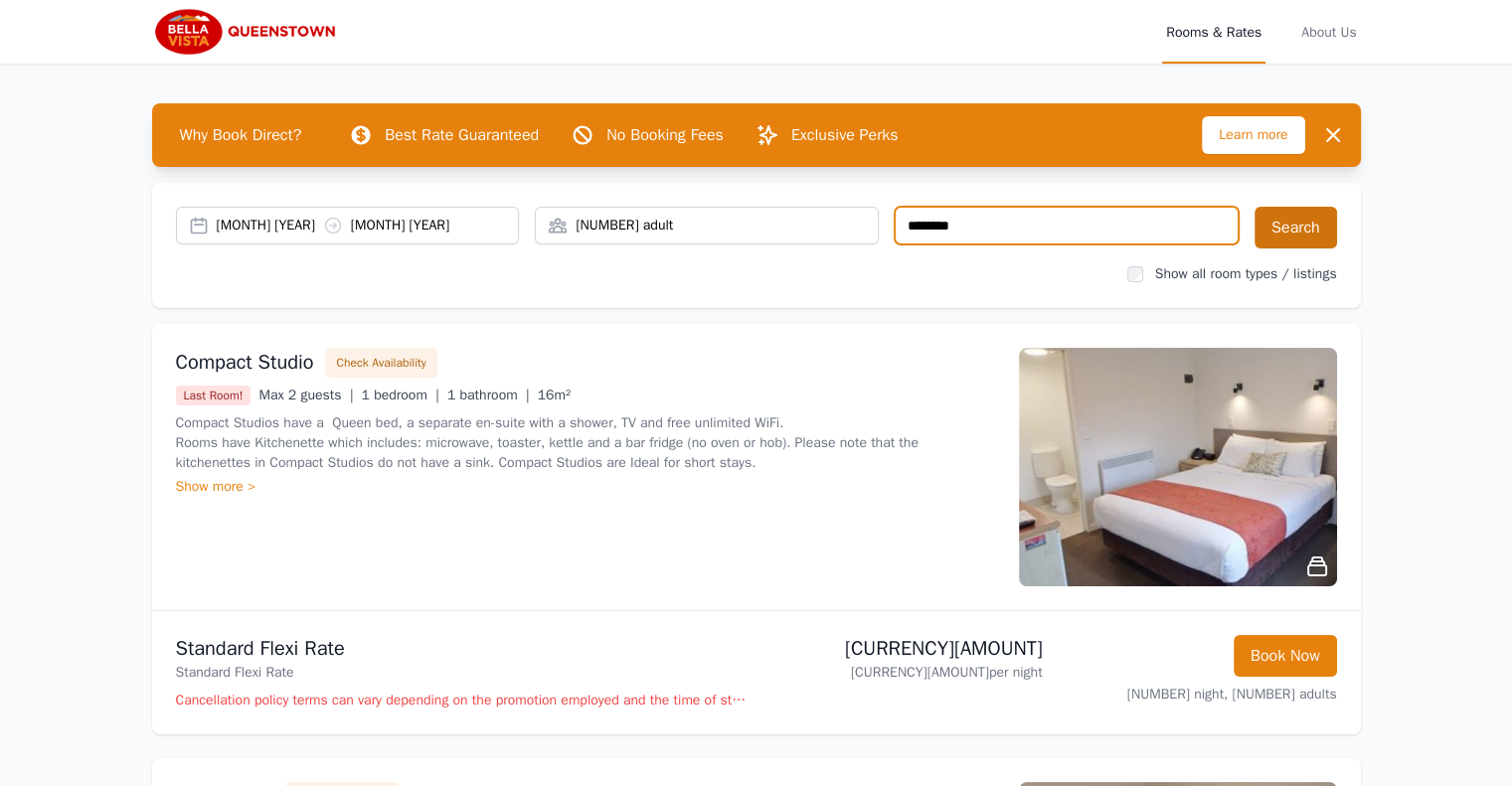 type on "********" 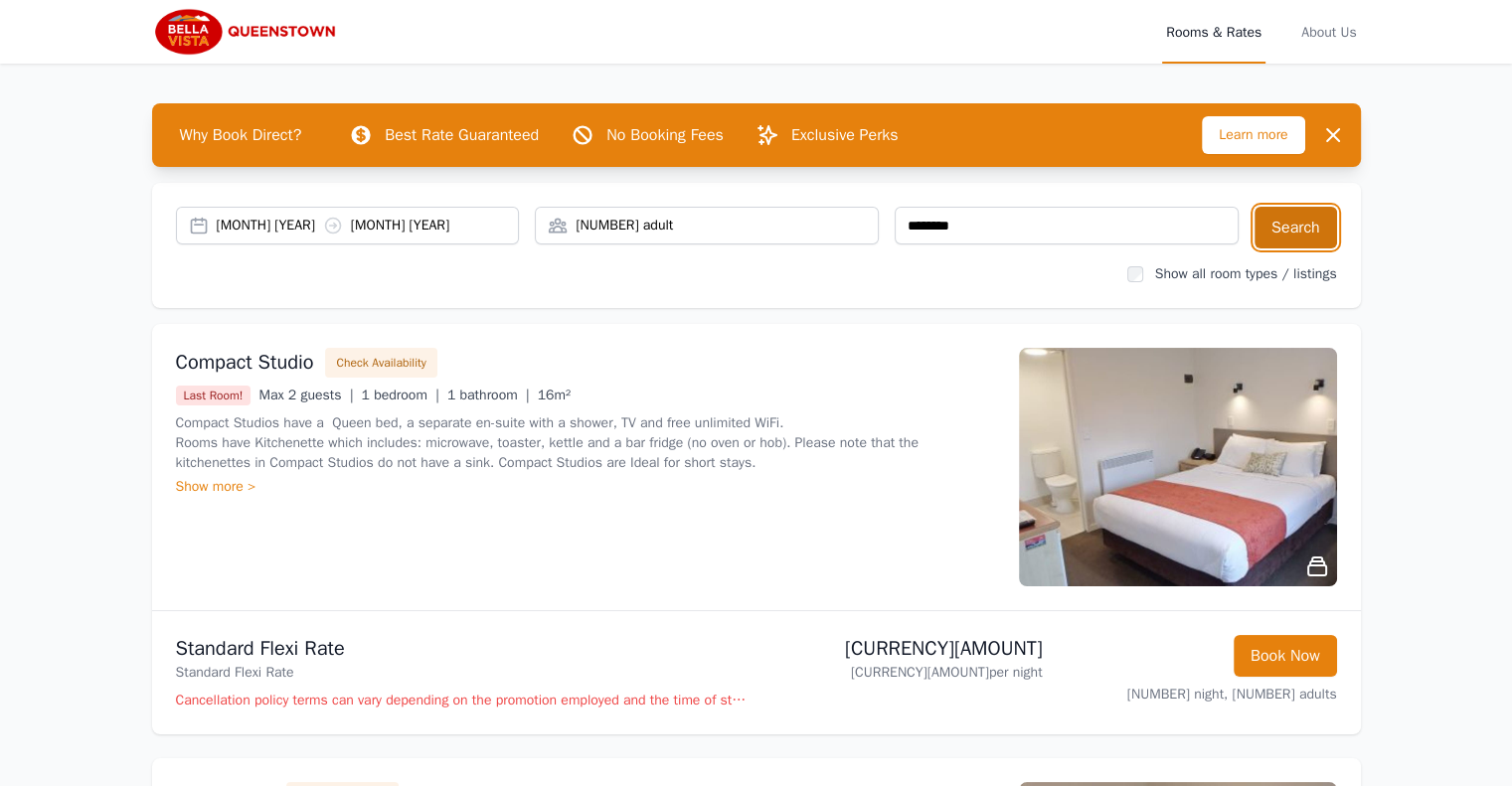 click on "Search" at bounding box center [1295, 228] 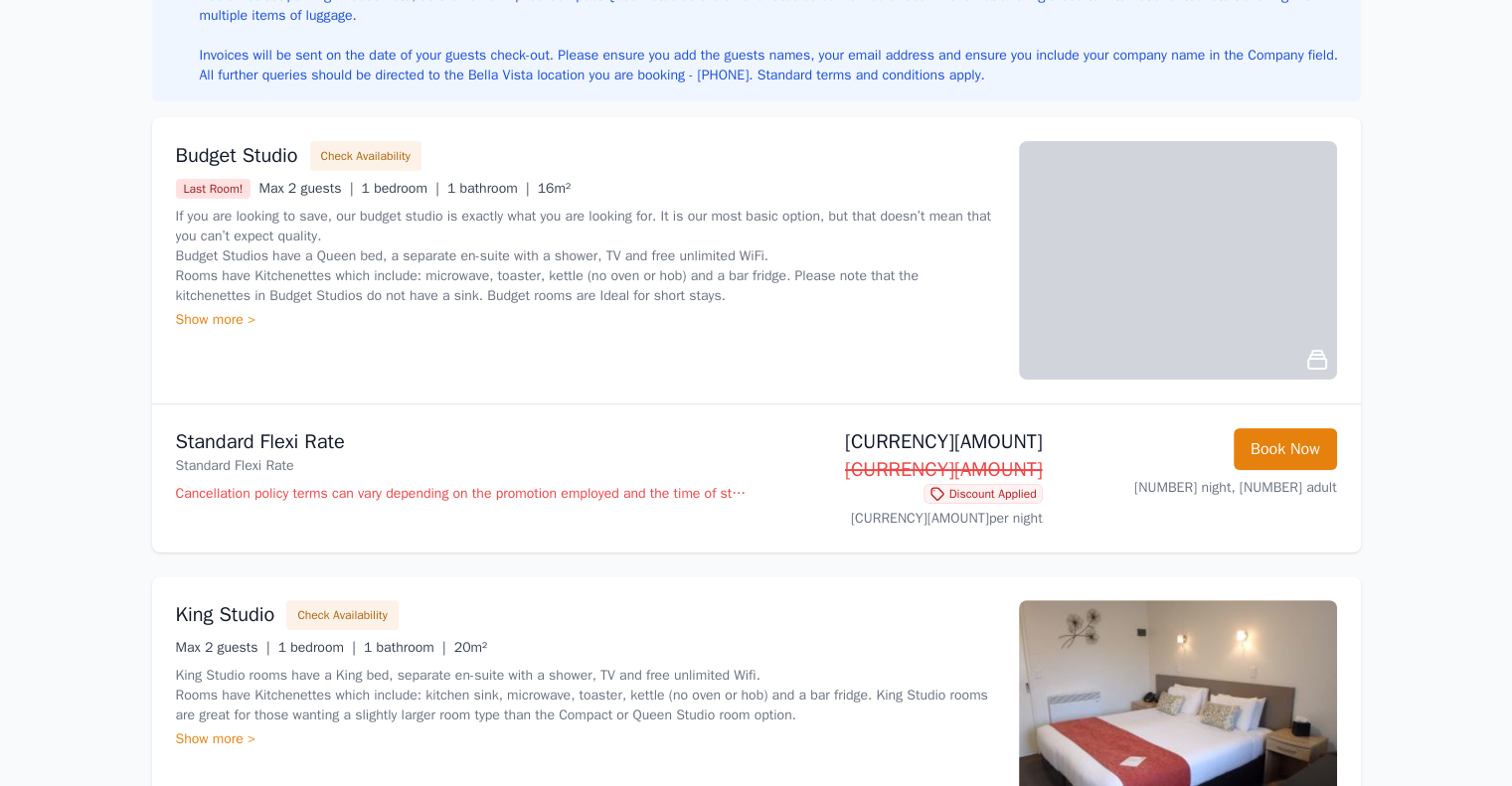 scroll, scrollTop: 298, scrollLeft: 0, axis: vertical 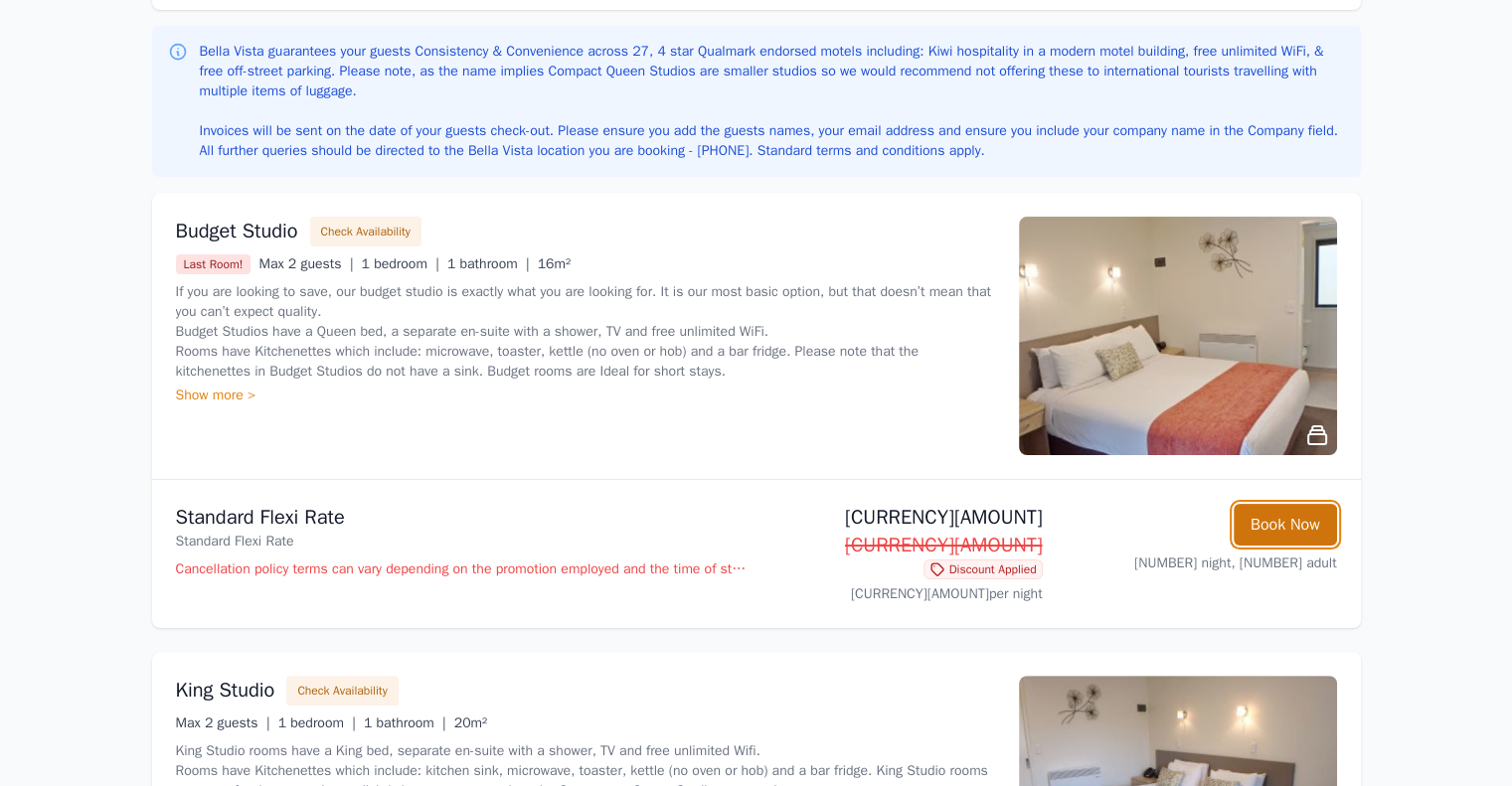 click on "Book Now" at bounding box center [1285, 525] 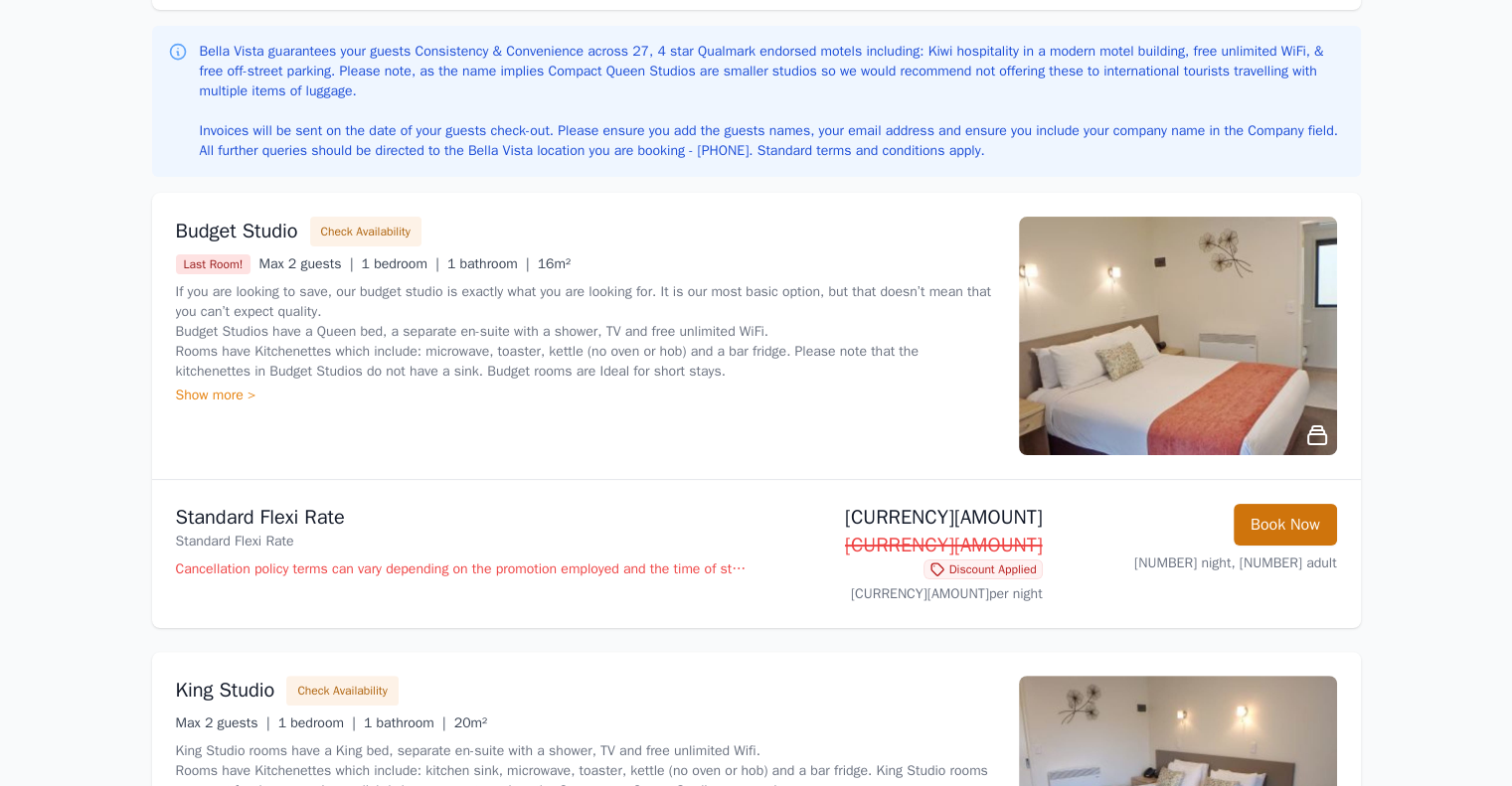 scroll, scrollTop: 95, scrollLeft: 0, axis: vertical 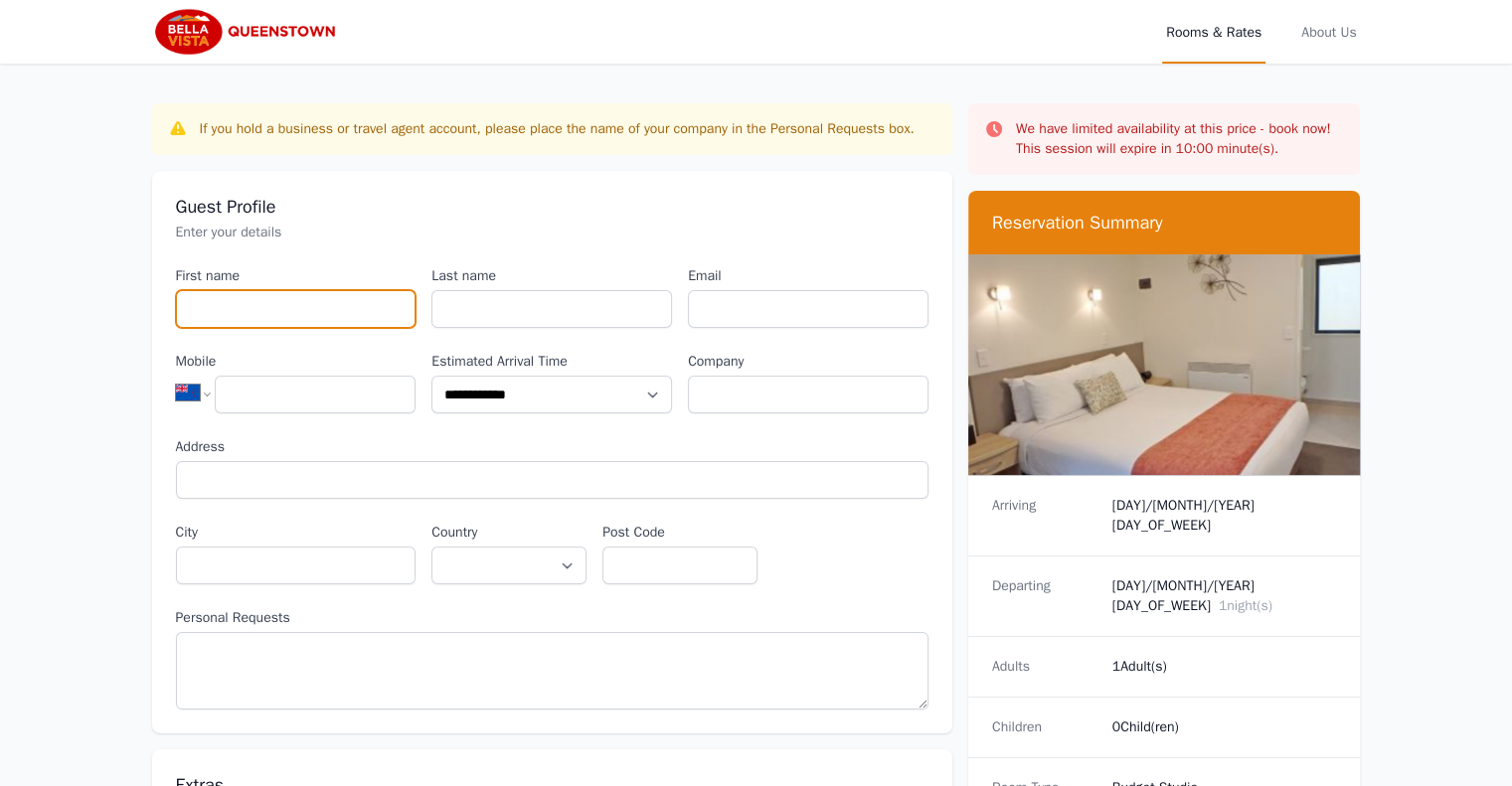 click on "First name" at bounding box center (296, 309) 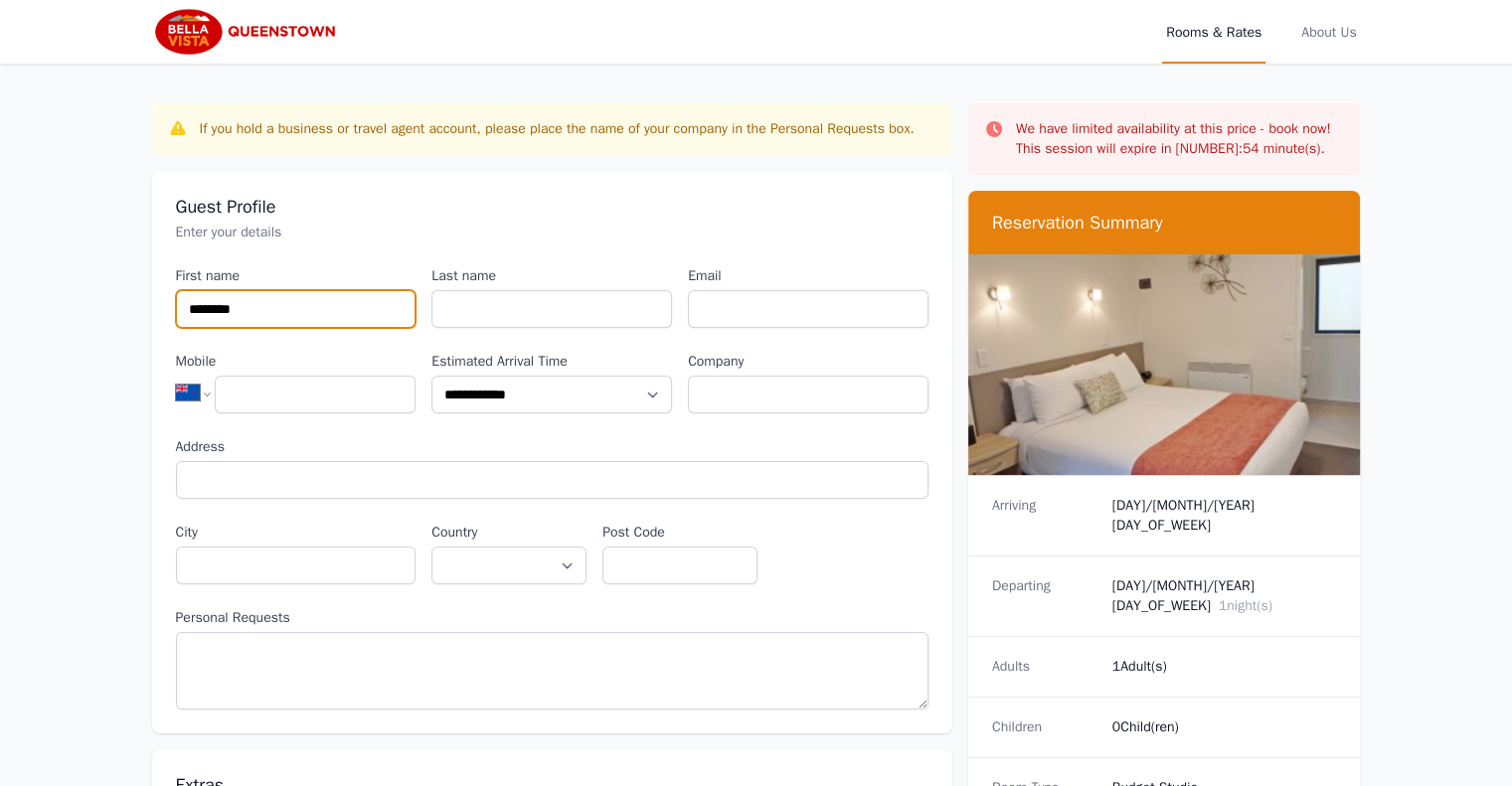 type on "********" 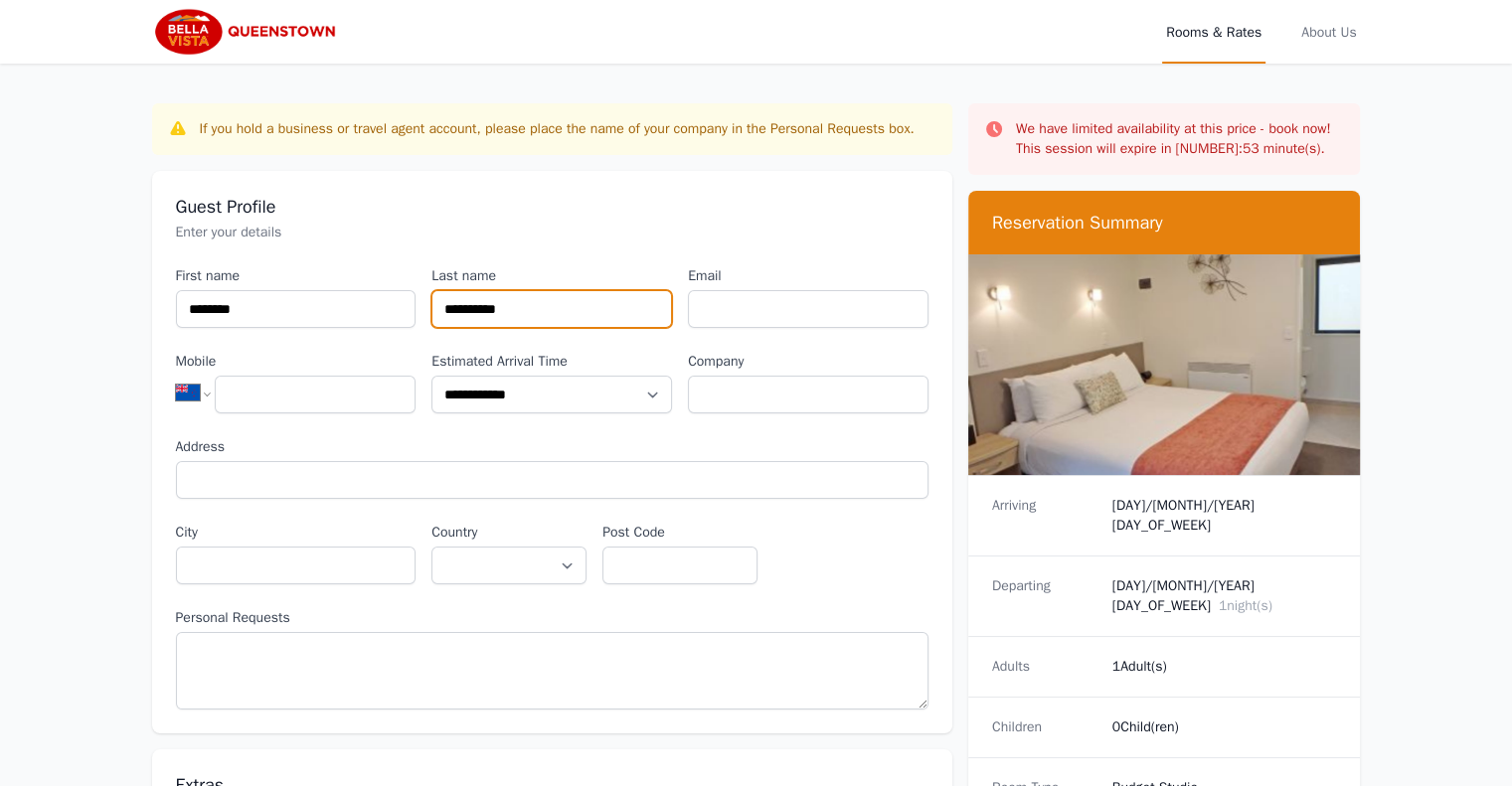 type on "**********" 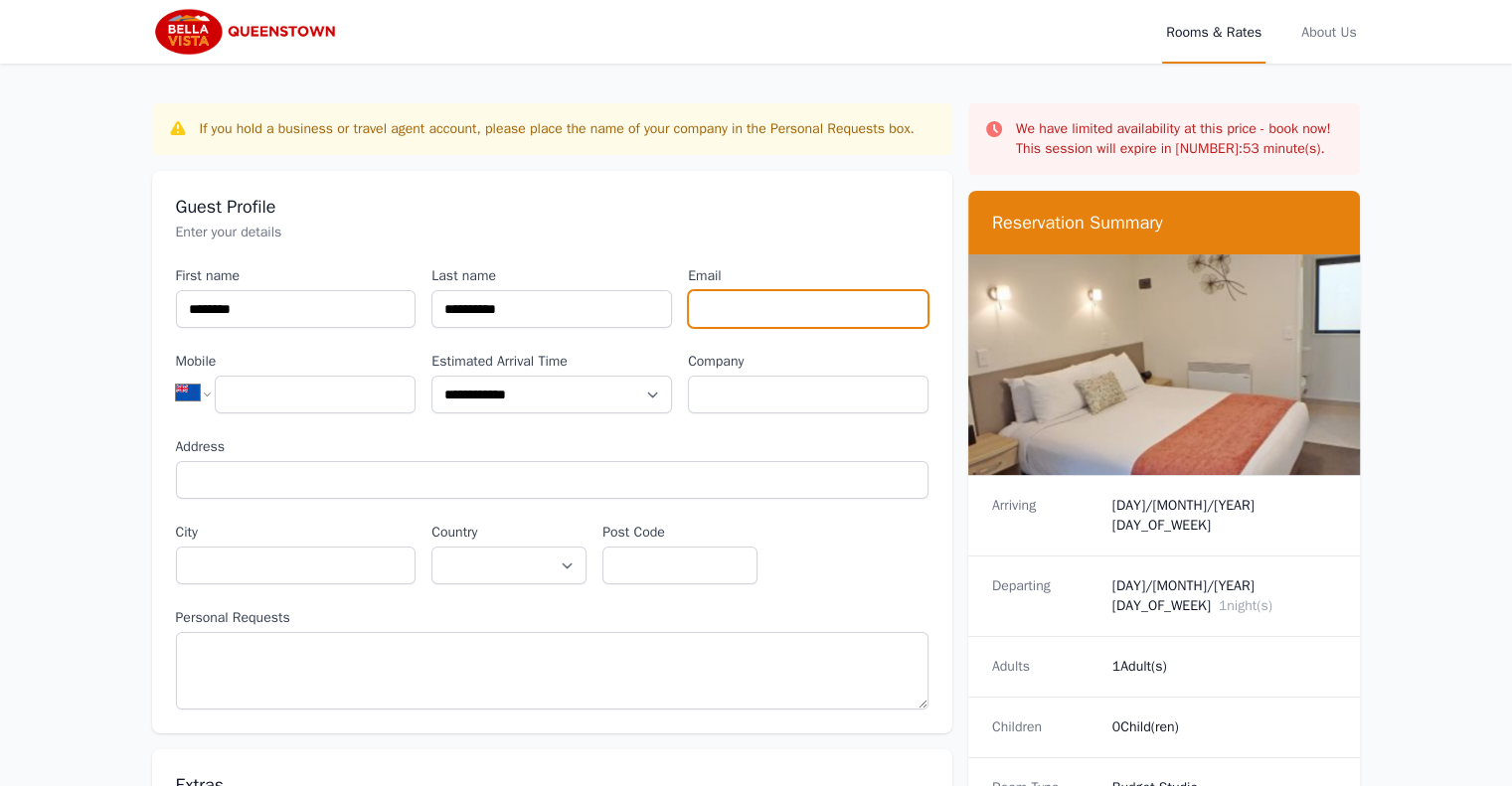 click on "Email" at bounding box center [808, 309] 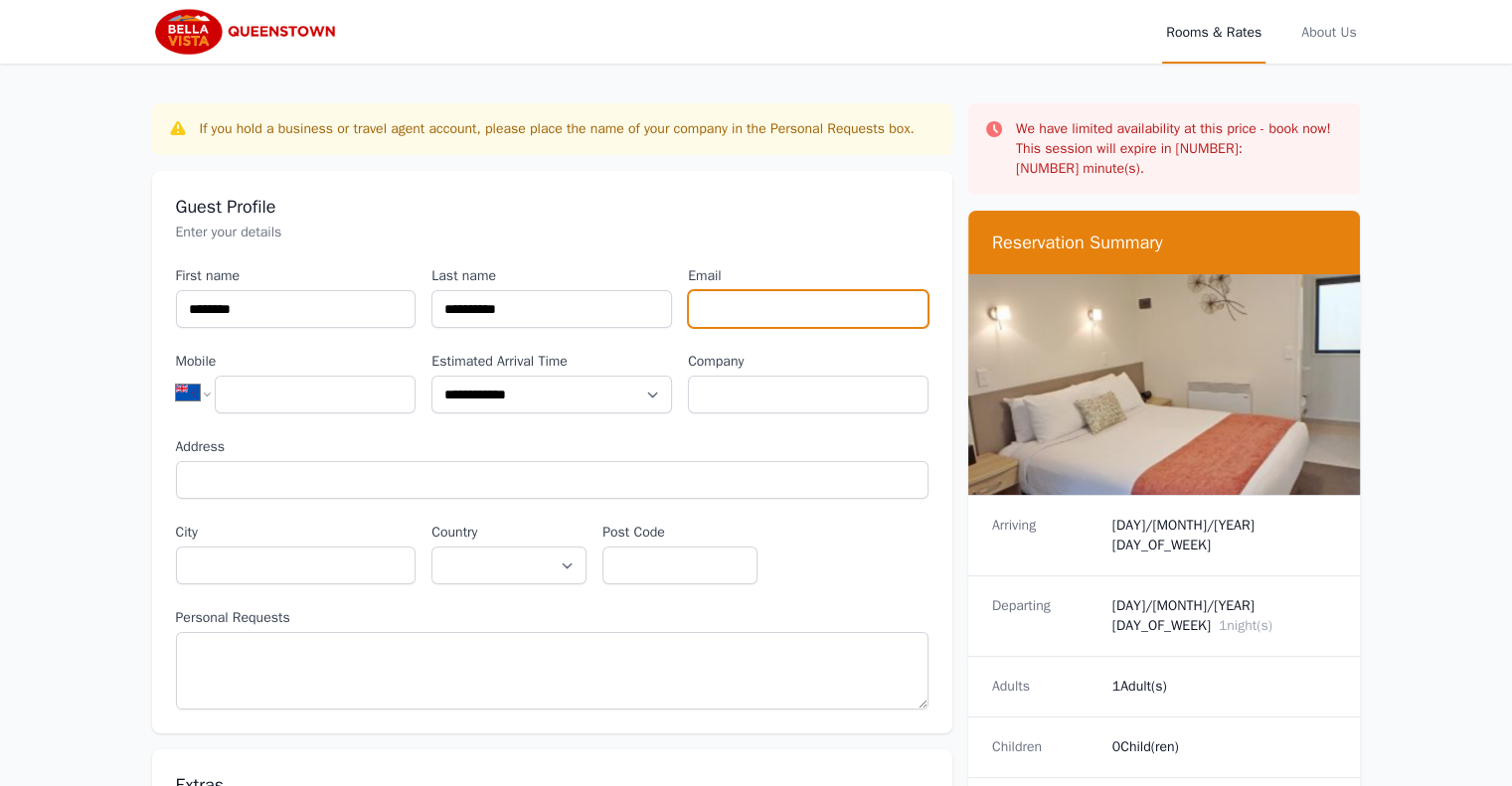 type on "**********" 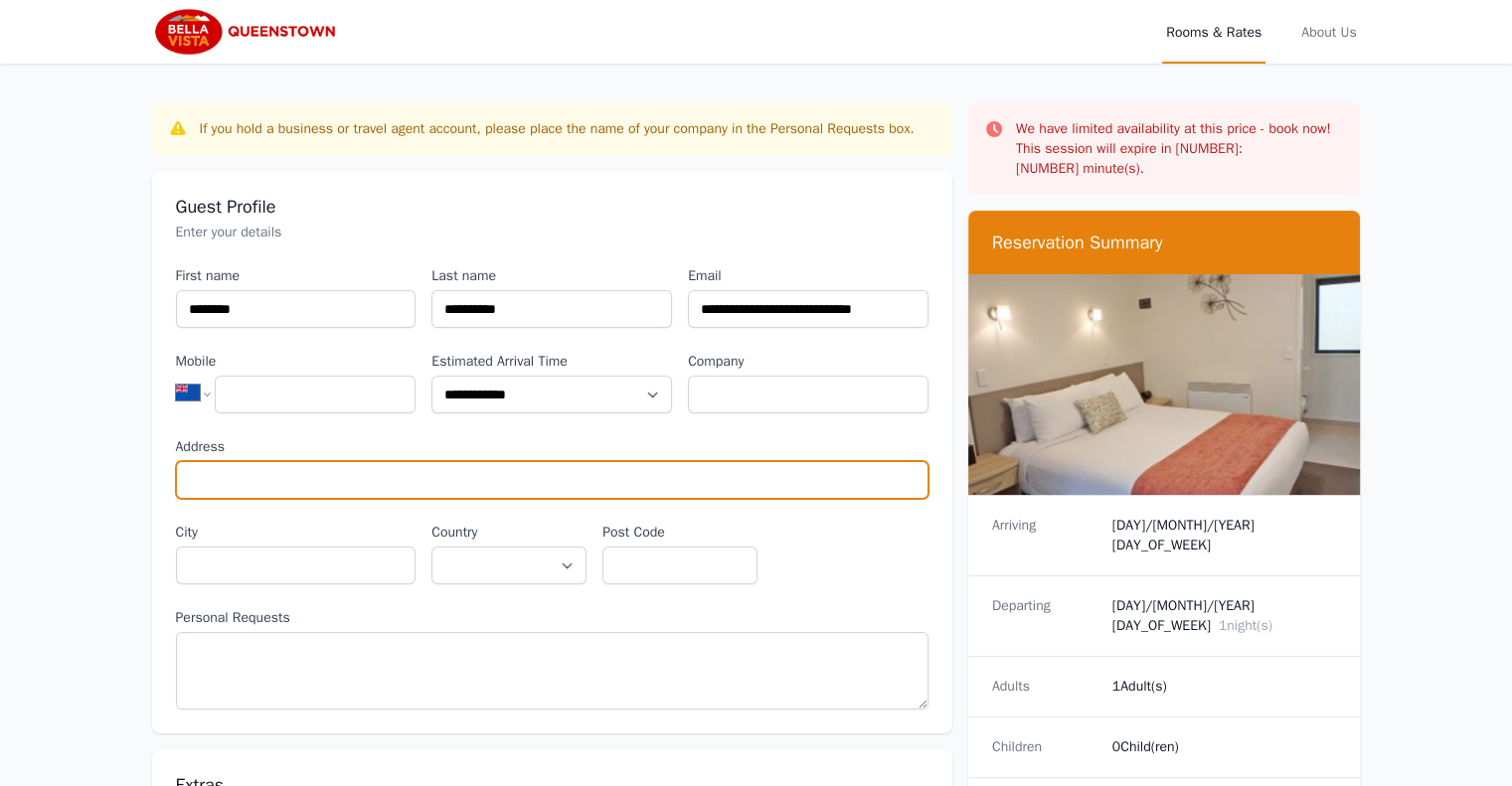 type on "**********" 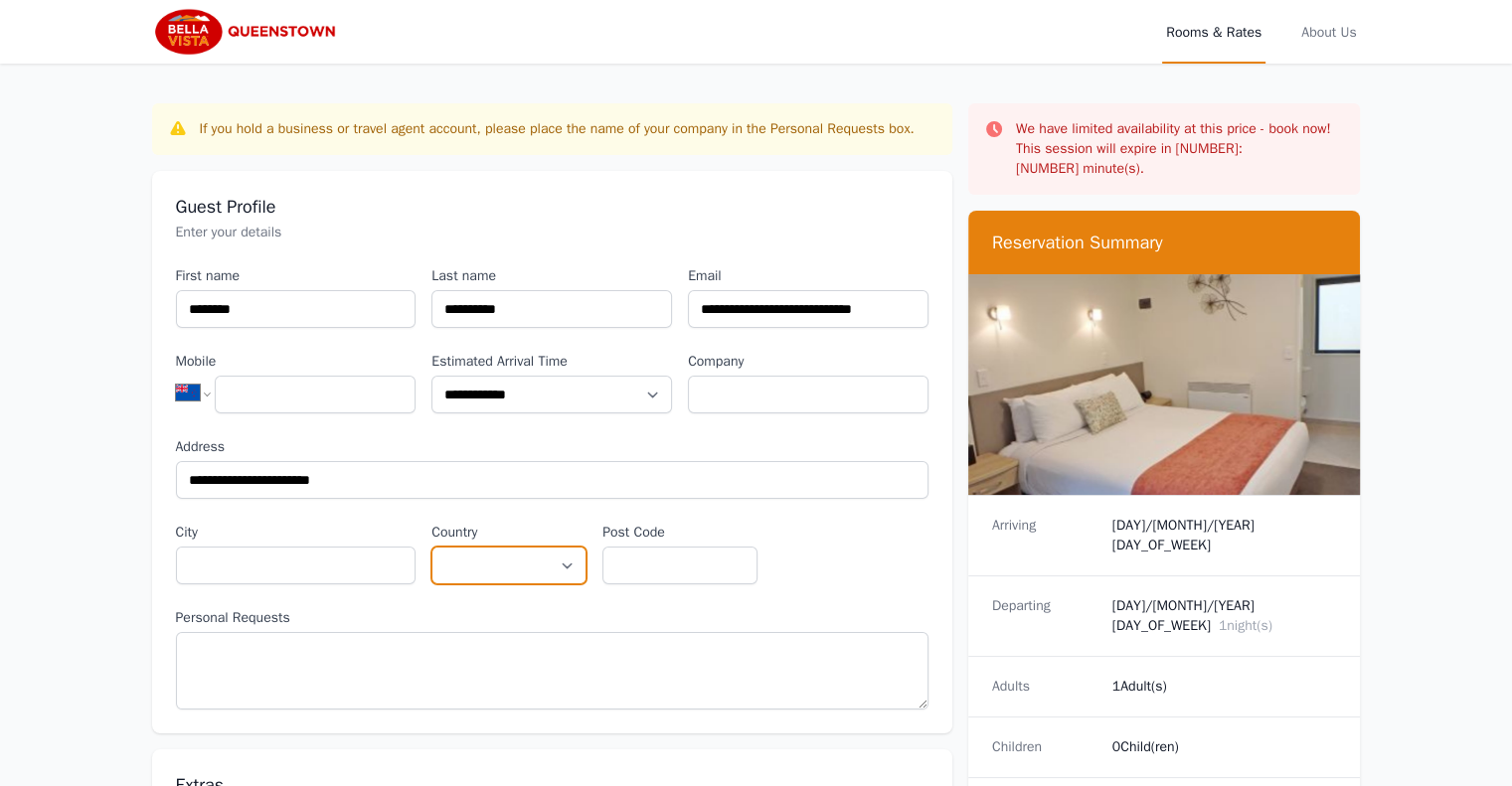 select on "**********" 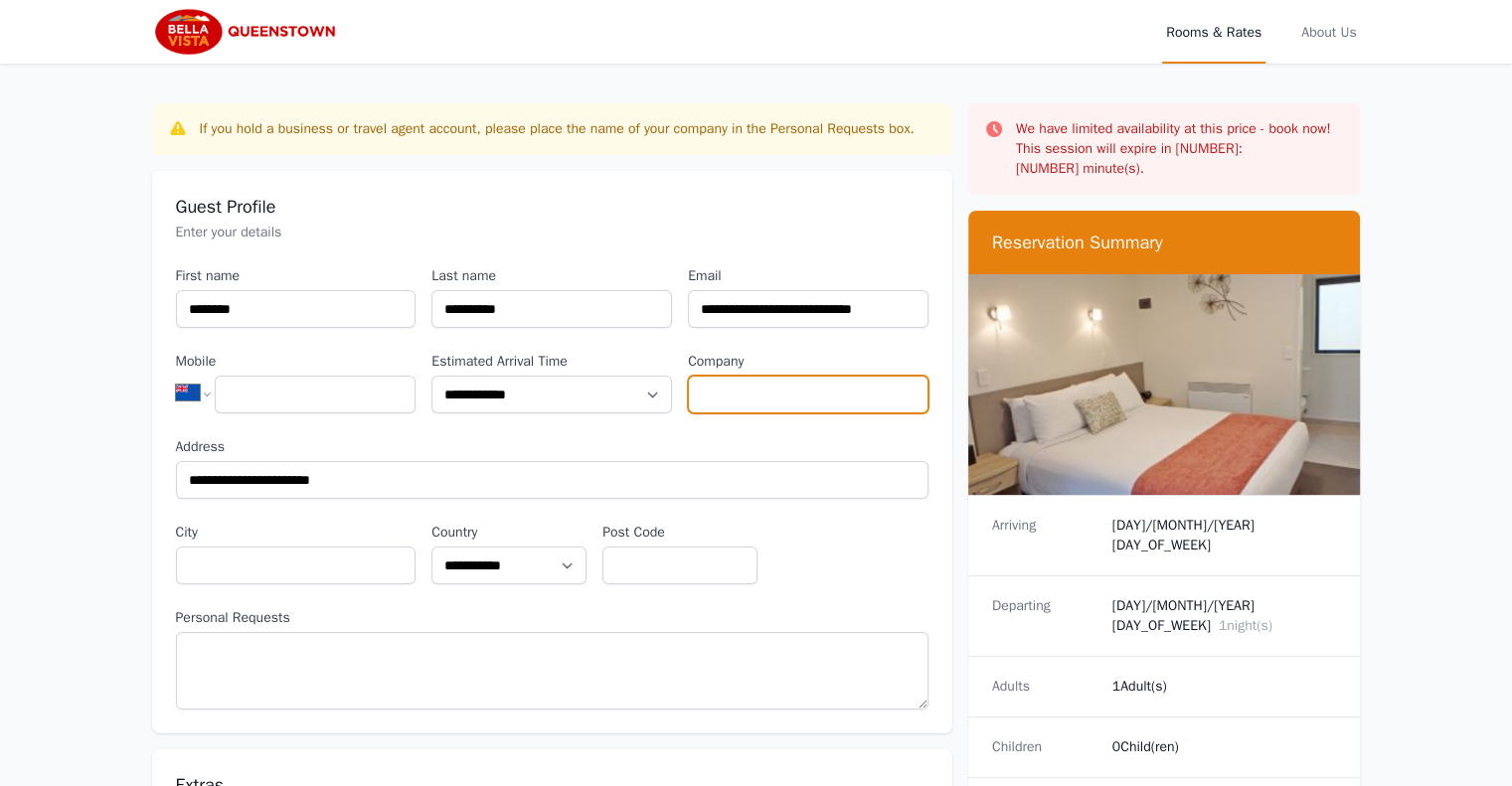click on "Company" at bounding box center (808, 394) 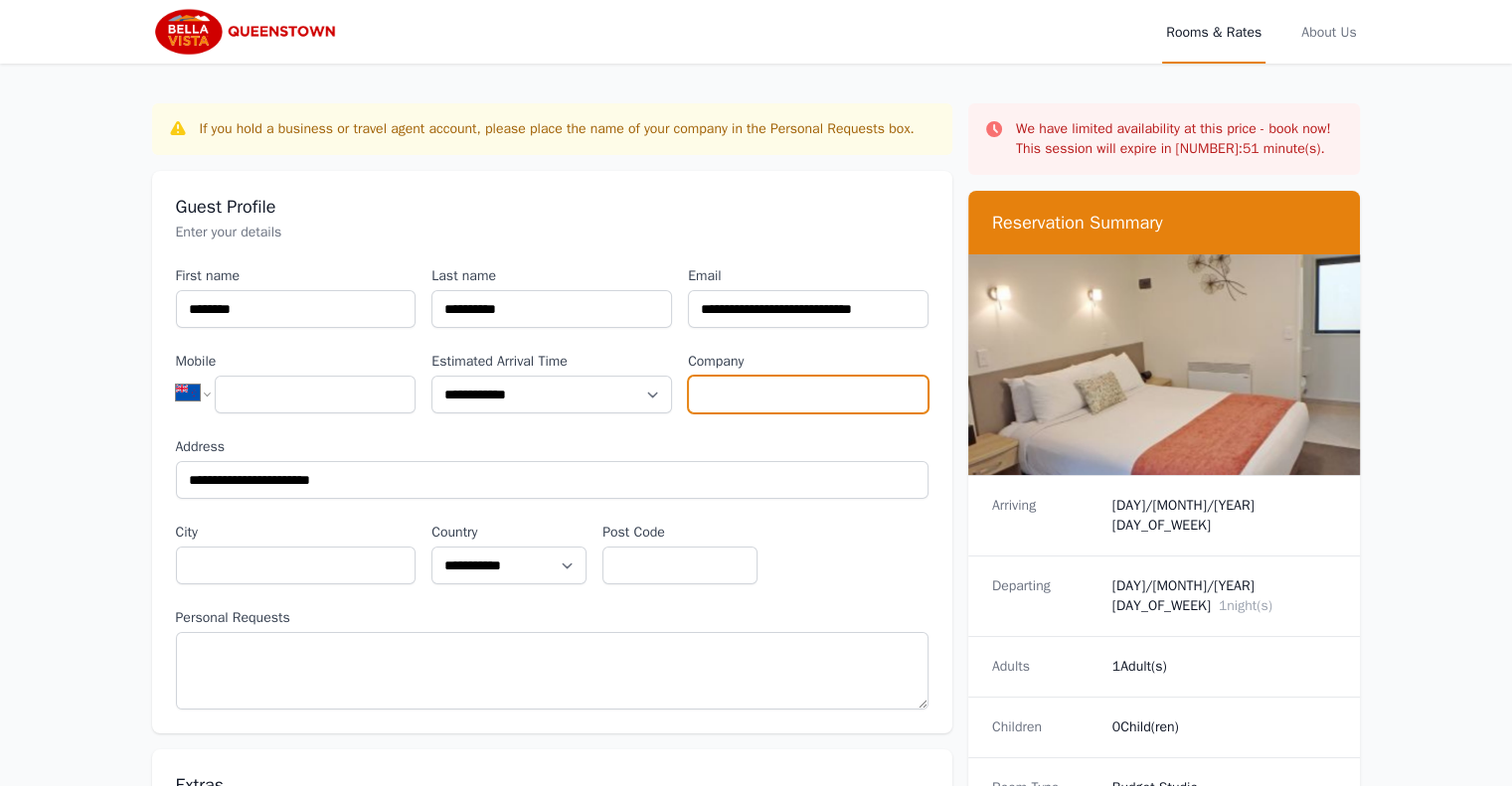 type on "[CARD NUMBER]" 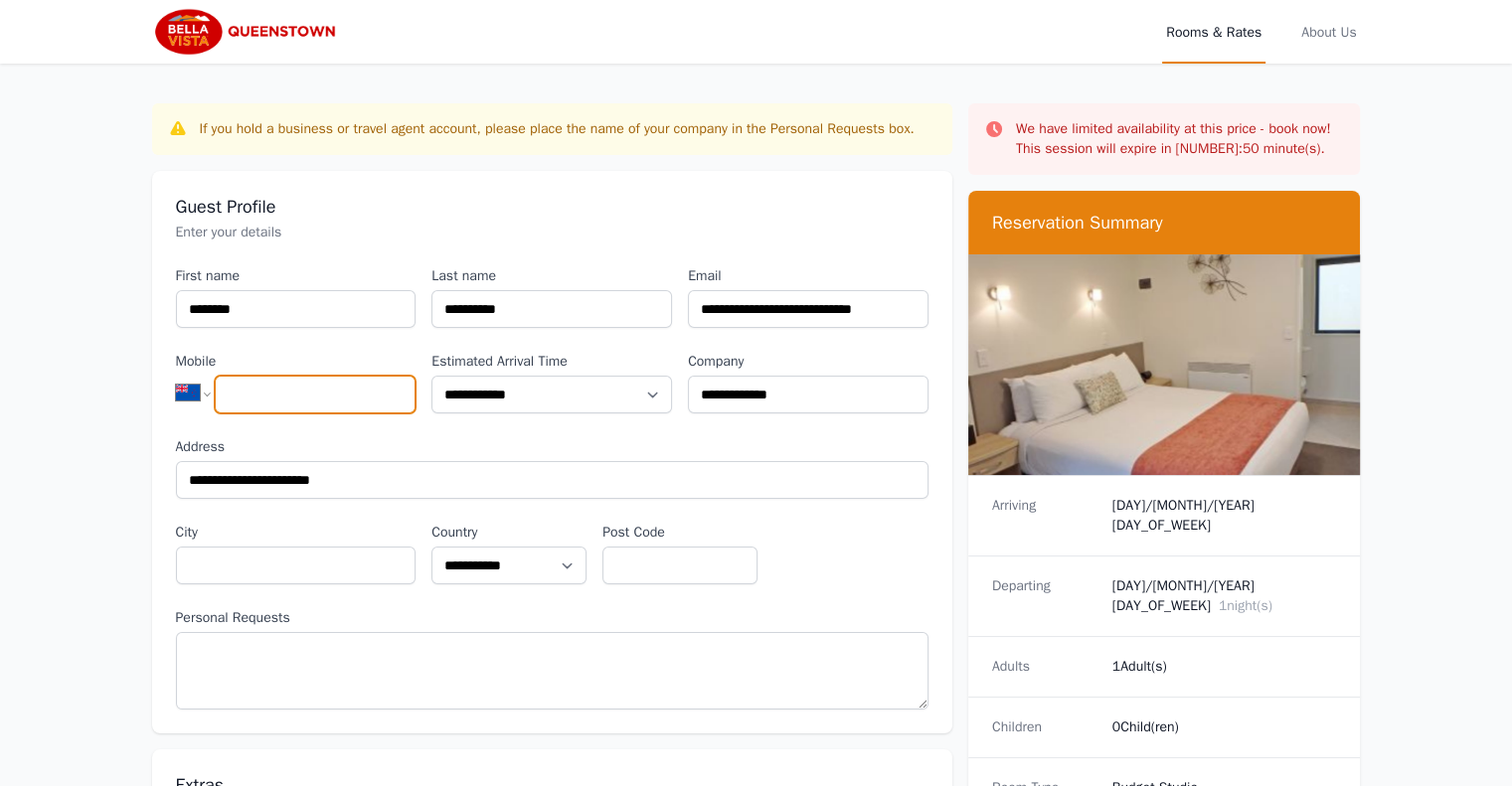 click on "Mobile" at bounding box center (315, 394) 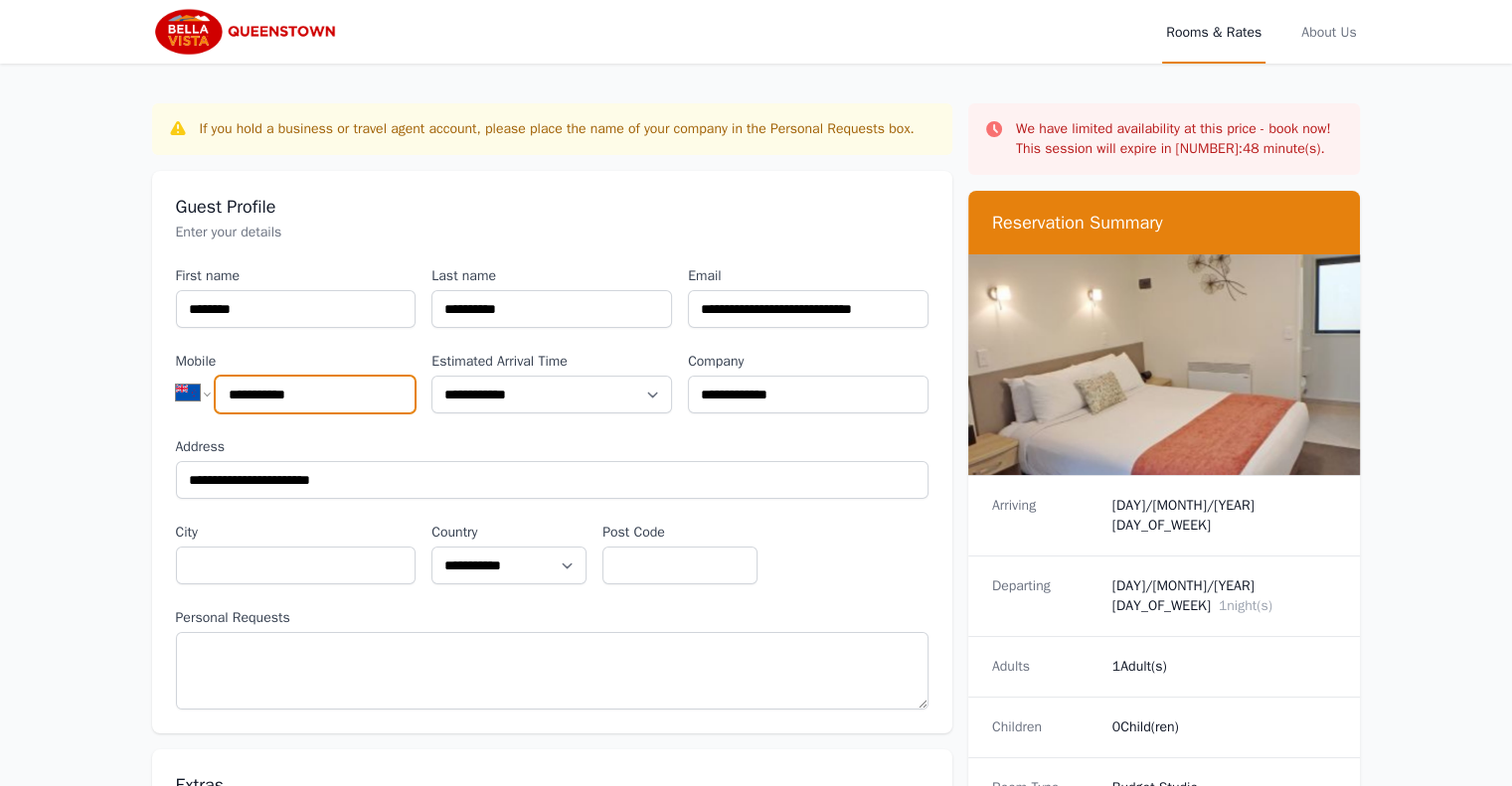 type on "**********" 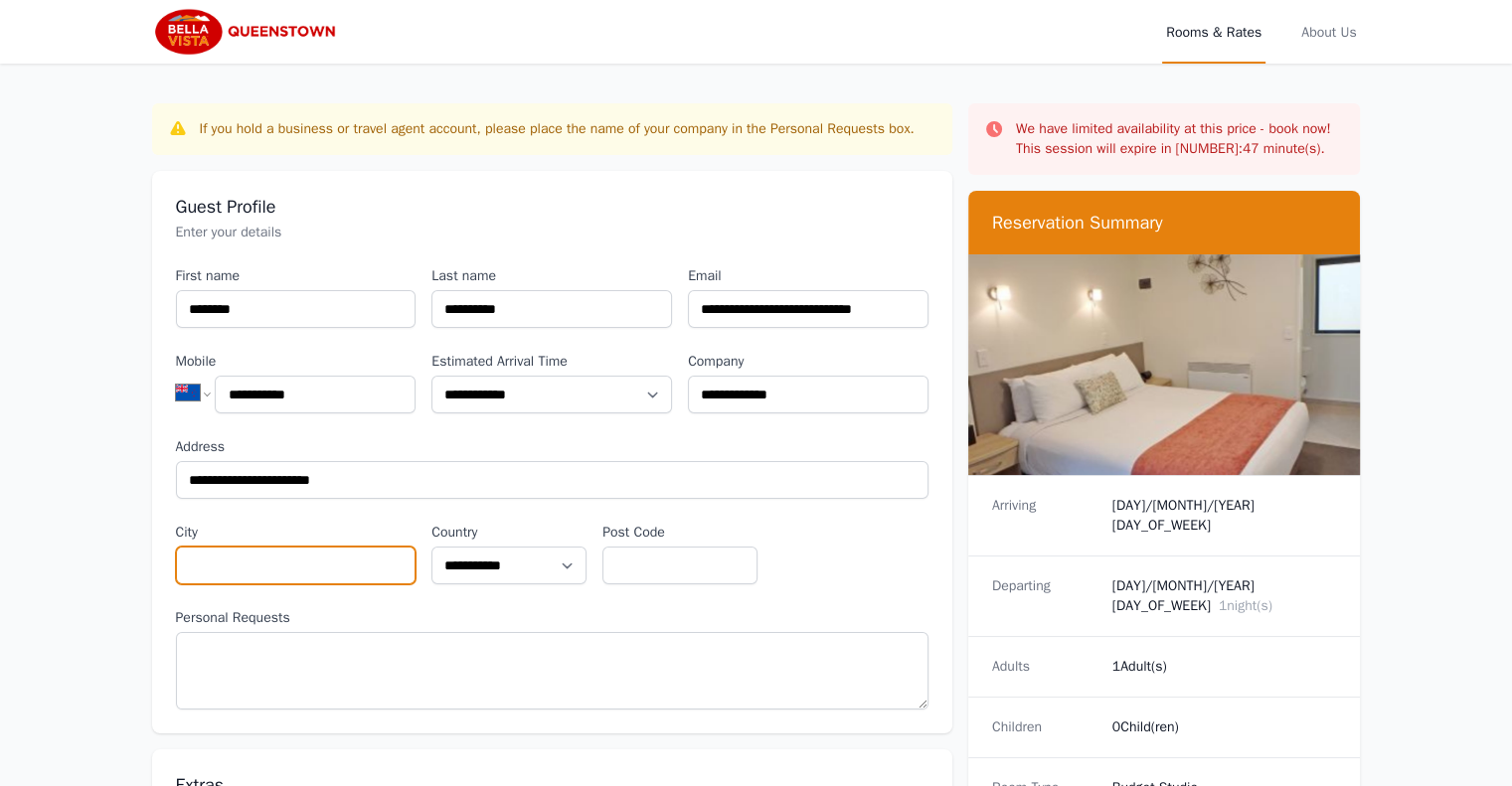 click on "City" at bounding box center [296, 565] 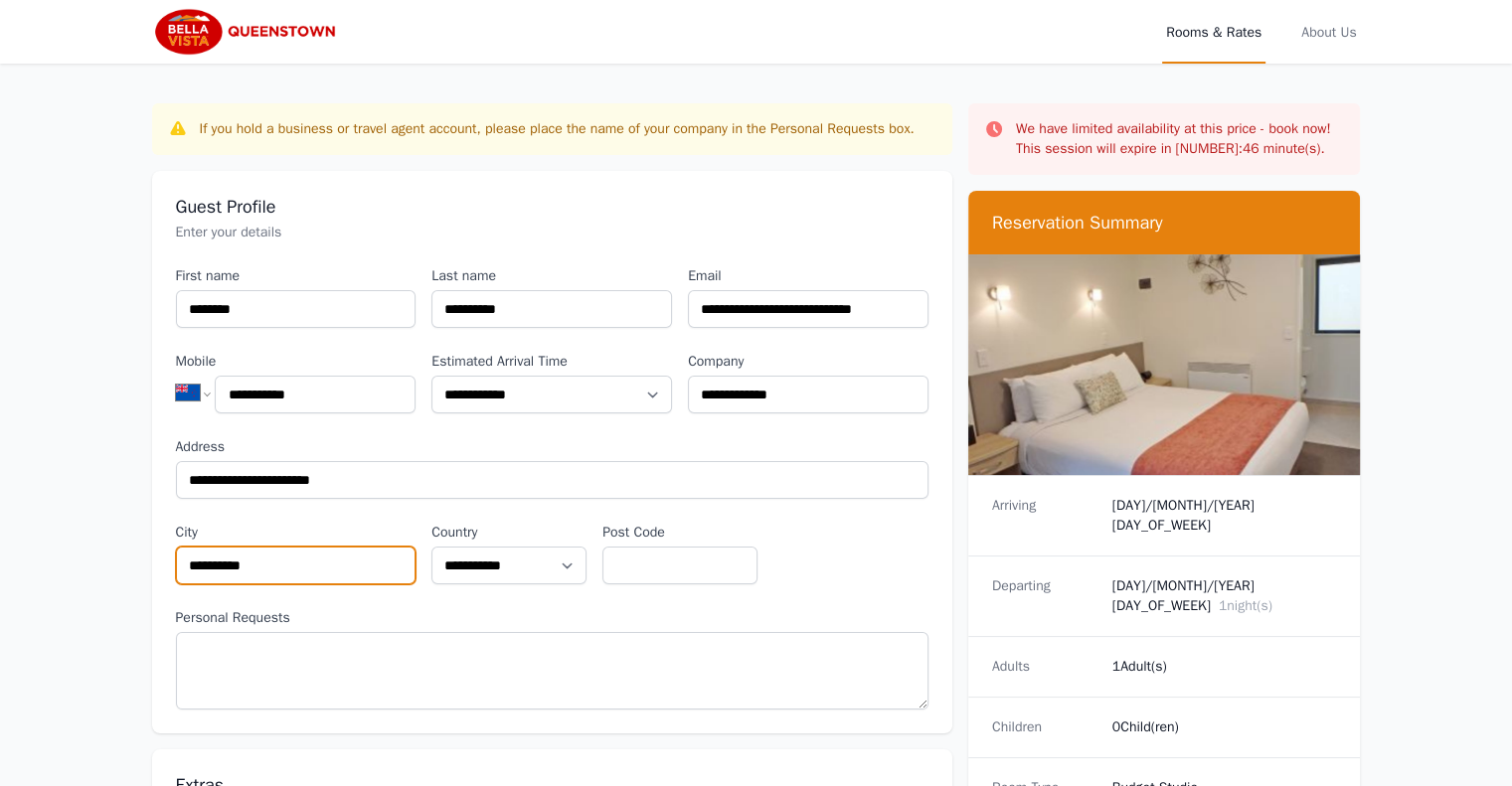 type on "**********" 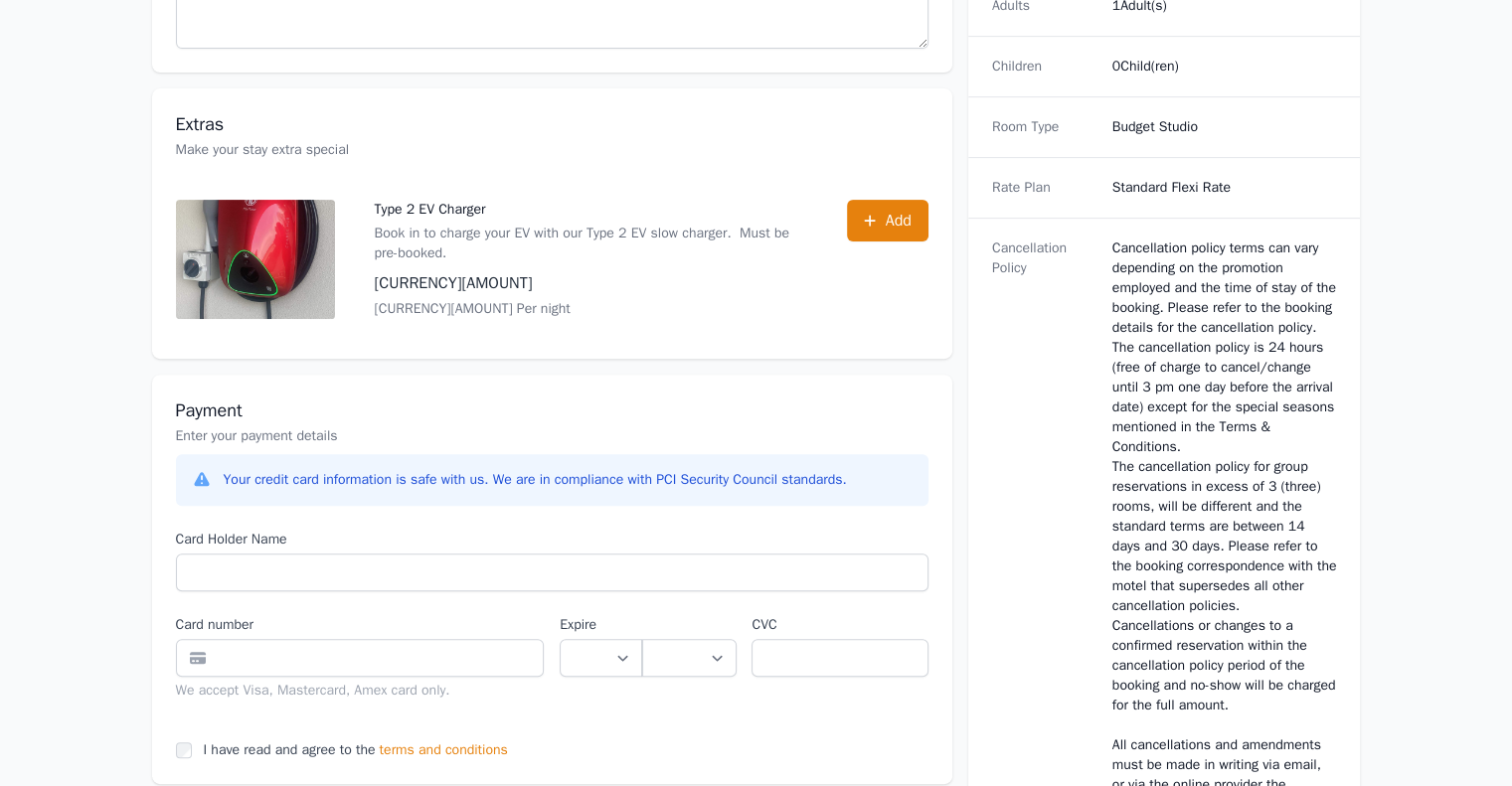 scroll, scrollTop: 795, scrollLeft: 0, axis: vertical 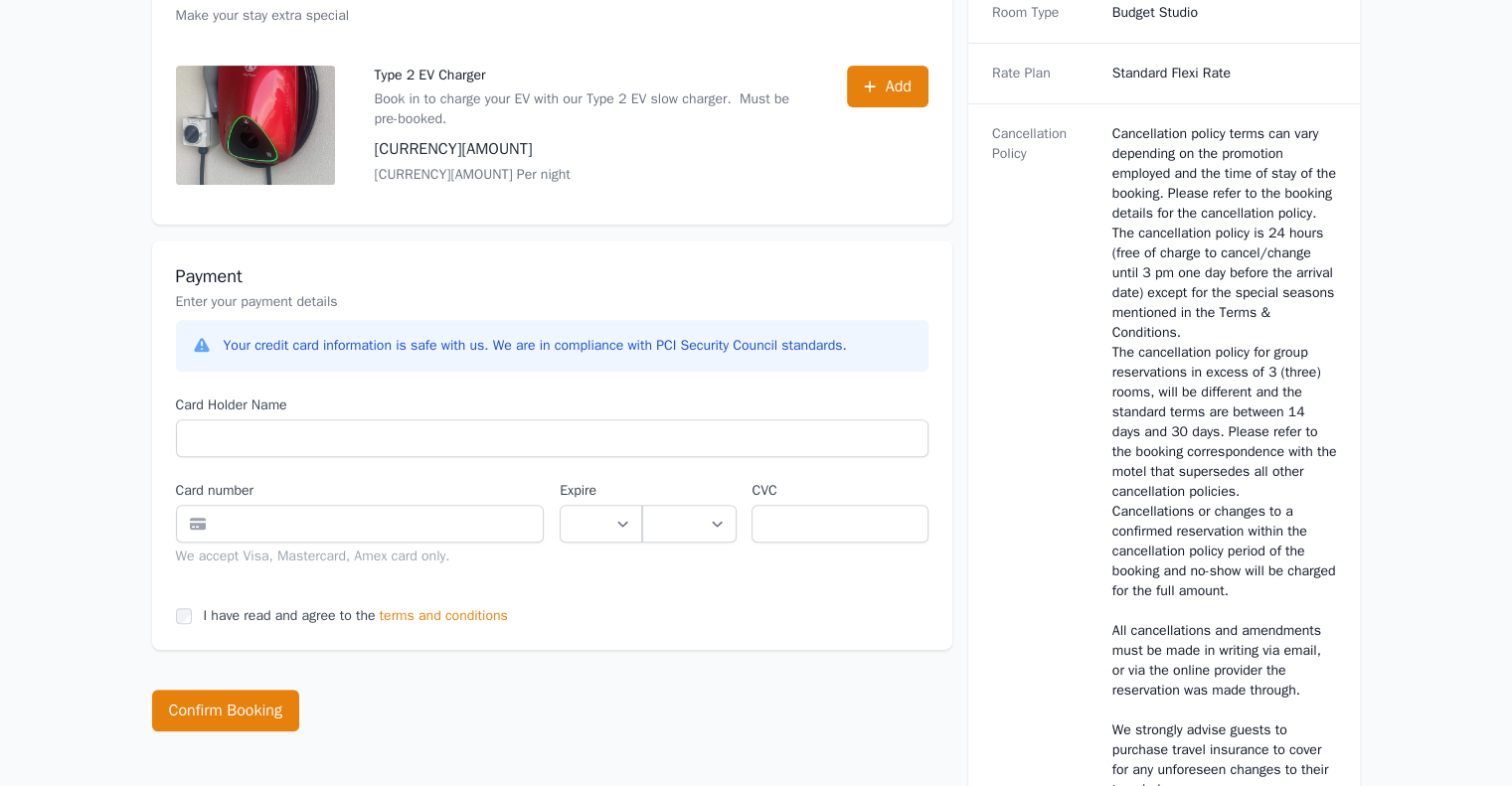 type on "[YEAR]" 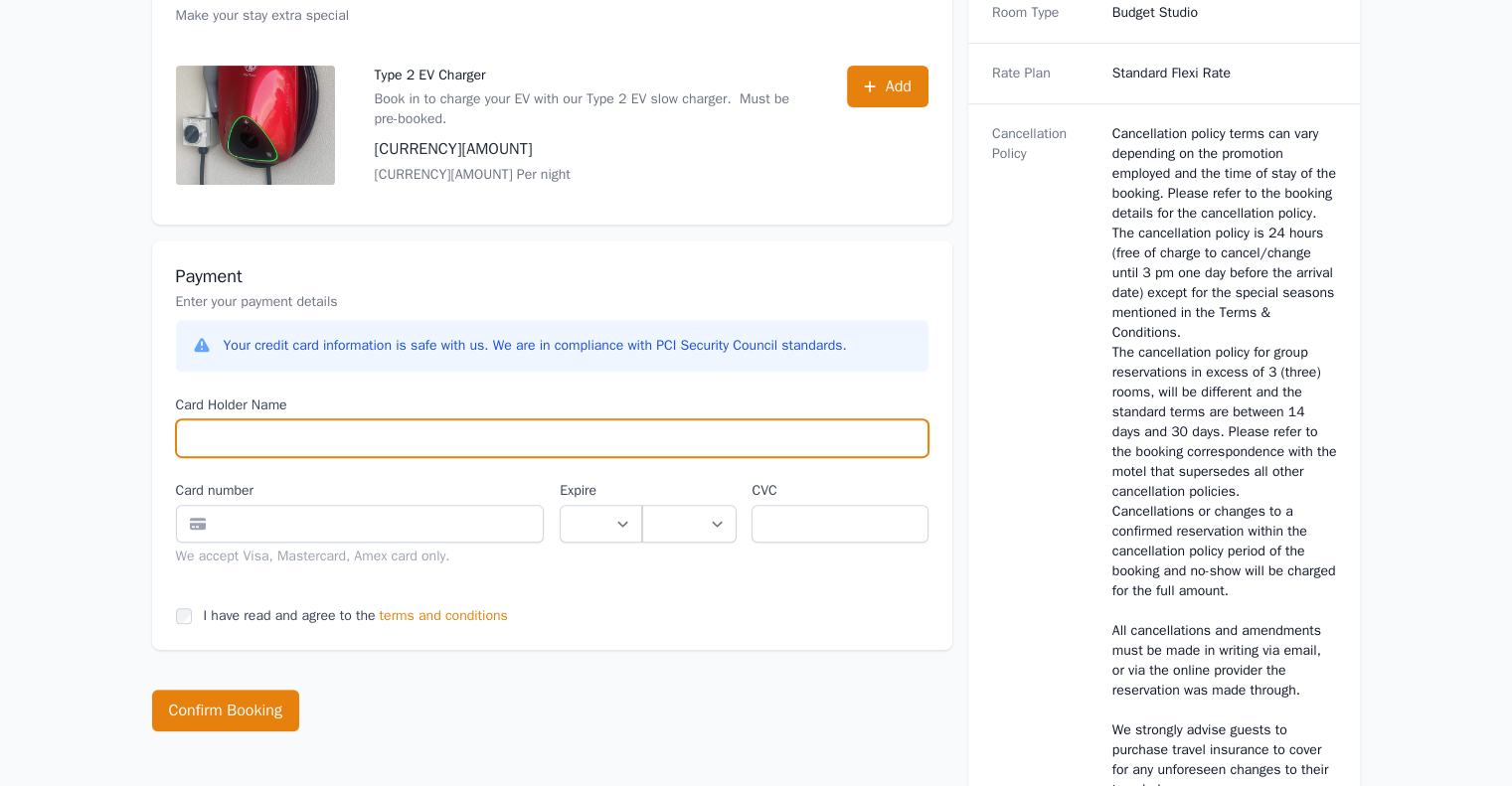 click on "Card Holder Name" at bounding box center (552, 438) 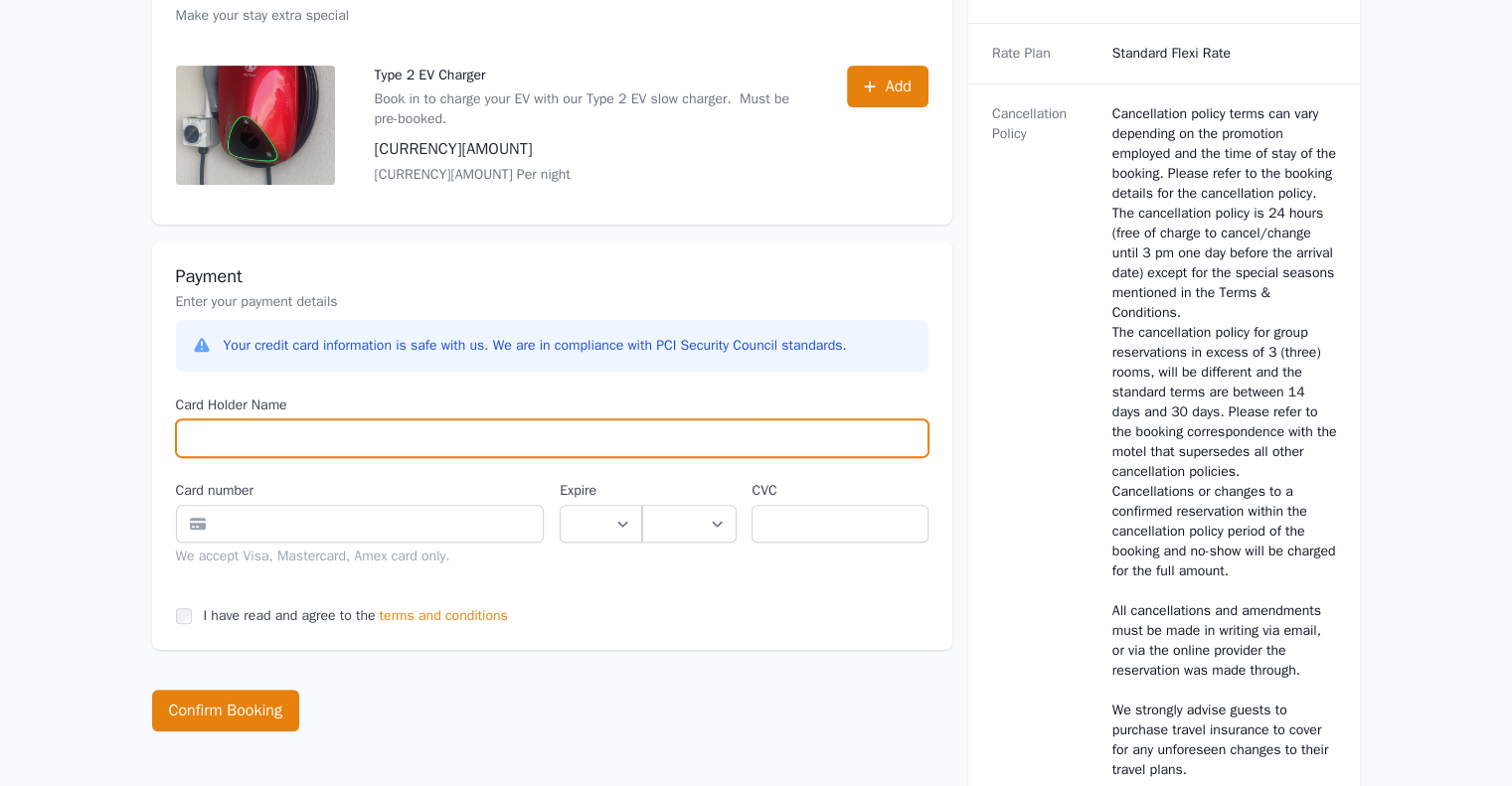 type on "**********" 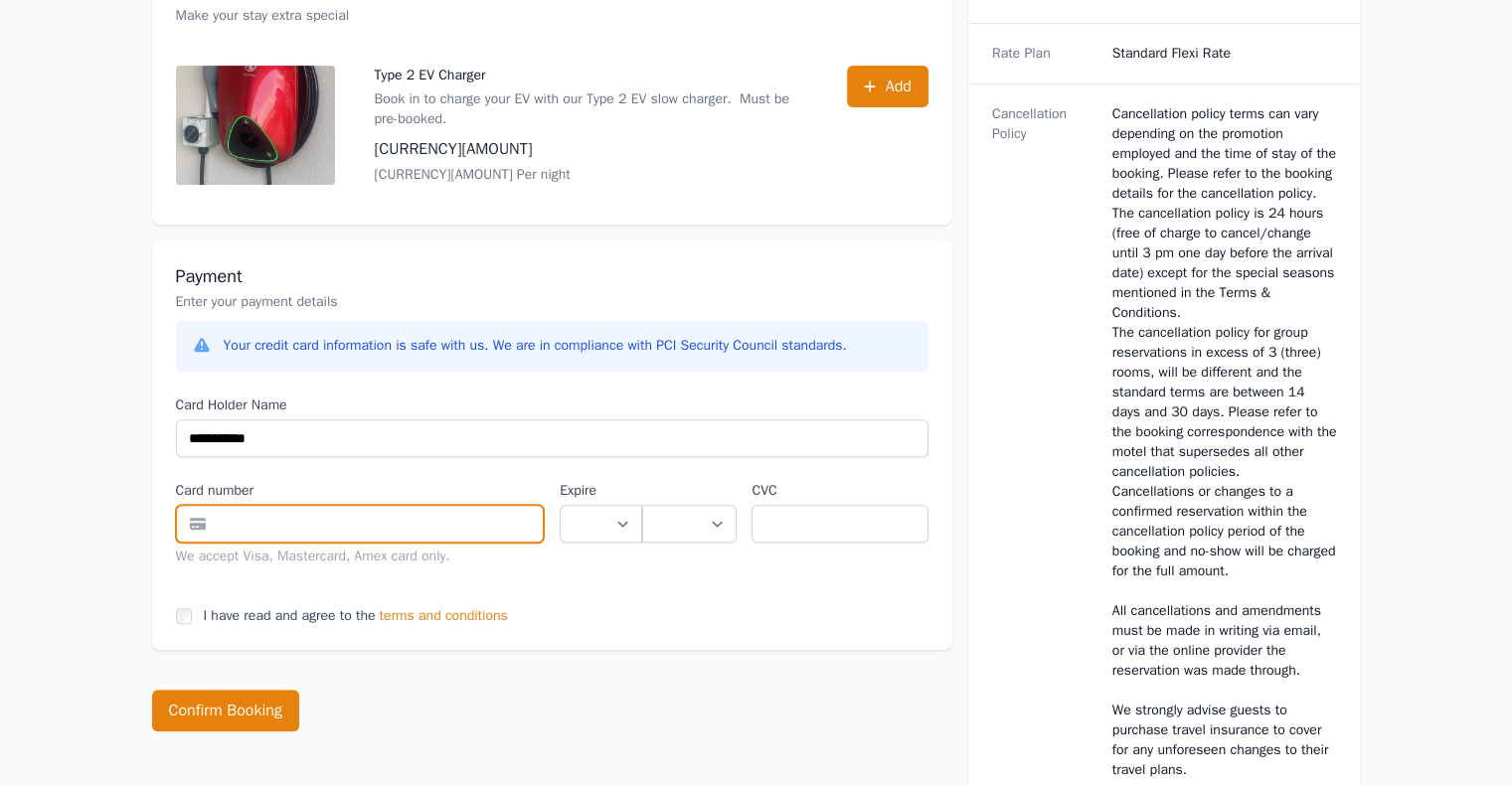 type on "**********" 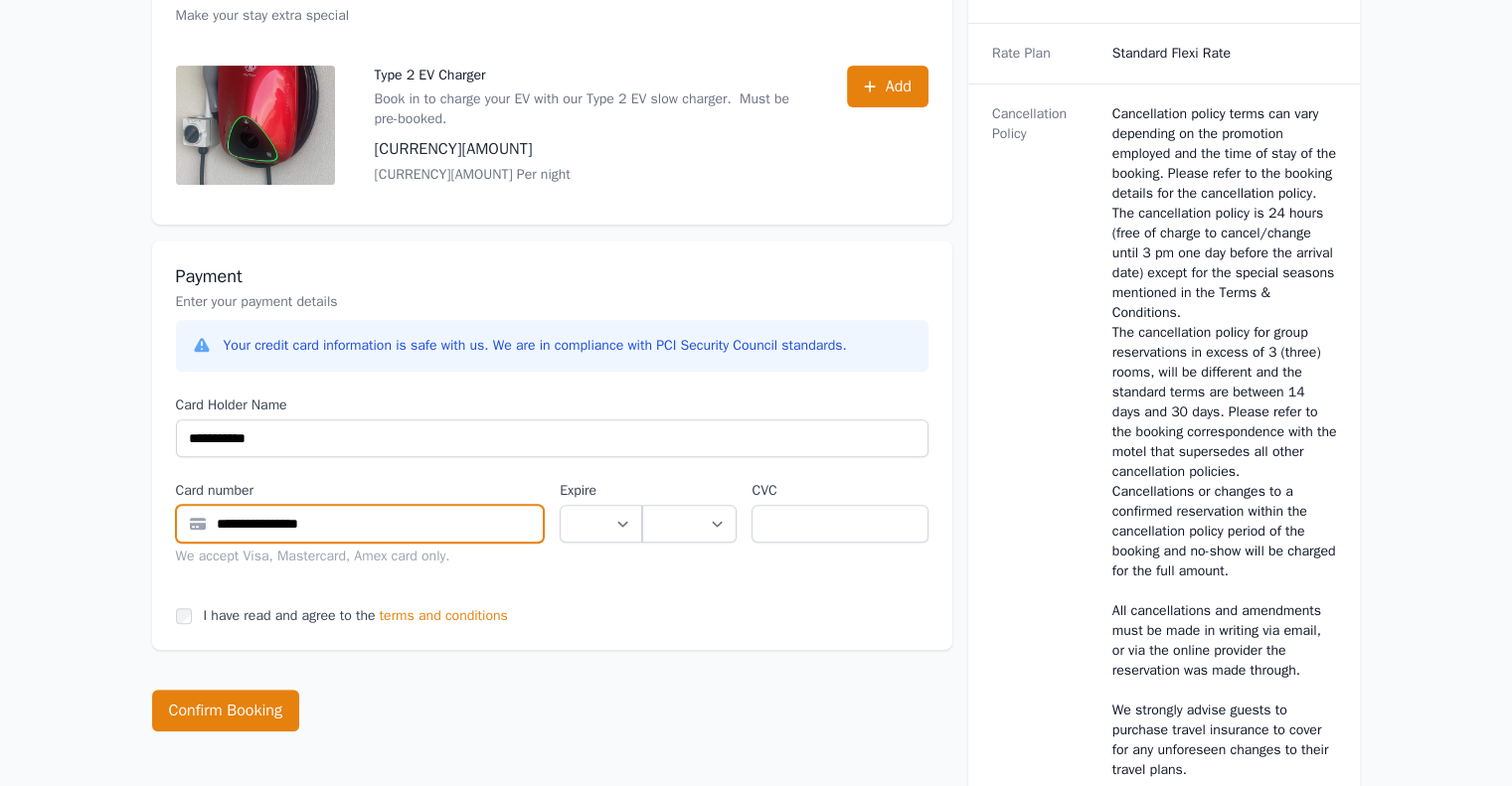 select on "**" 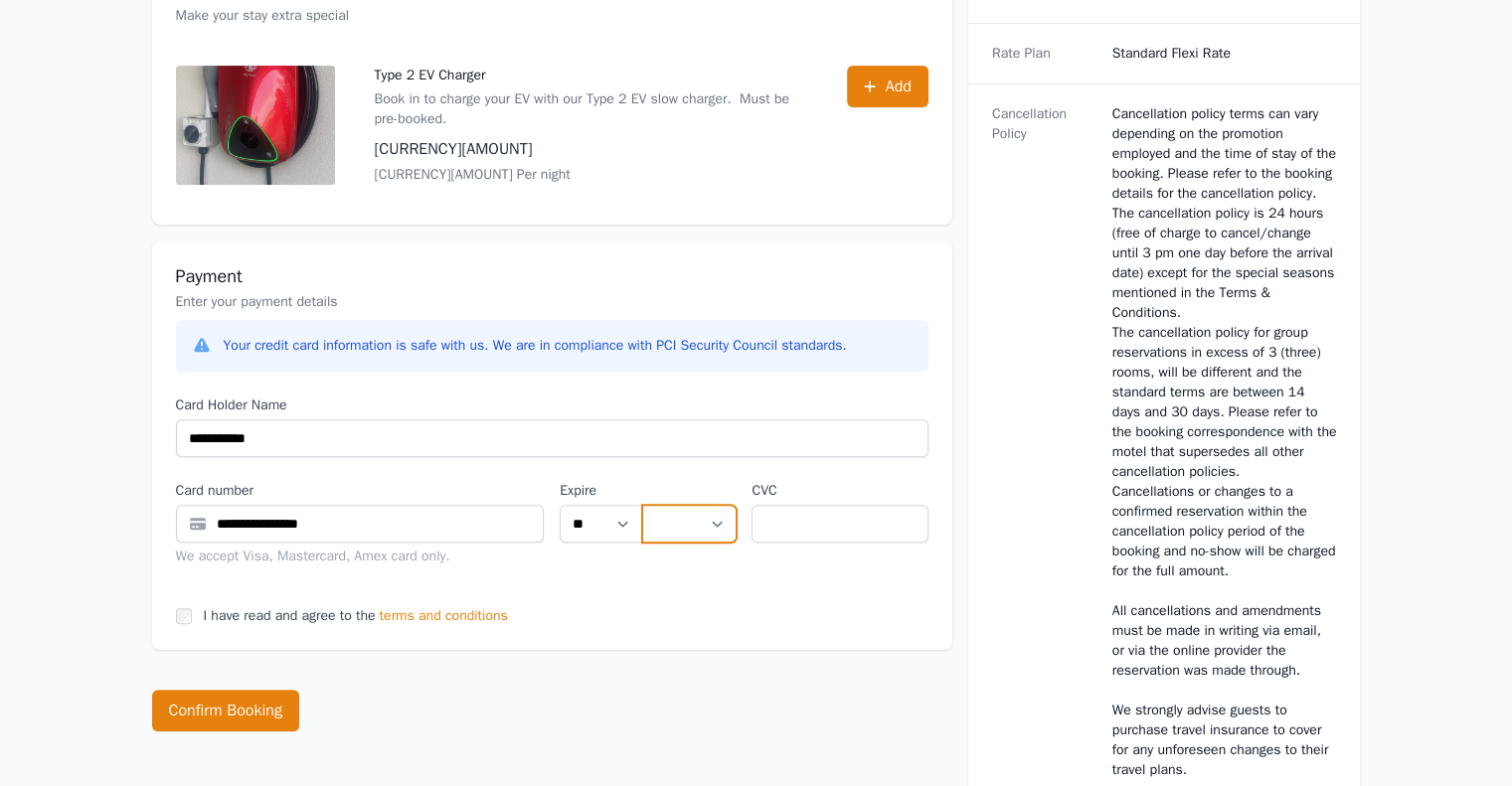 select on "**" 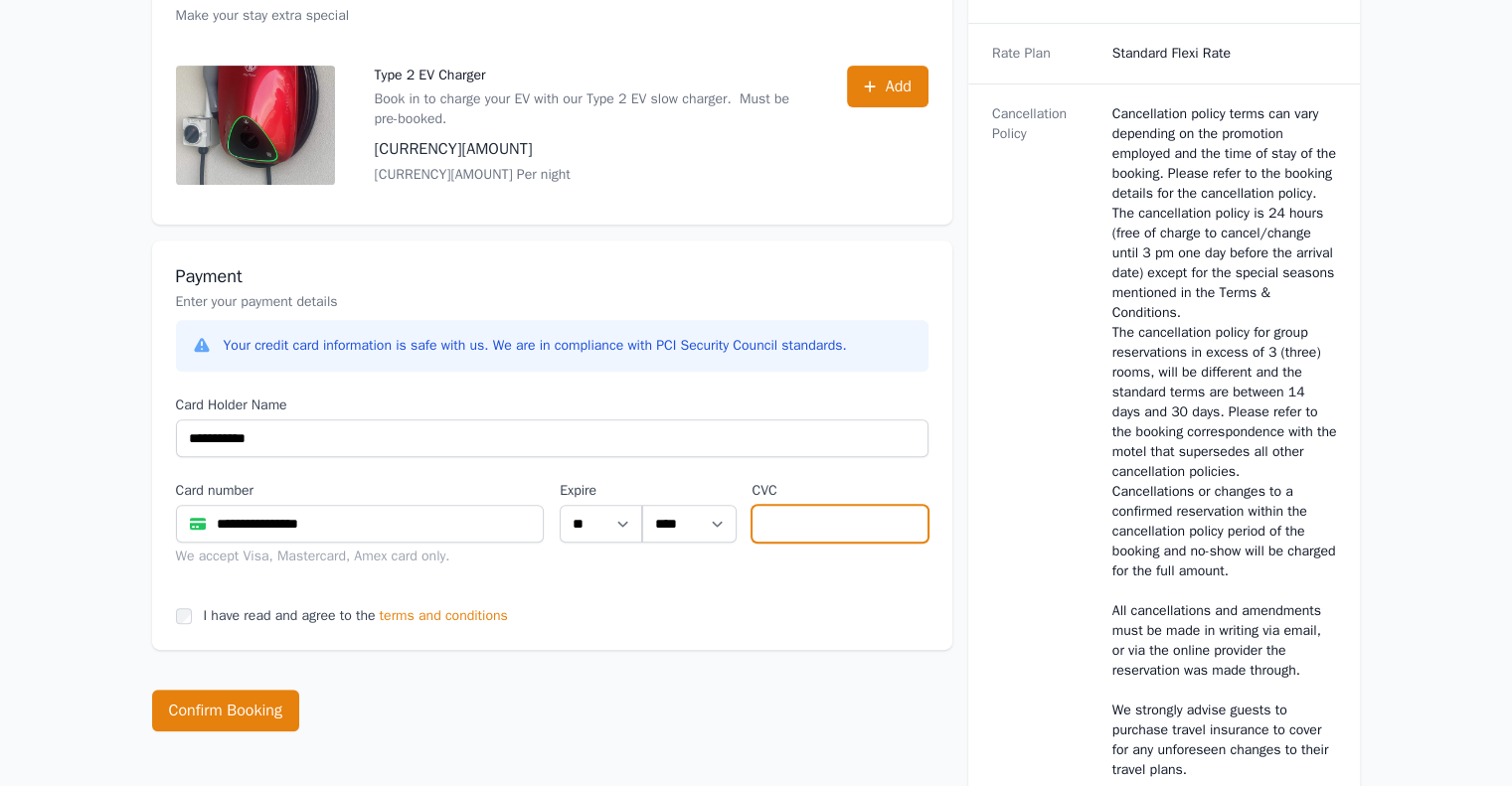 click at bounding box center (839, 524) 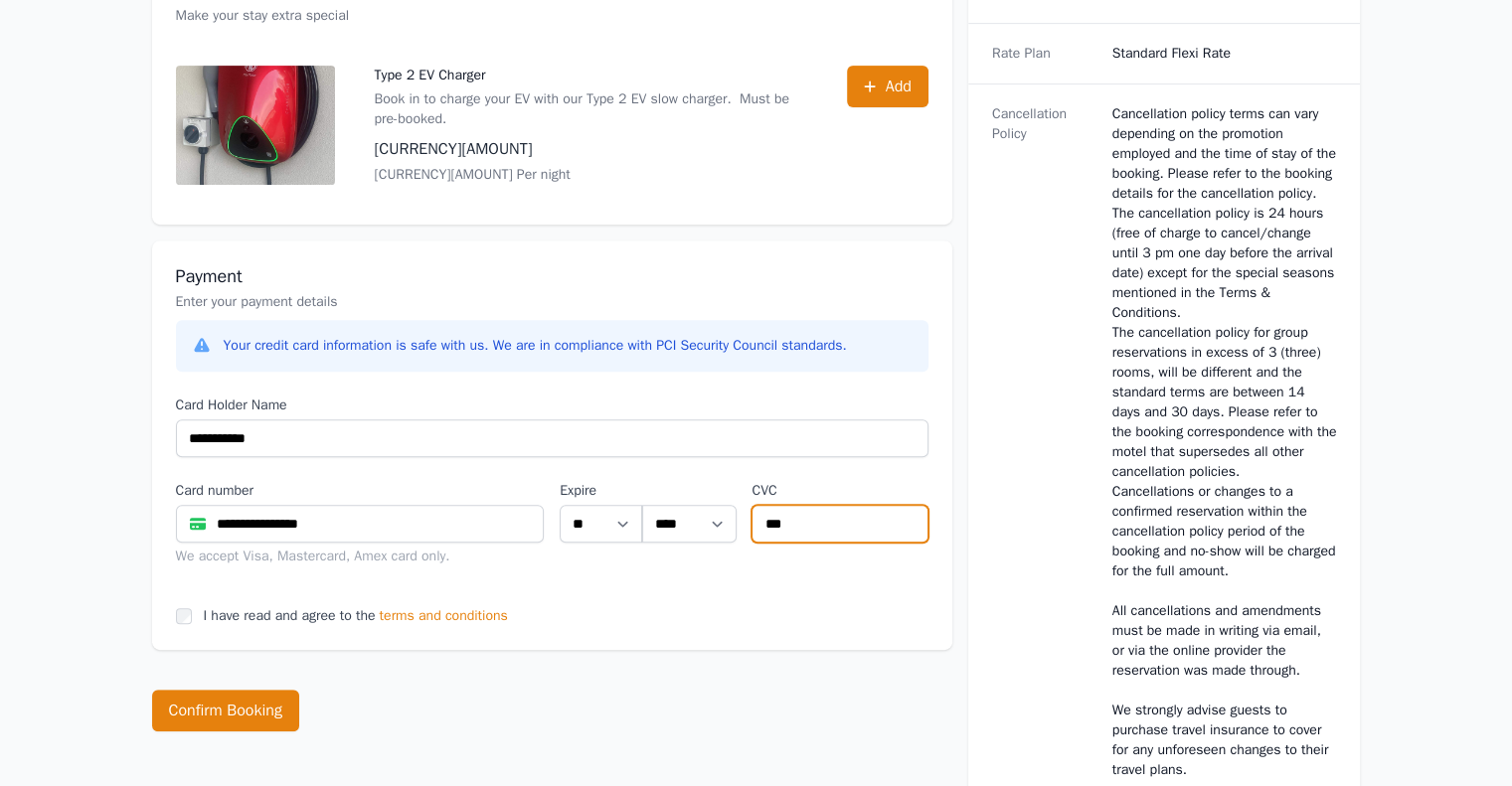 type on "***" 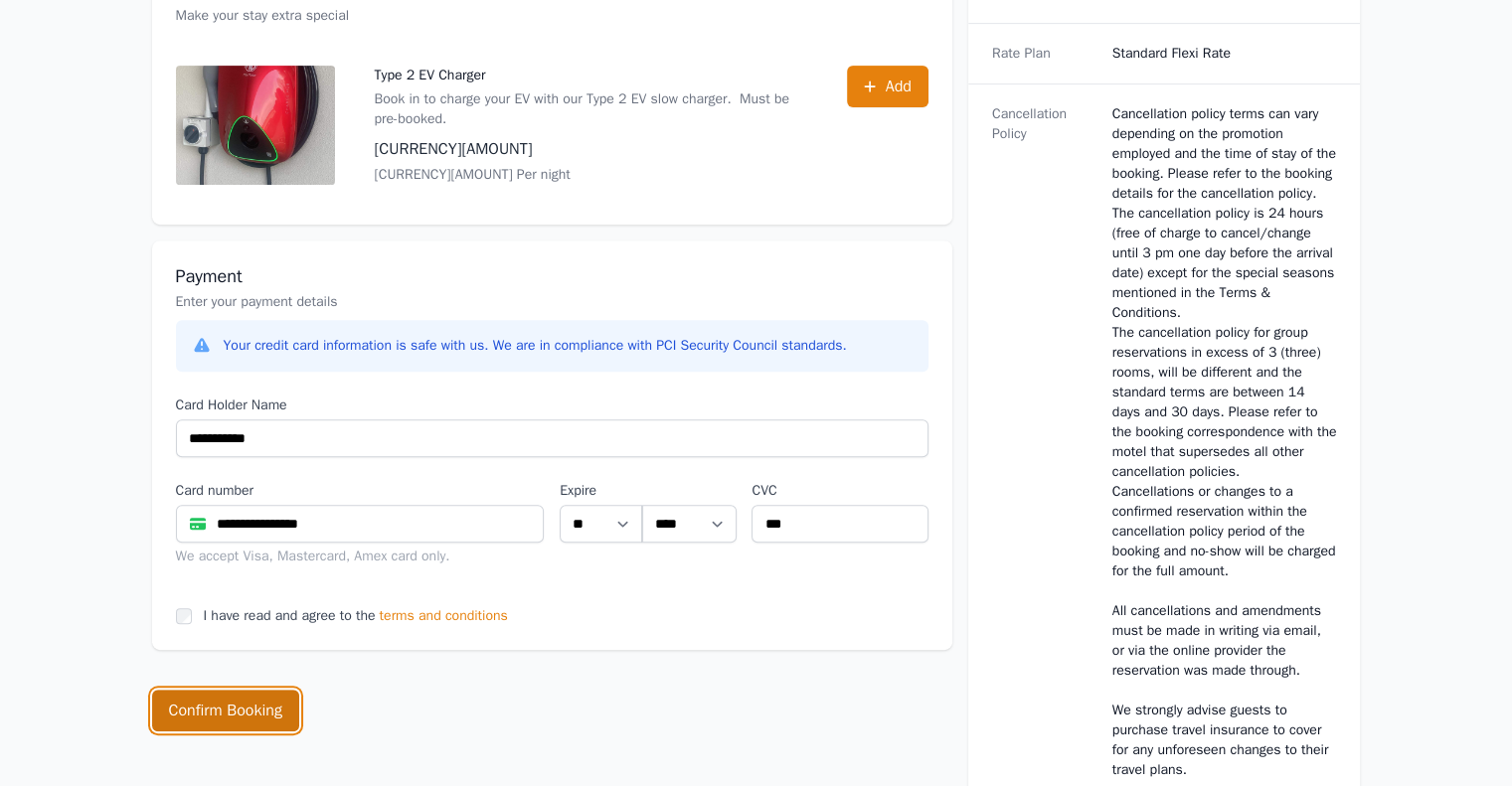 click on "Confirm Booking" at bounding box center (226, 710) 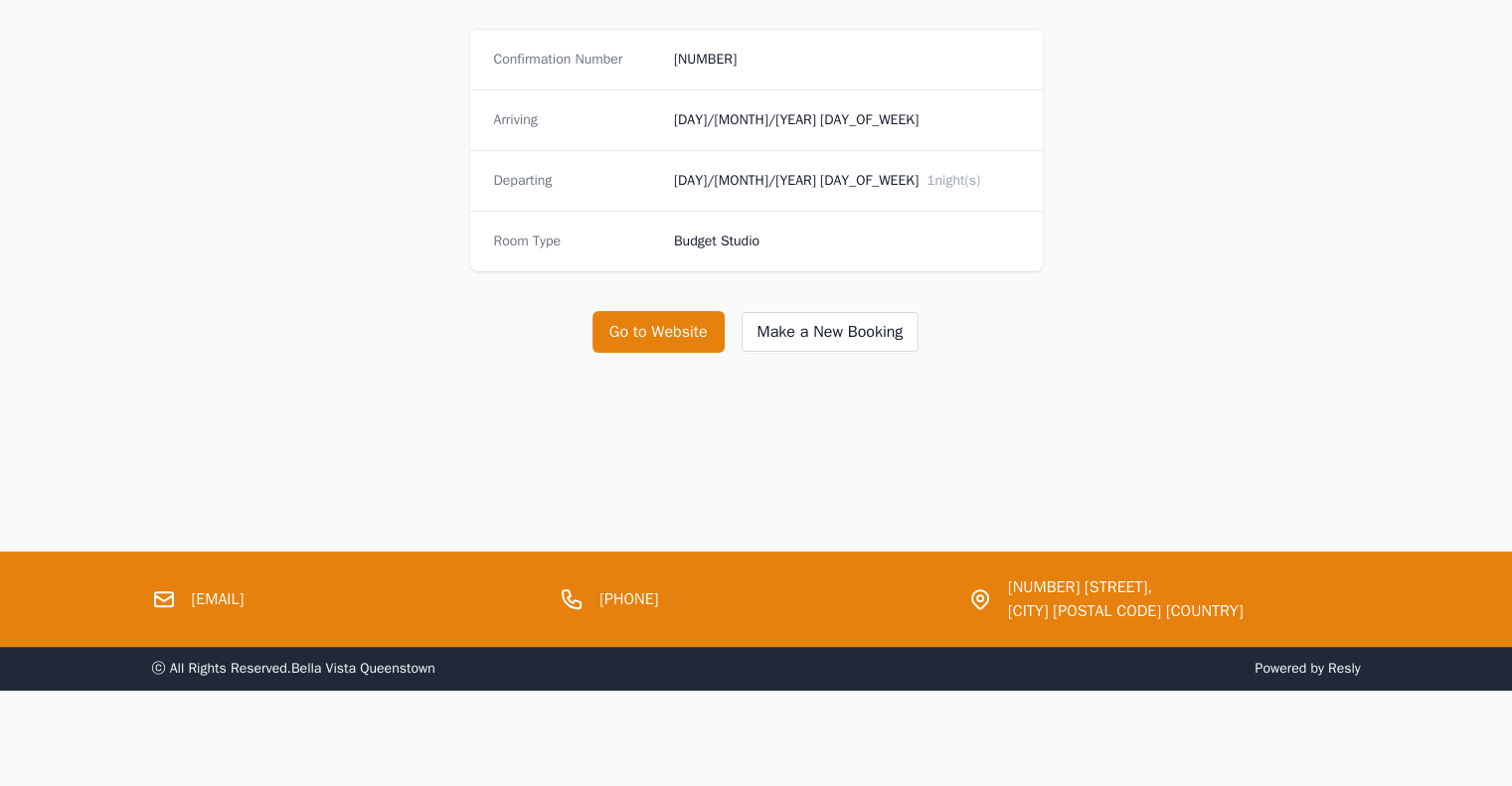 scroll, scrollTop: 0, scrollLeft: 0, axis: both 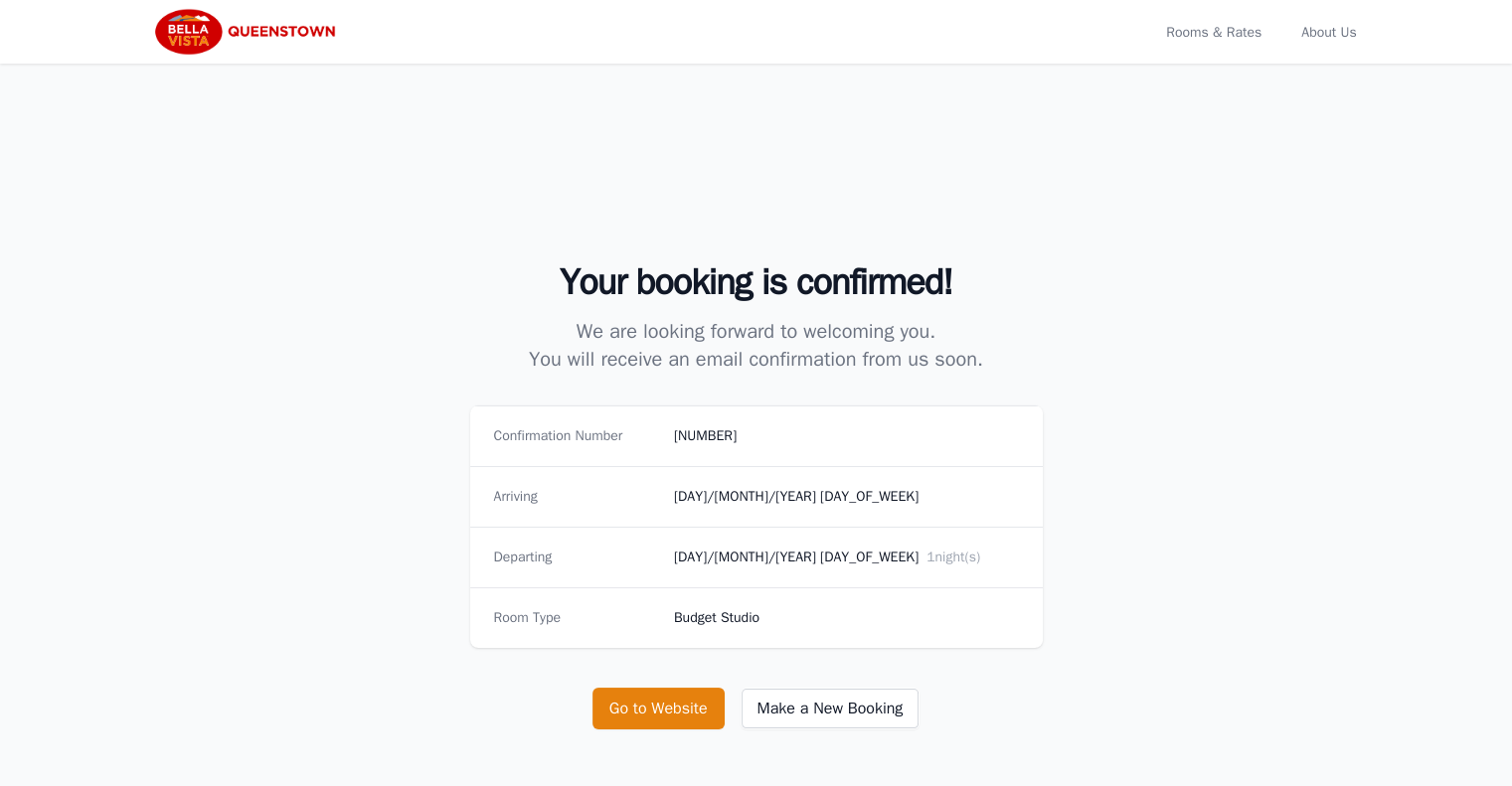 click on "[NUMBER]" at bounding box center [846, 436] 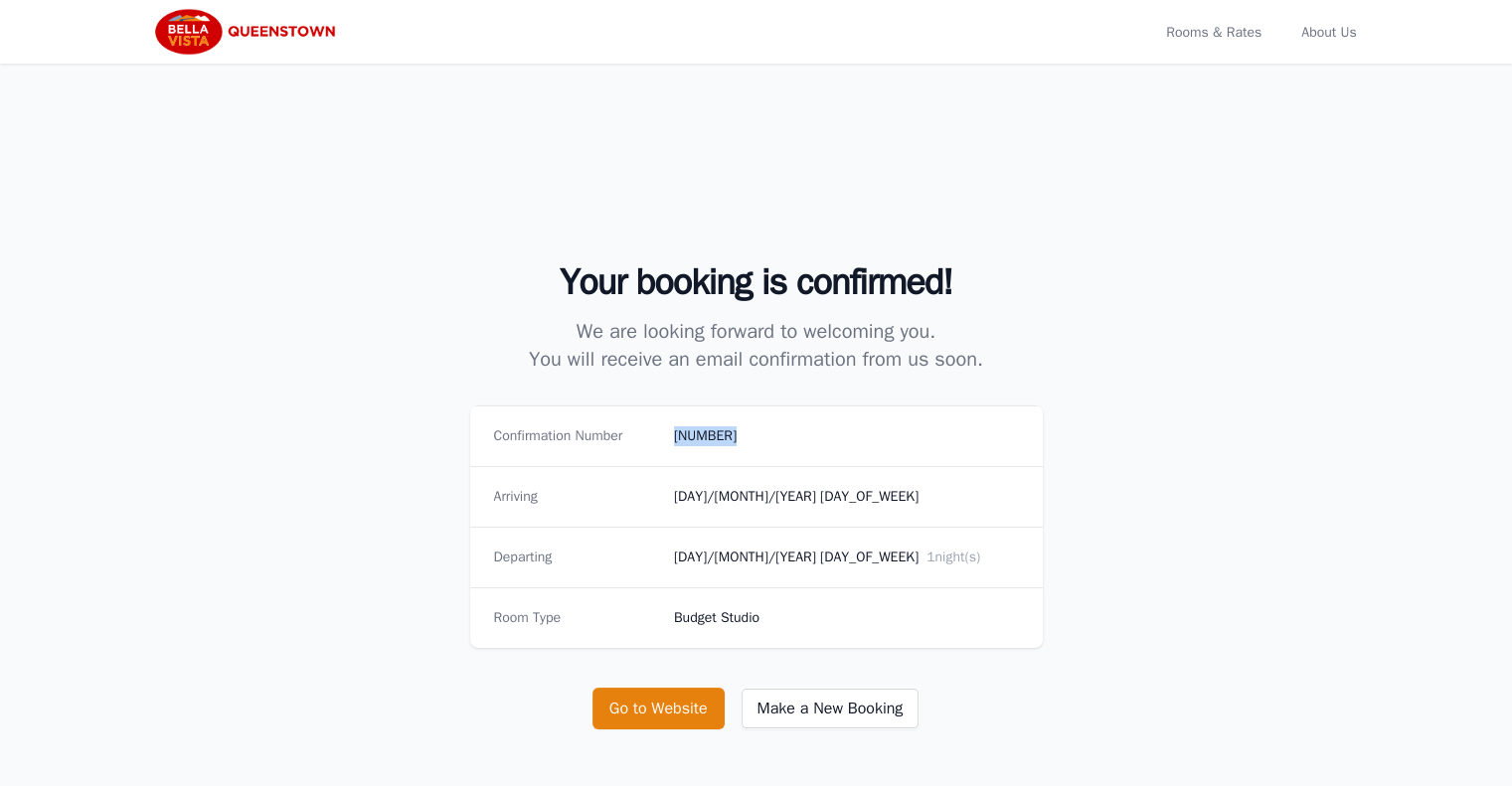 click on "[NUMBER]" at bounding box center [846, 436] 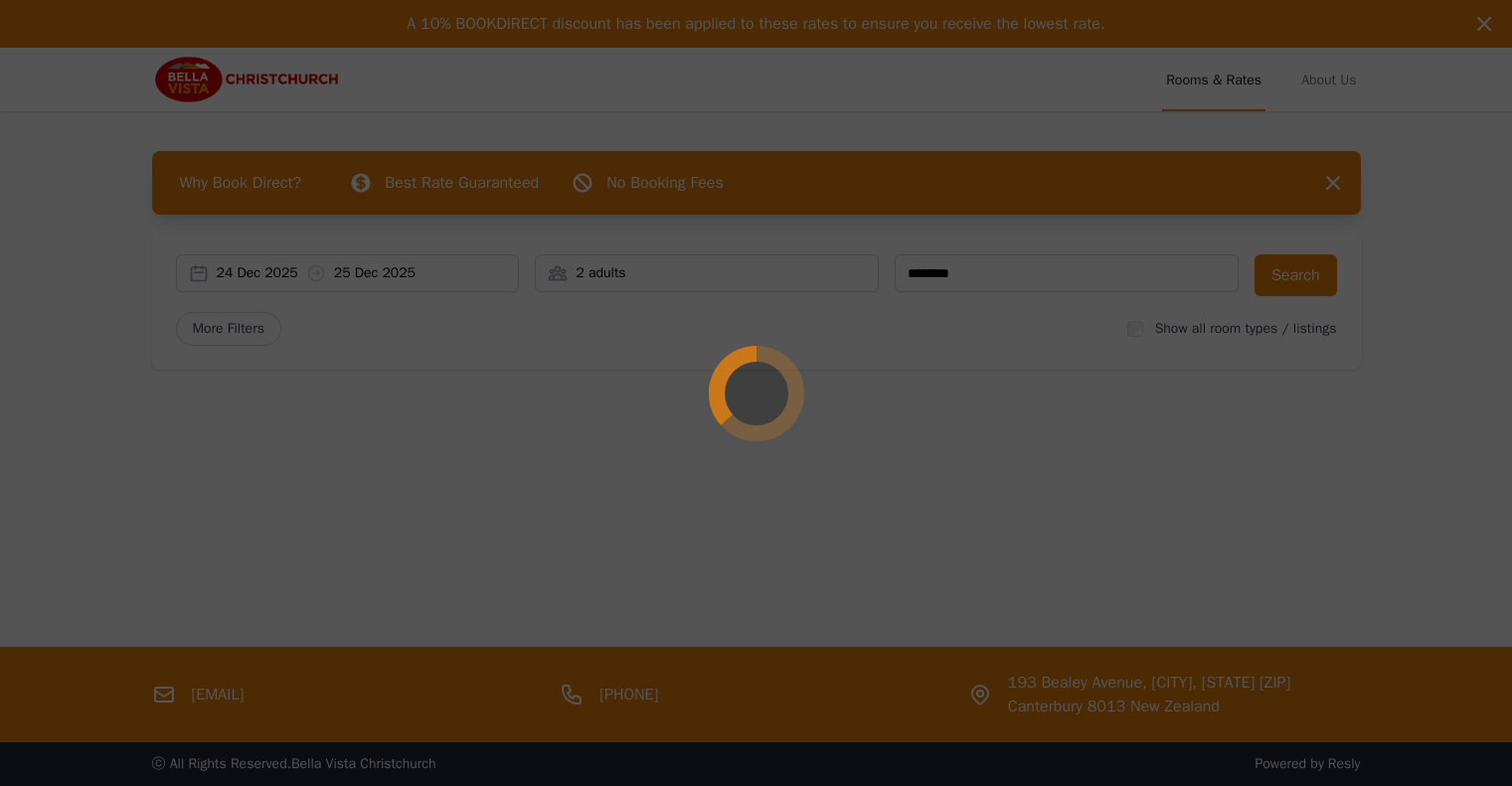 scroll, scrollTop: 0, scrollLeft: 0, axis: both 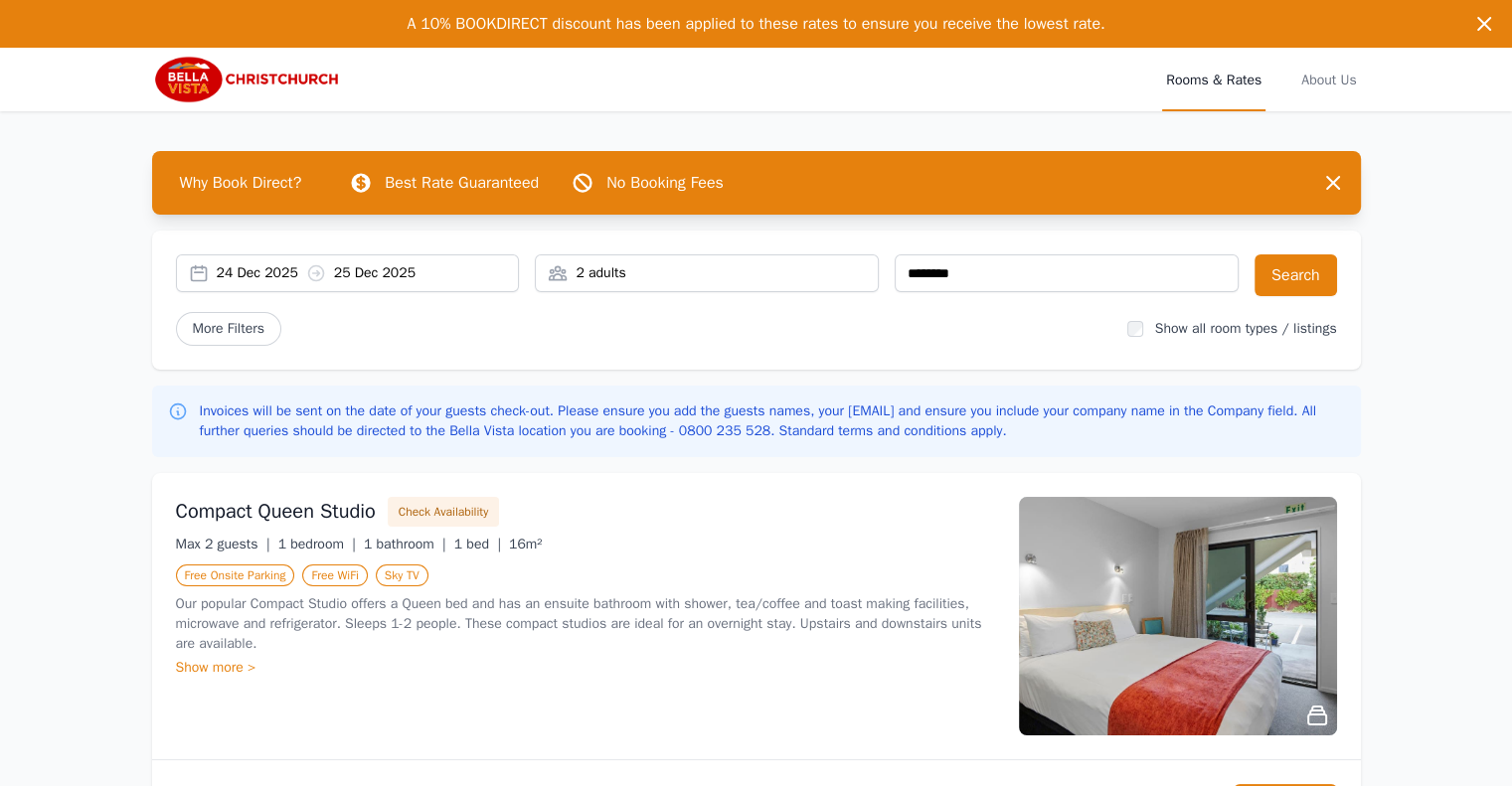 click on "[NUMBER] adults" at bounding box center (707, 273) 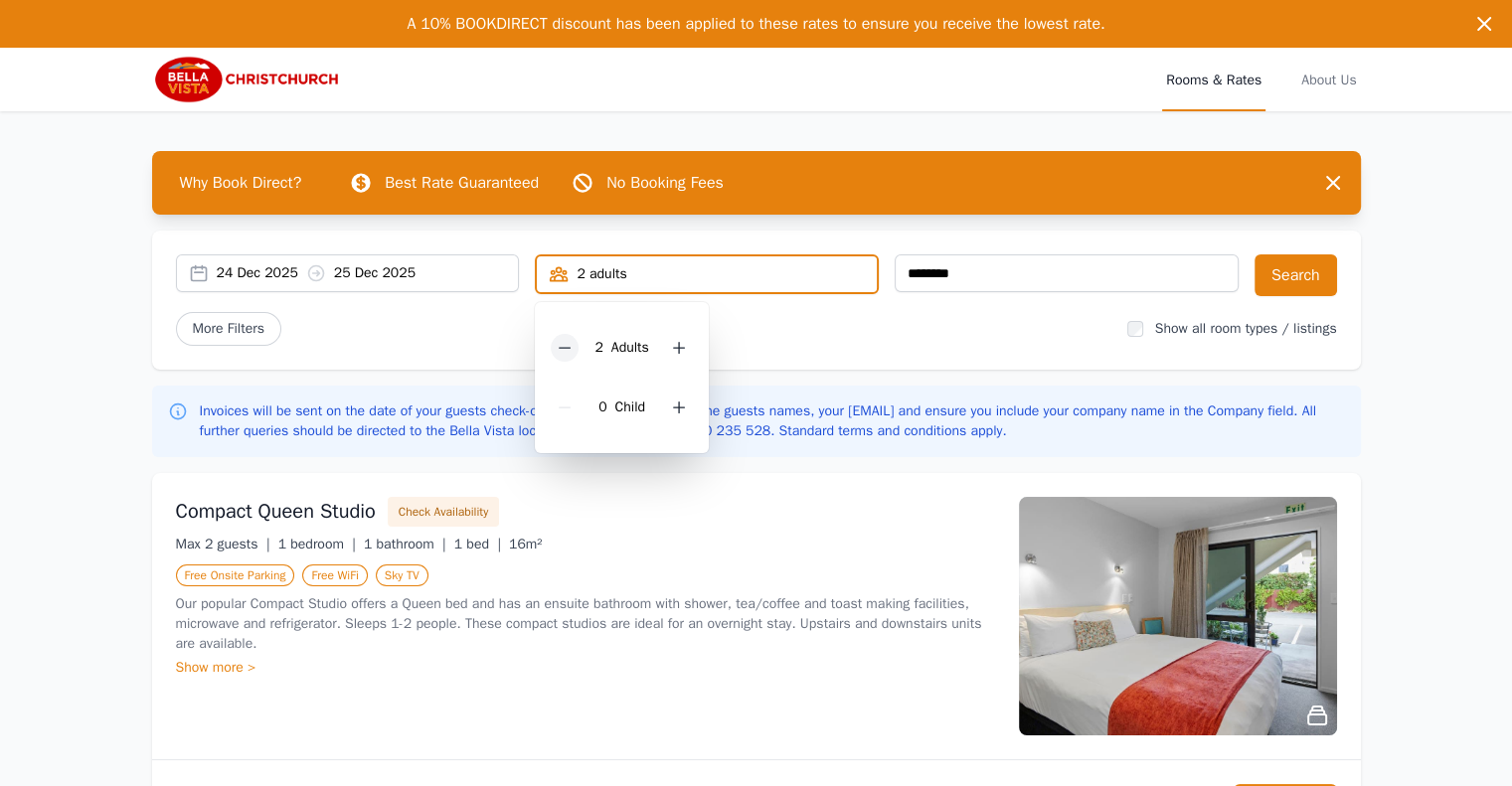 click at bounding box center [565, 348] 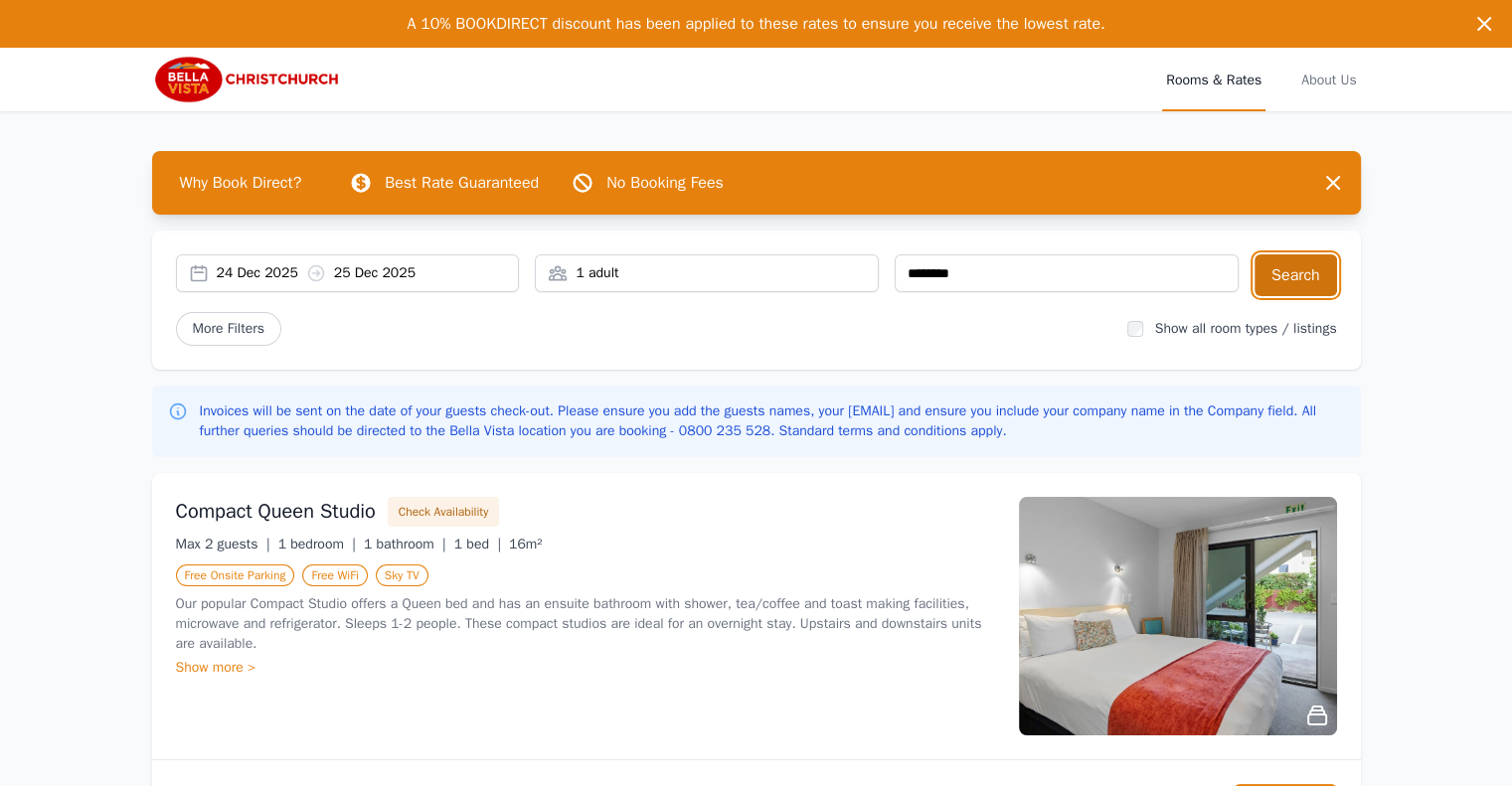 click on "Search" at bounding box center [1295, 275] 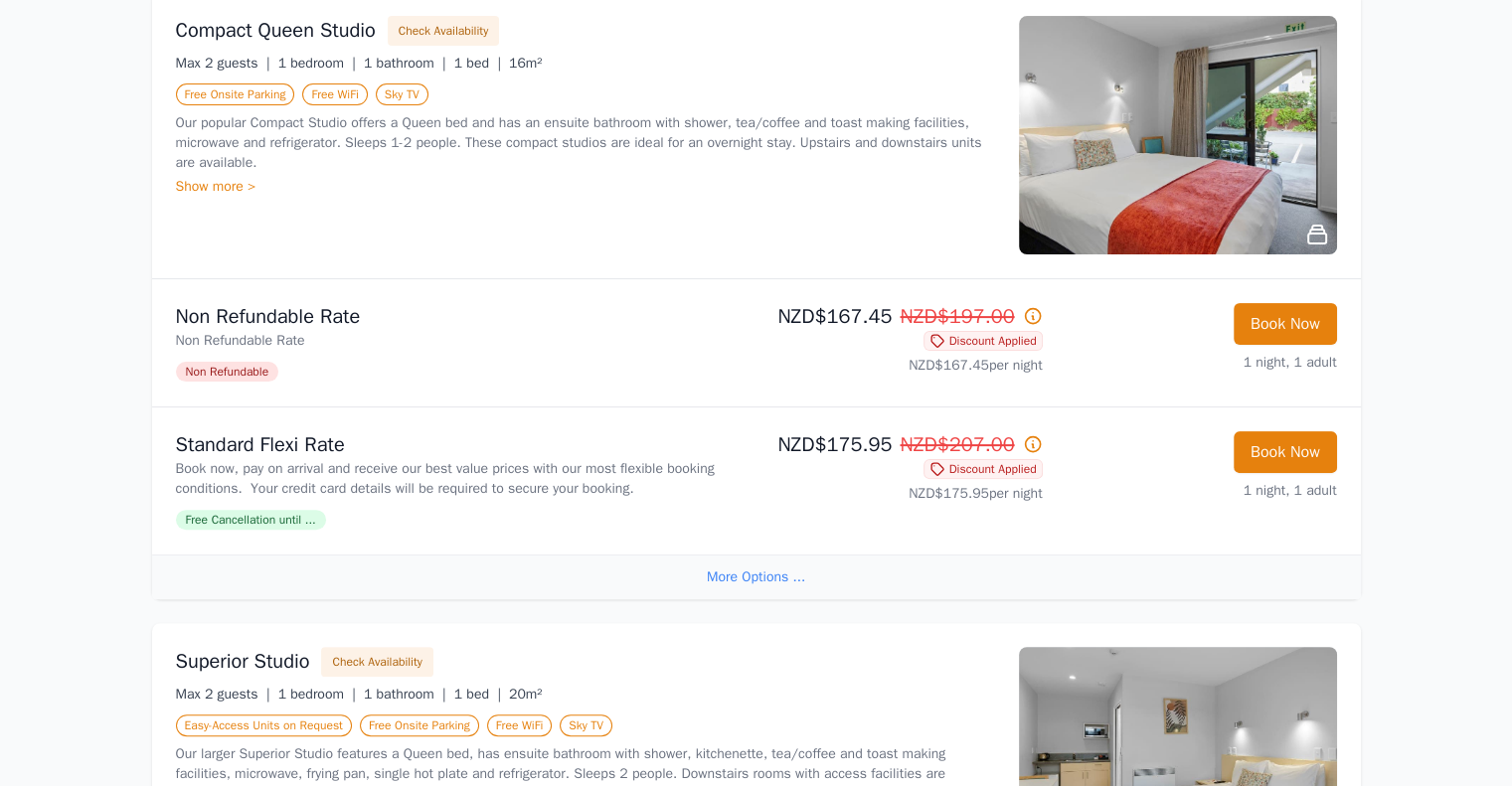 scroll, scrollTop: 692, scrollLeft: 0, axis: vertical 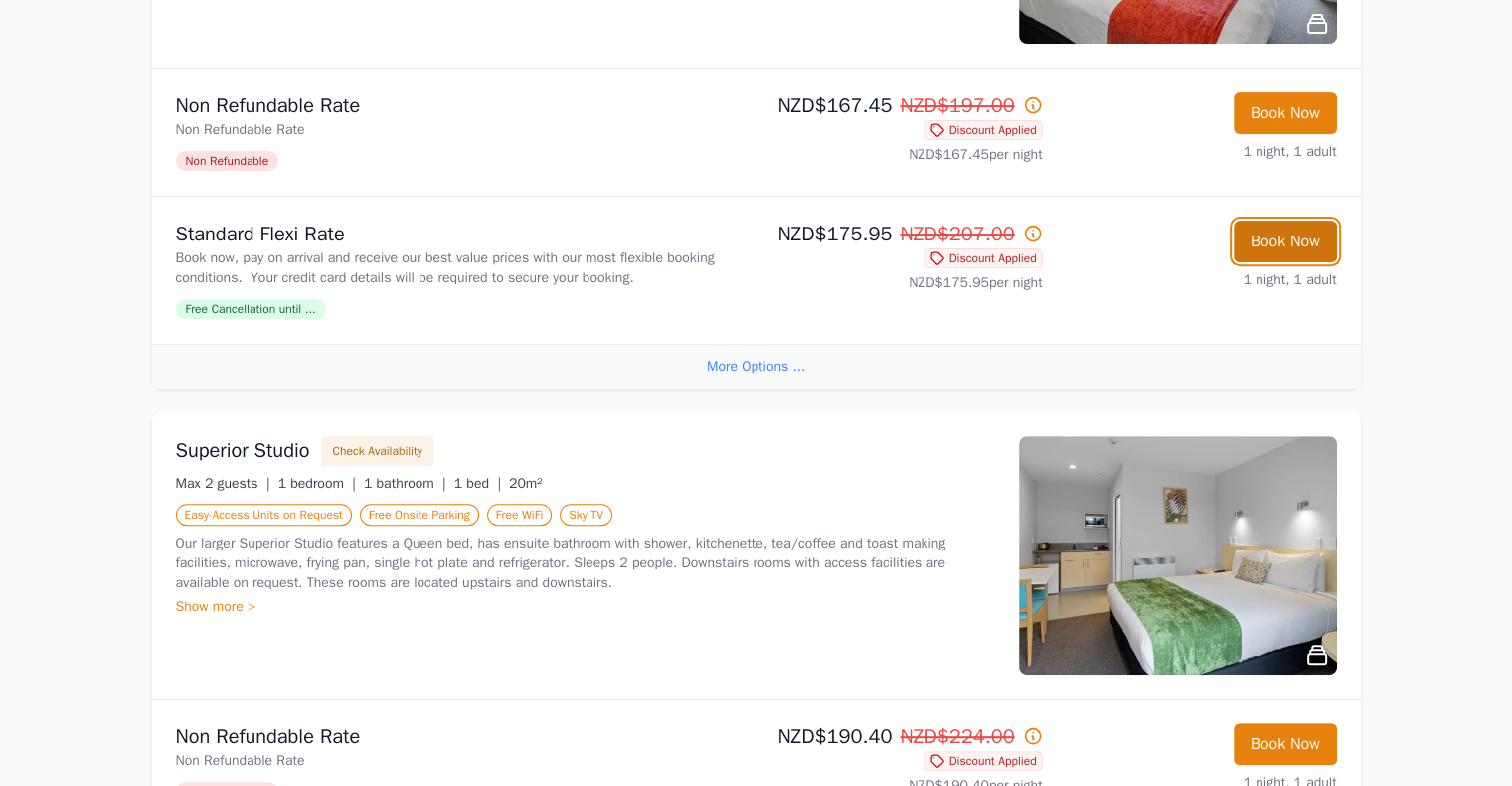 click on "Book Now" at bounding box center (1285, 113) 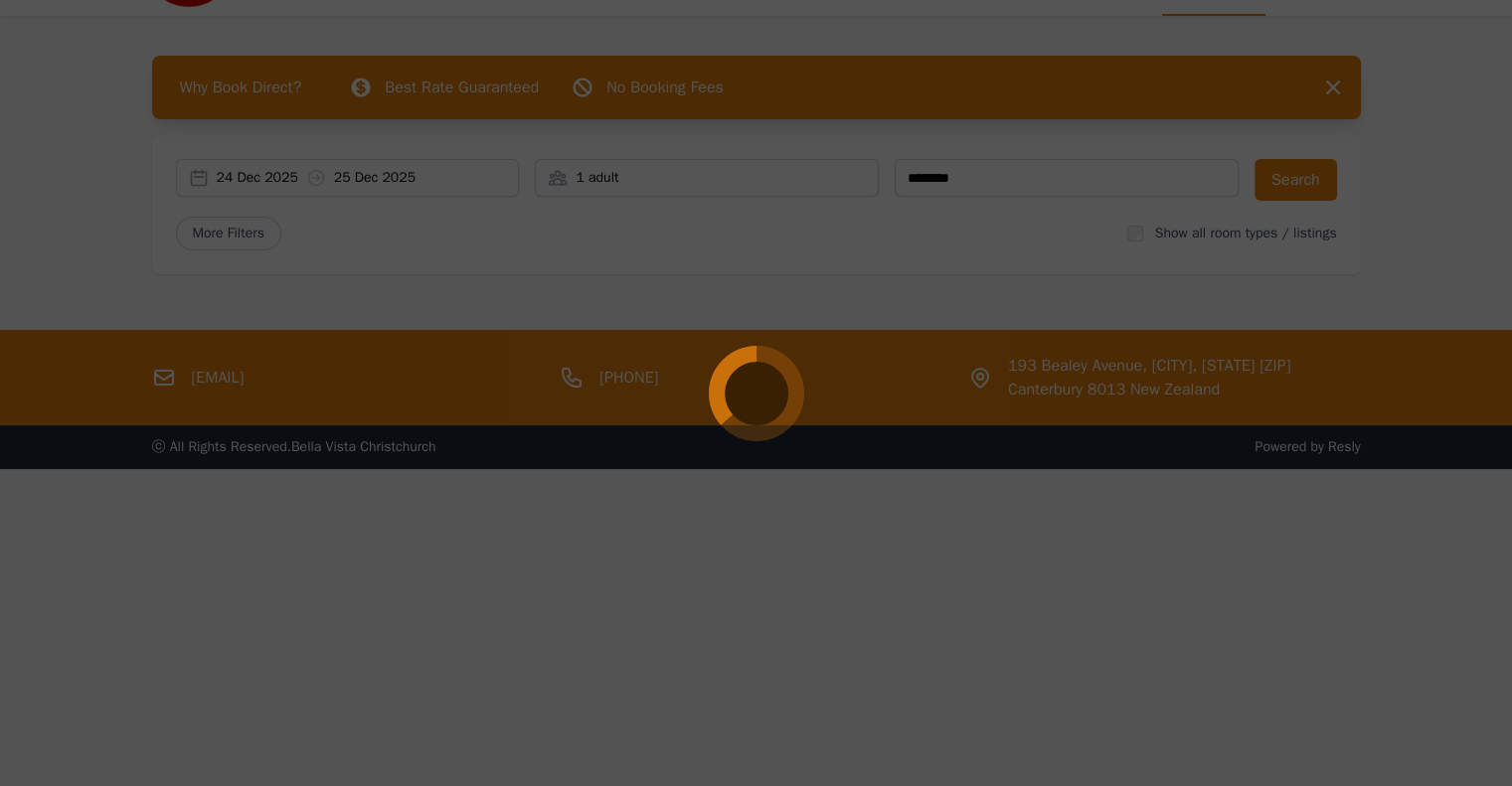 scroll, scrollTop: 95, scrollLeft: 0, axis: vertical 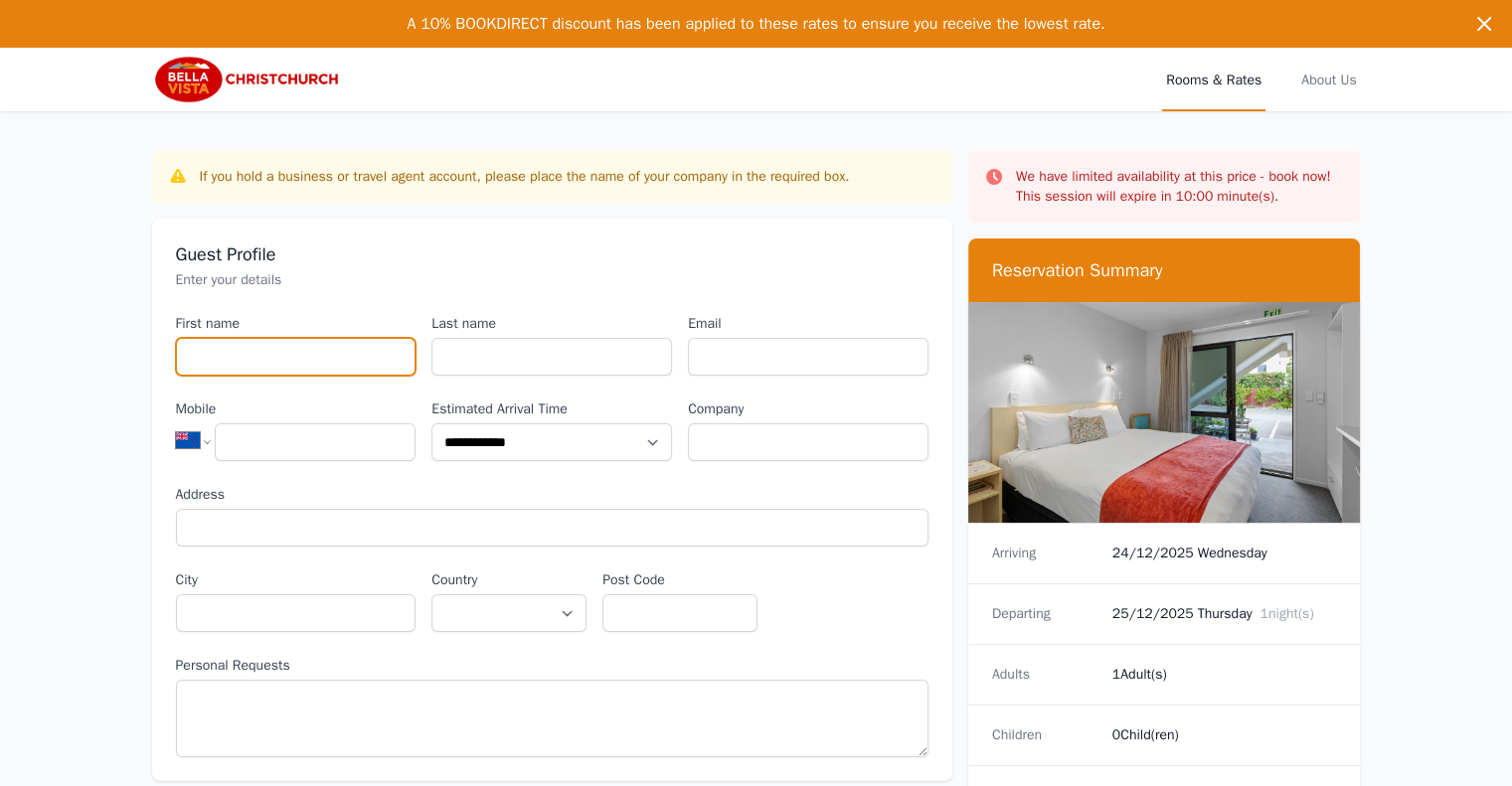 click on "First name" at bounding box center [296, 357] 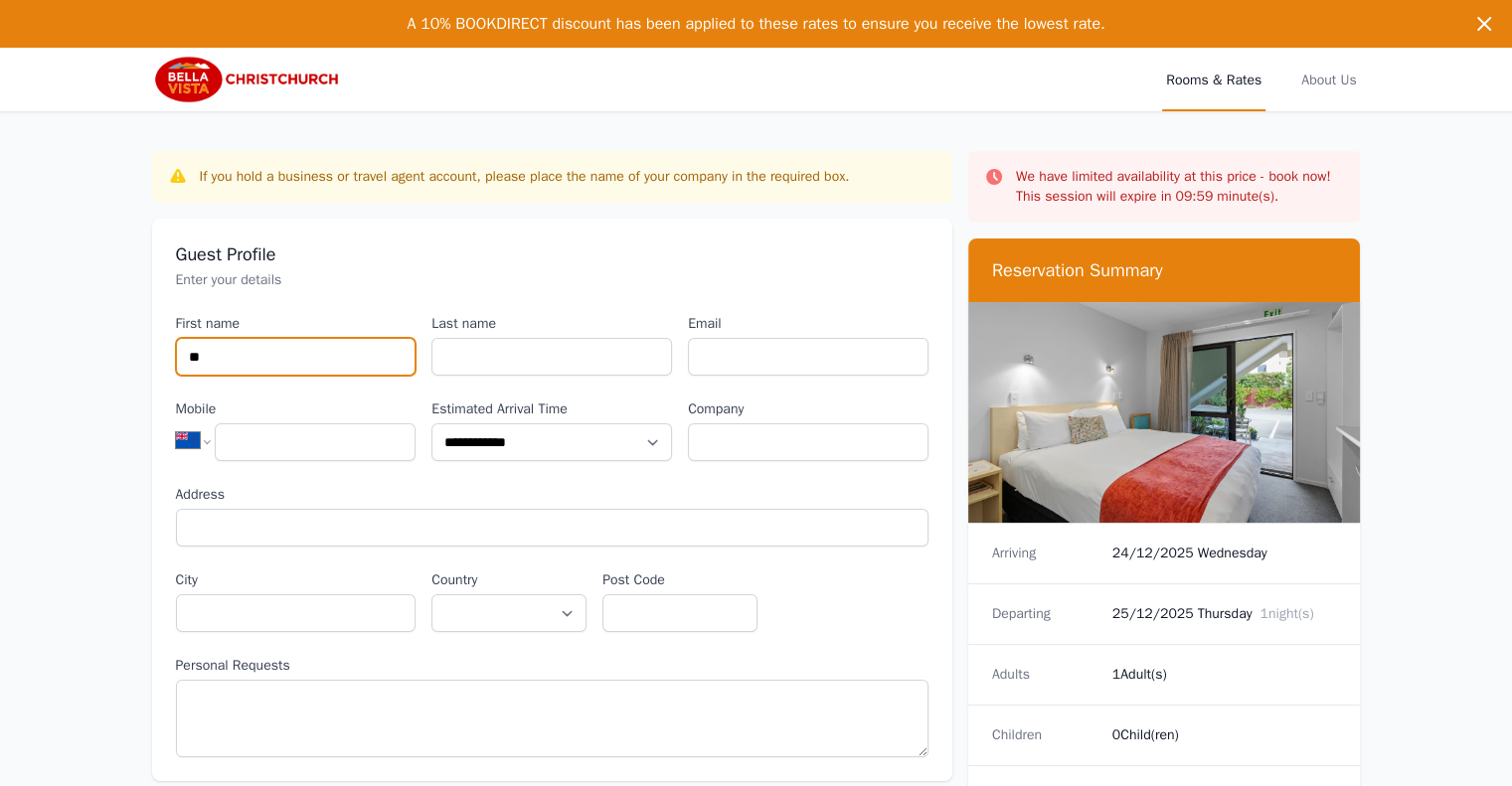 type on "*" 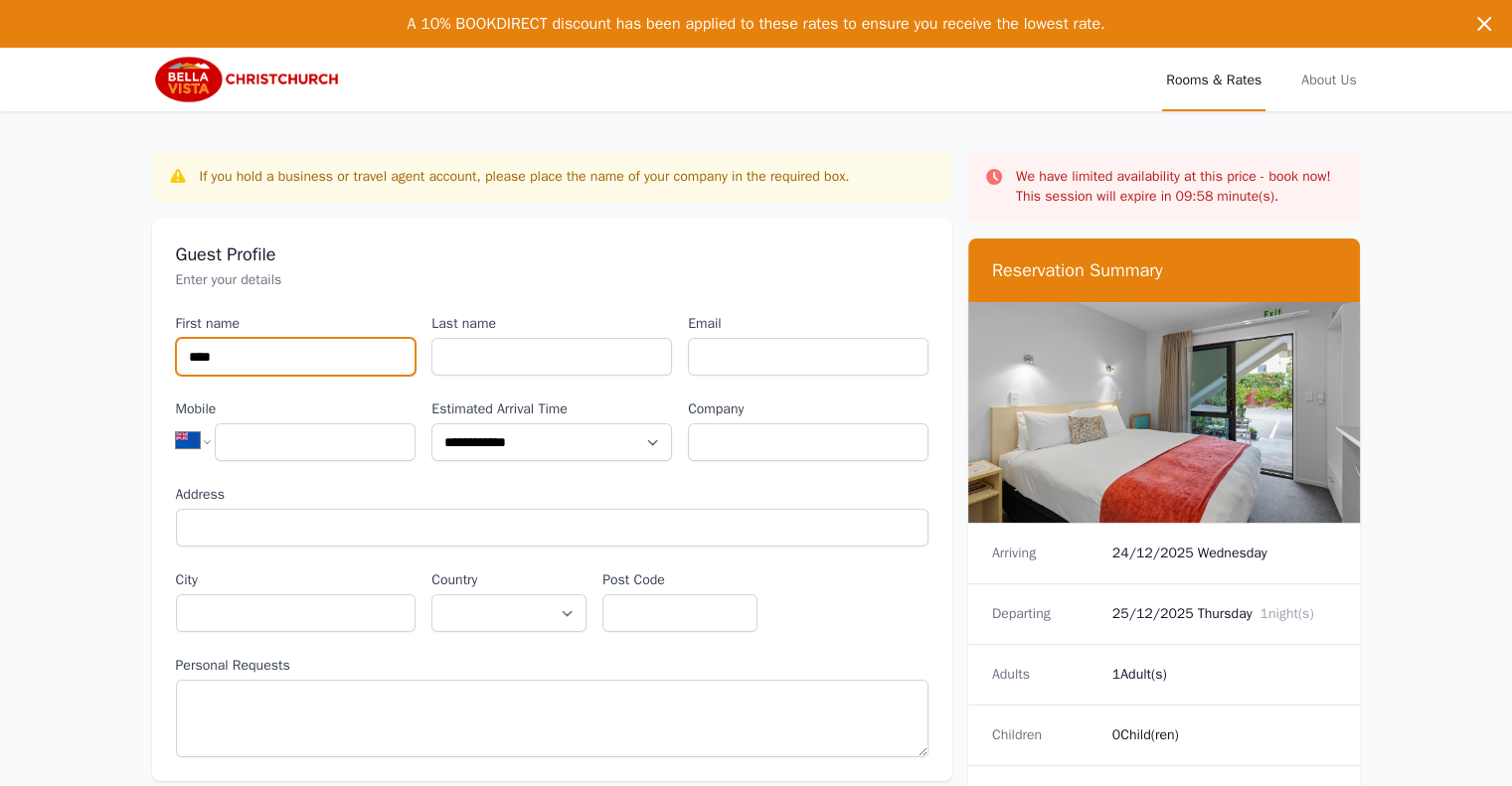 click on "***" at bounding box center (296, 357) 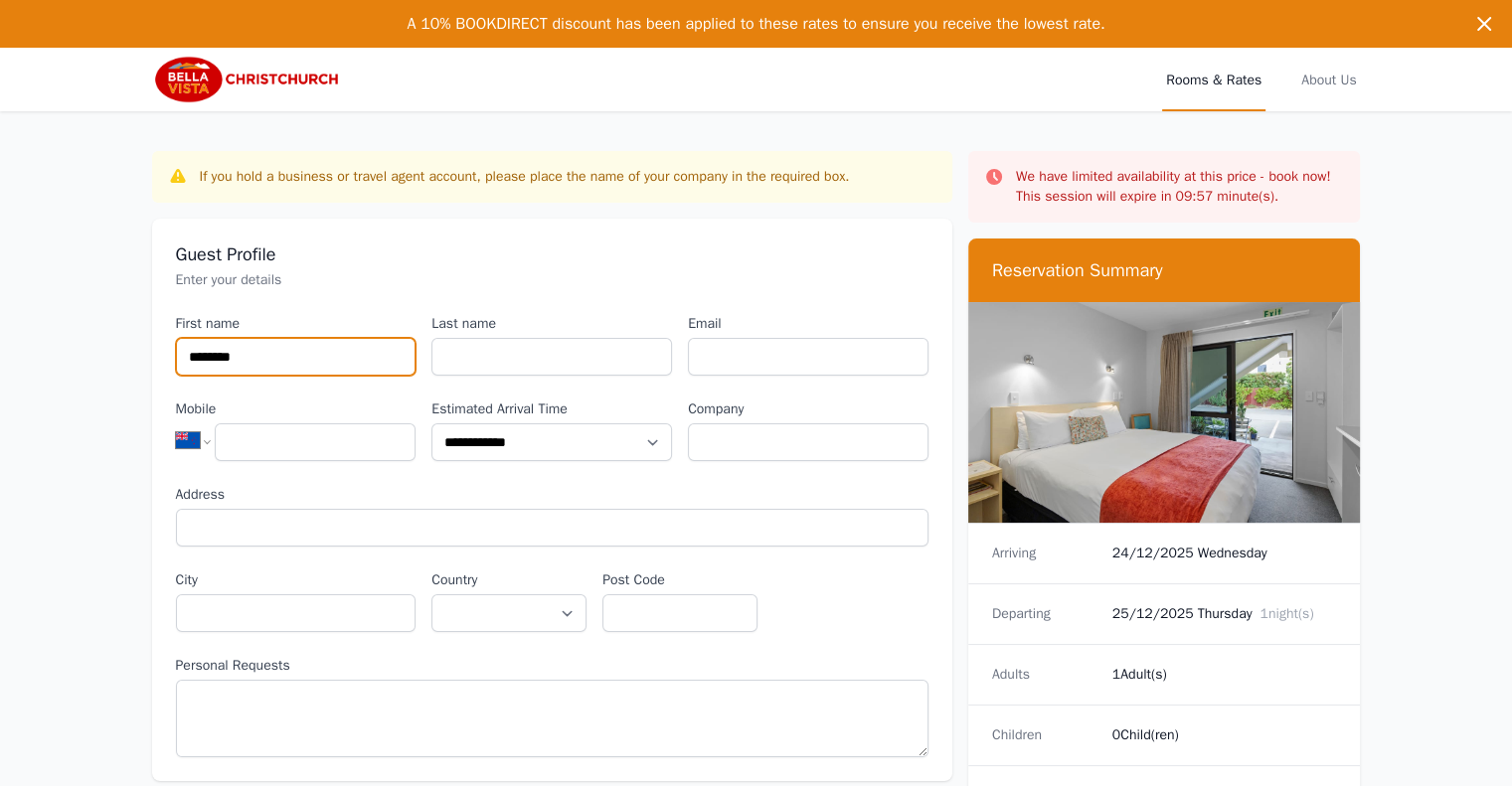 type on "********" 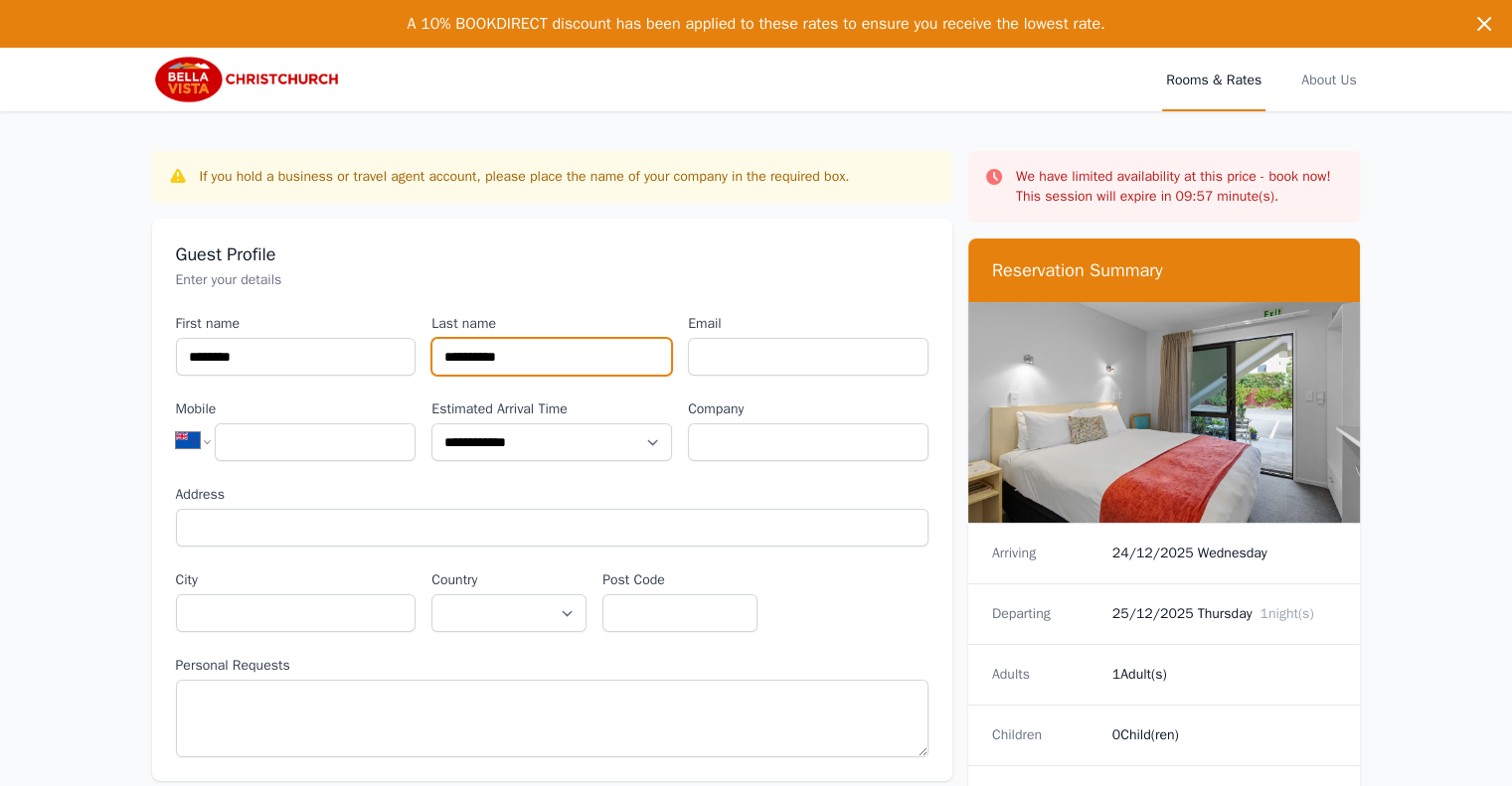 type on "**********" 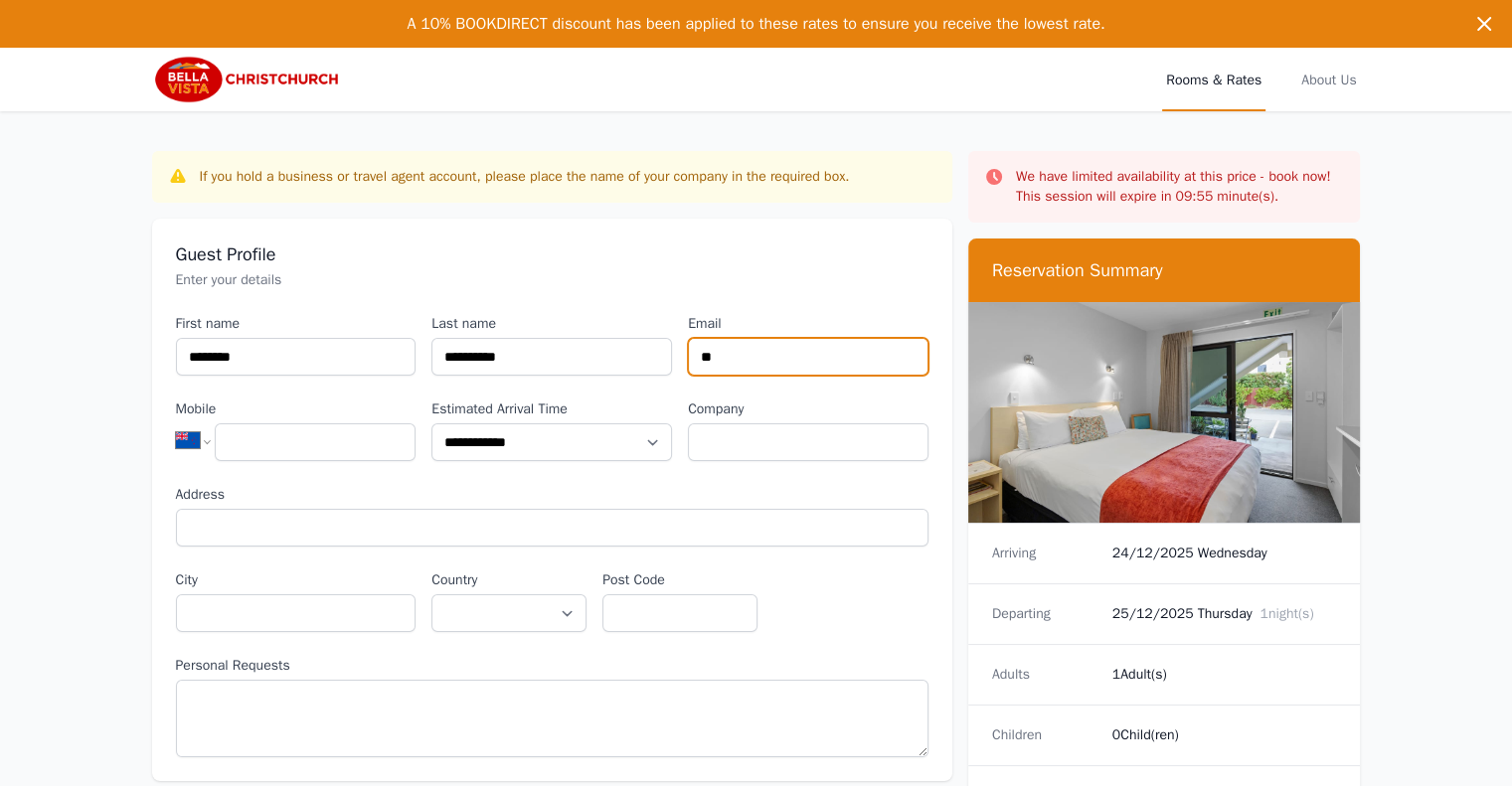 type on "**********" 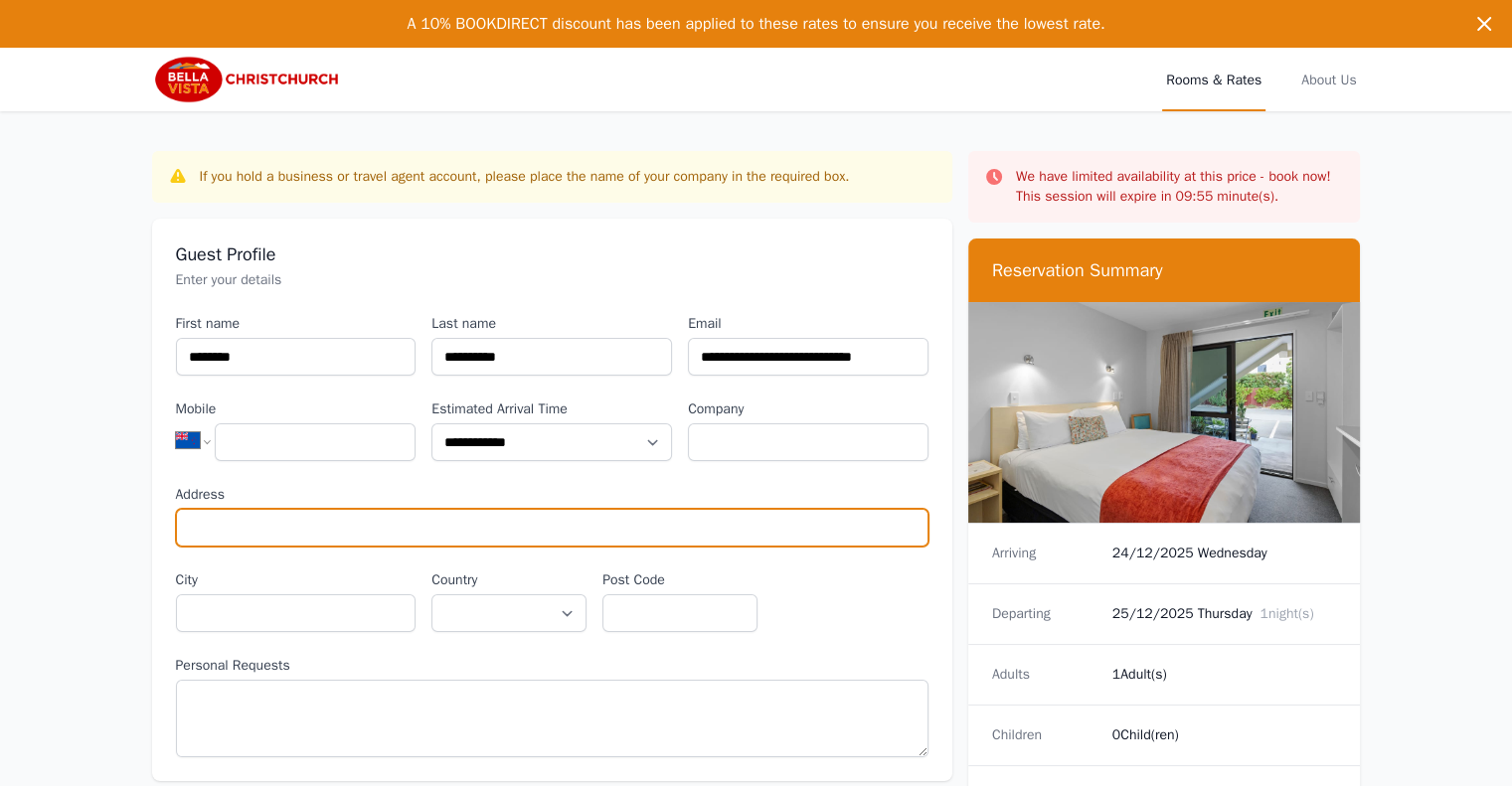 type on "**********" 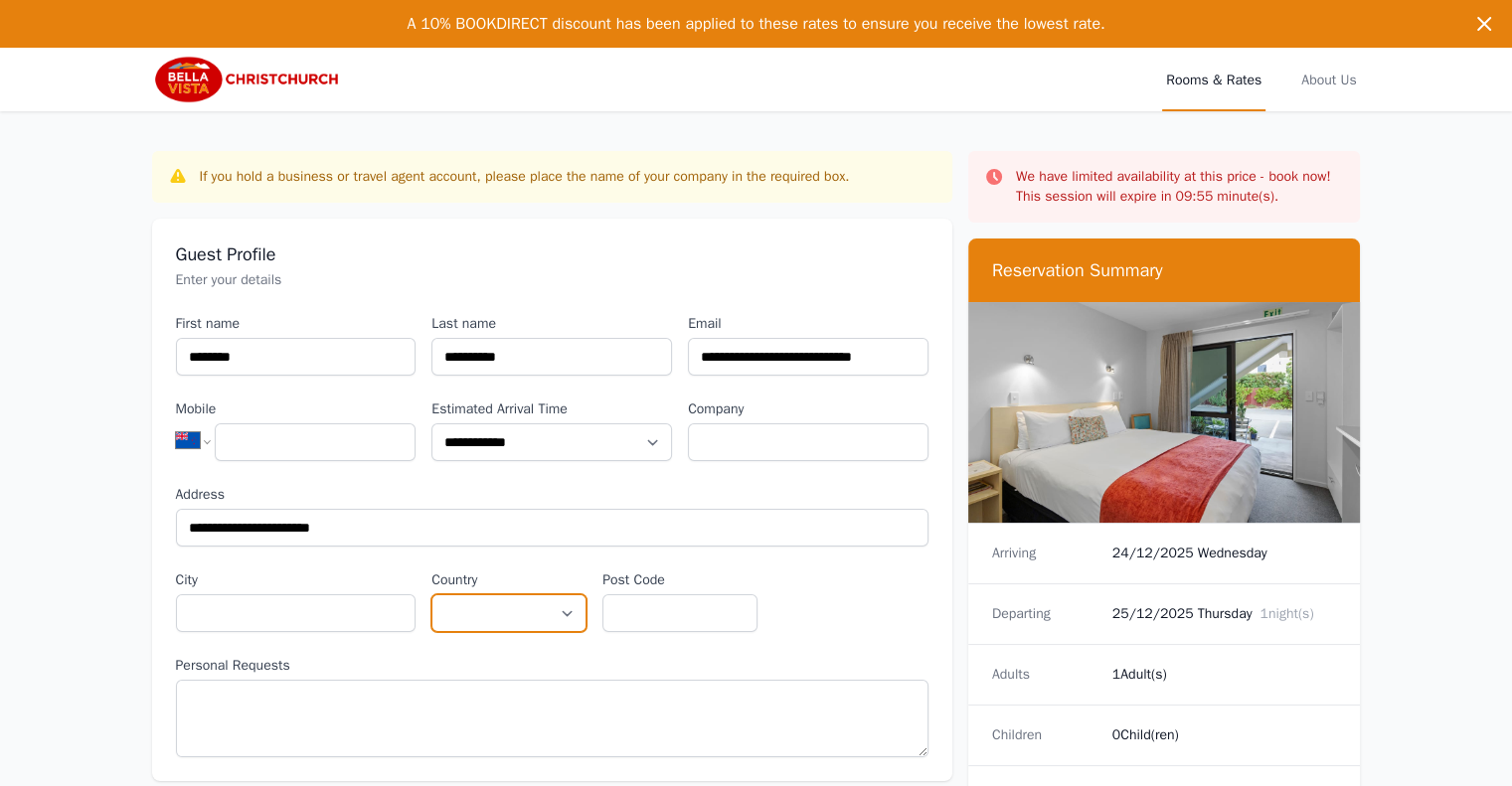 select on "**********" 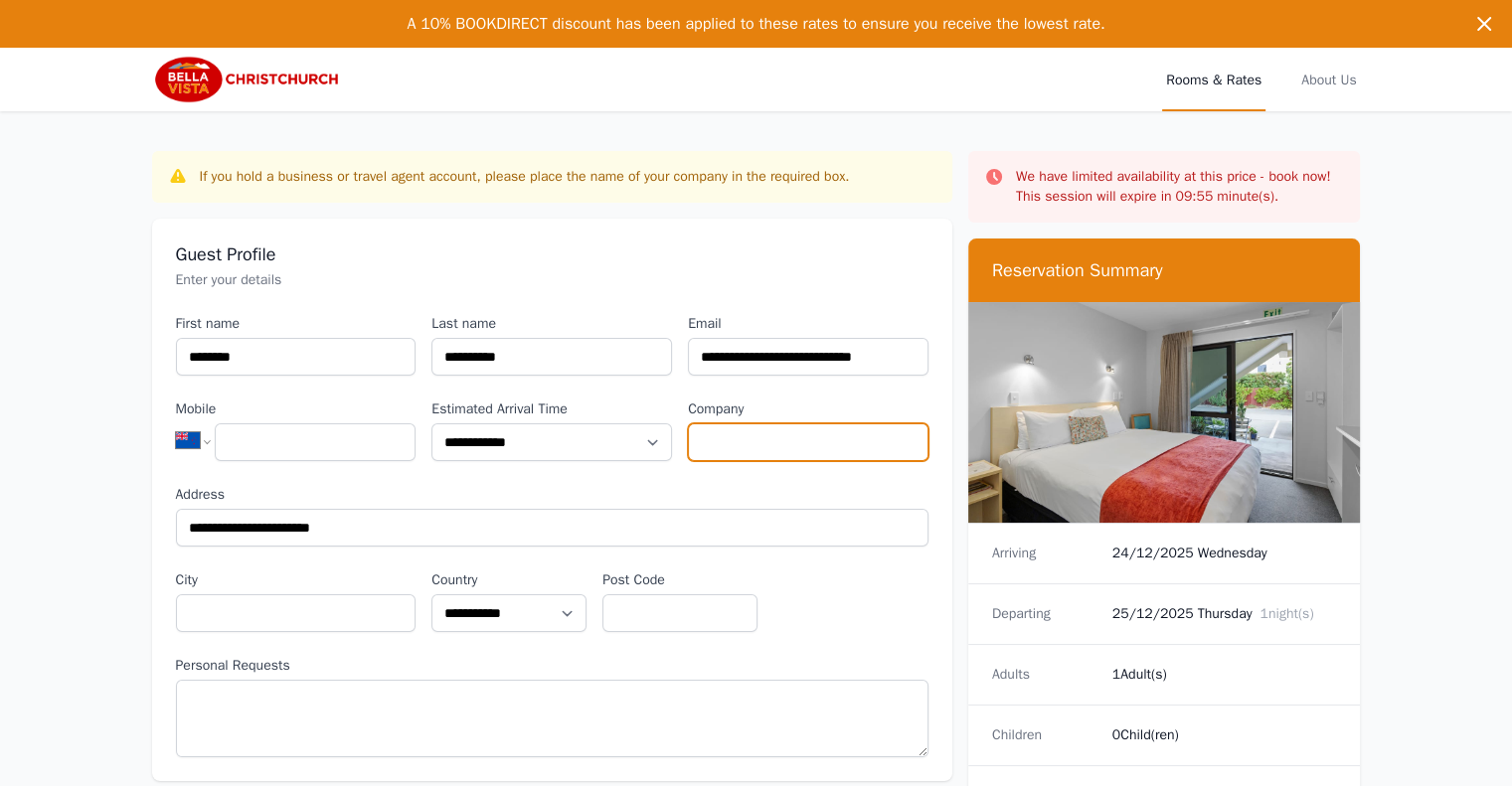 click on "Company" at bounding box center (808, 442) 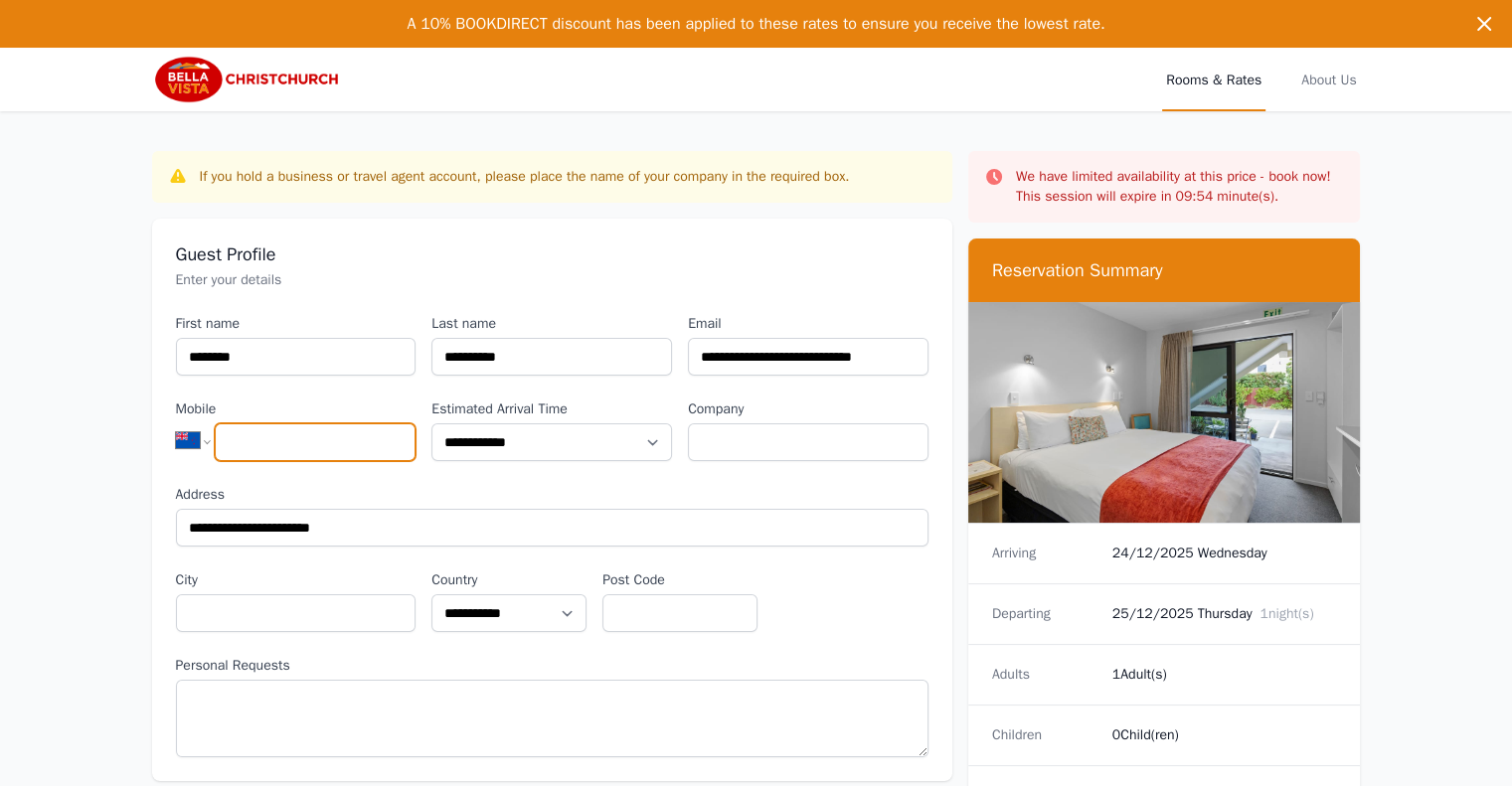 click on "Mobile" at bounding box center [315, 442] 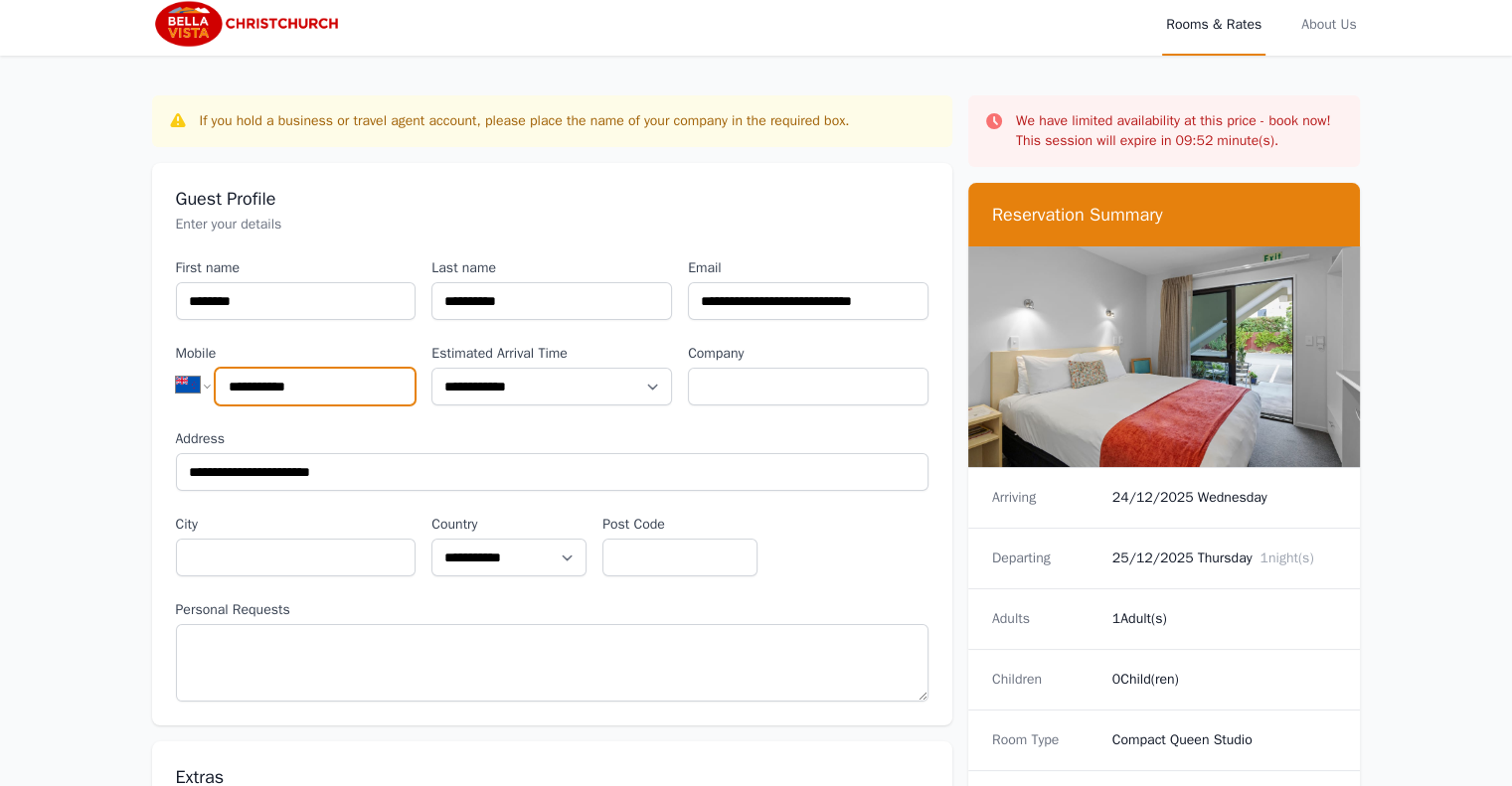 scroll, scrollTop: 99, scrollLeft: 0, axis: vertical 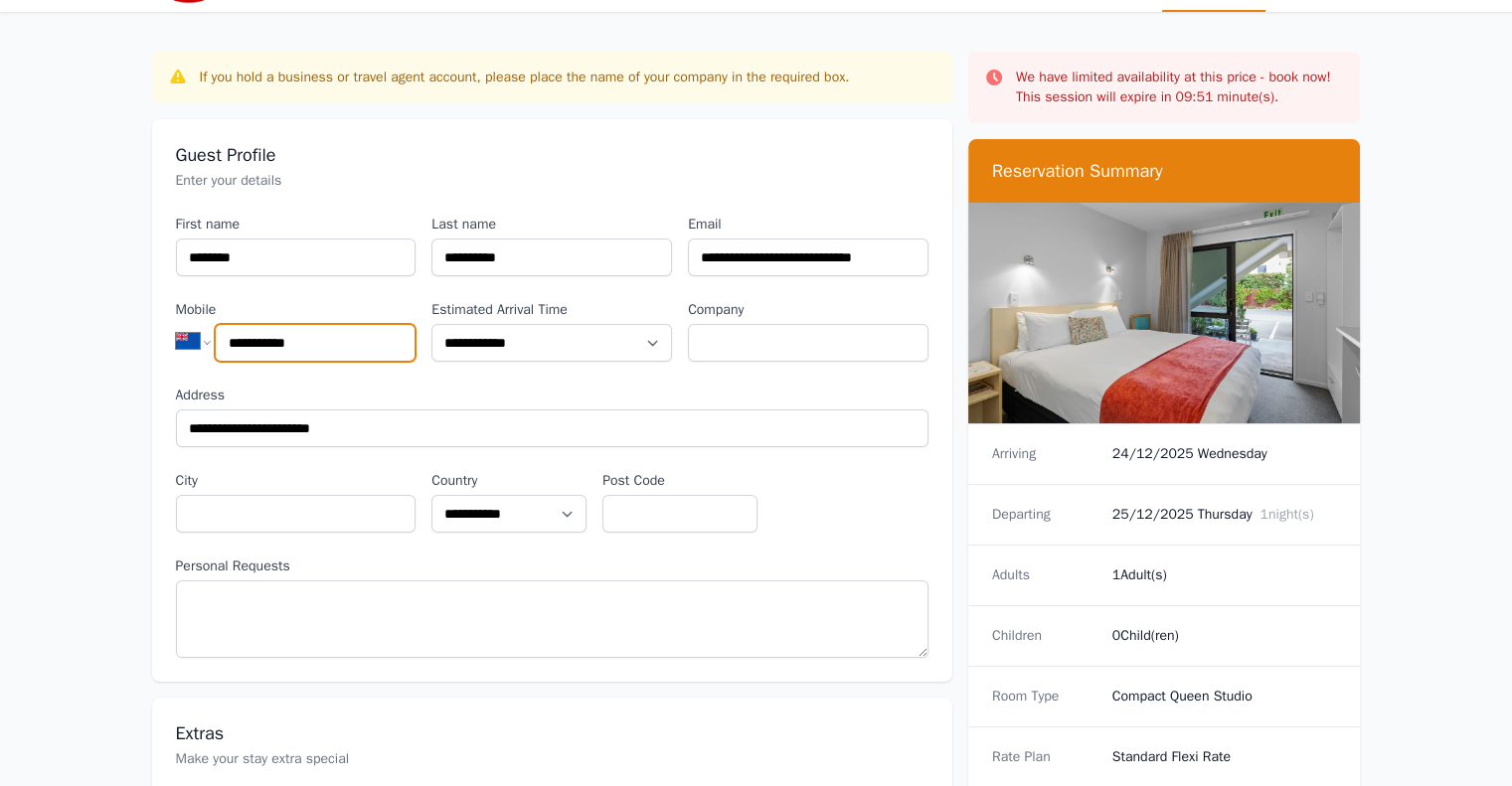 type on "**********" 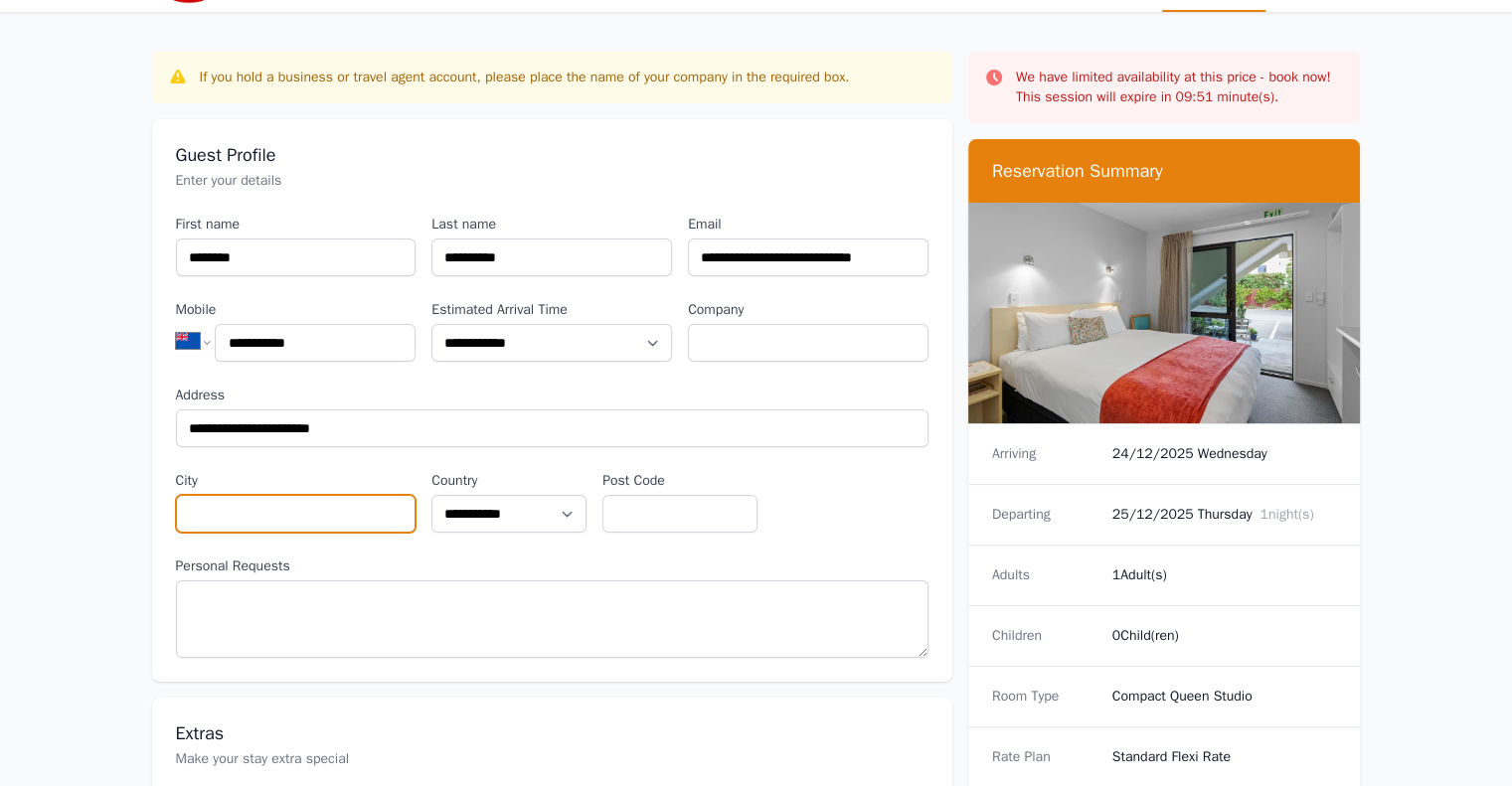 click on "City" at bounding box center [296, 514] 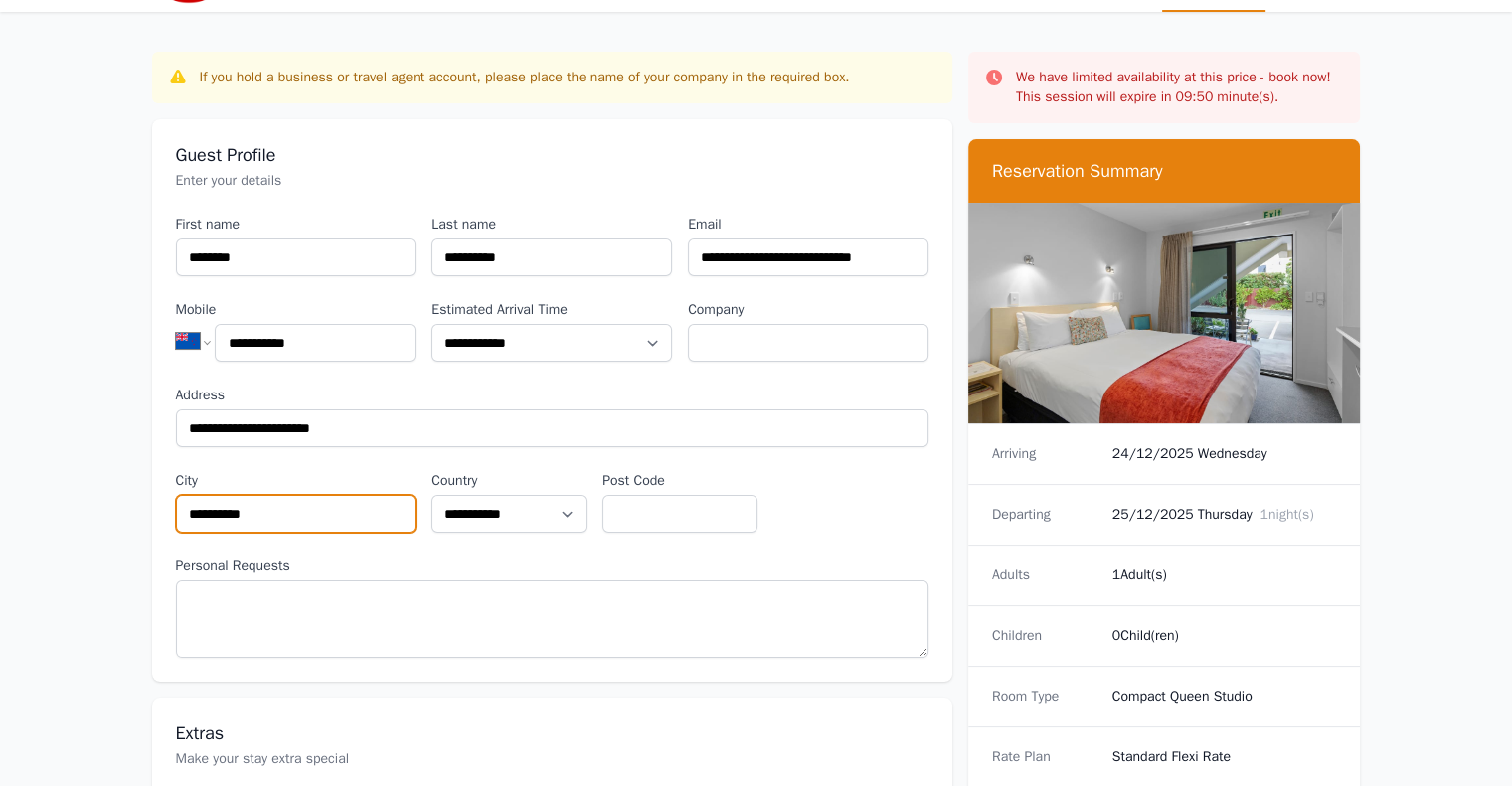type on "**********" 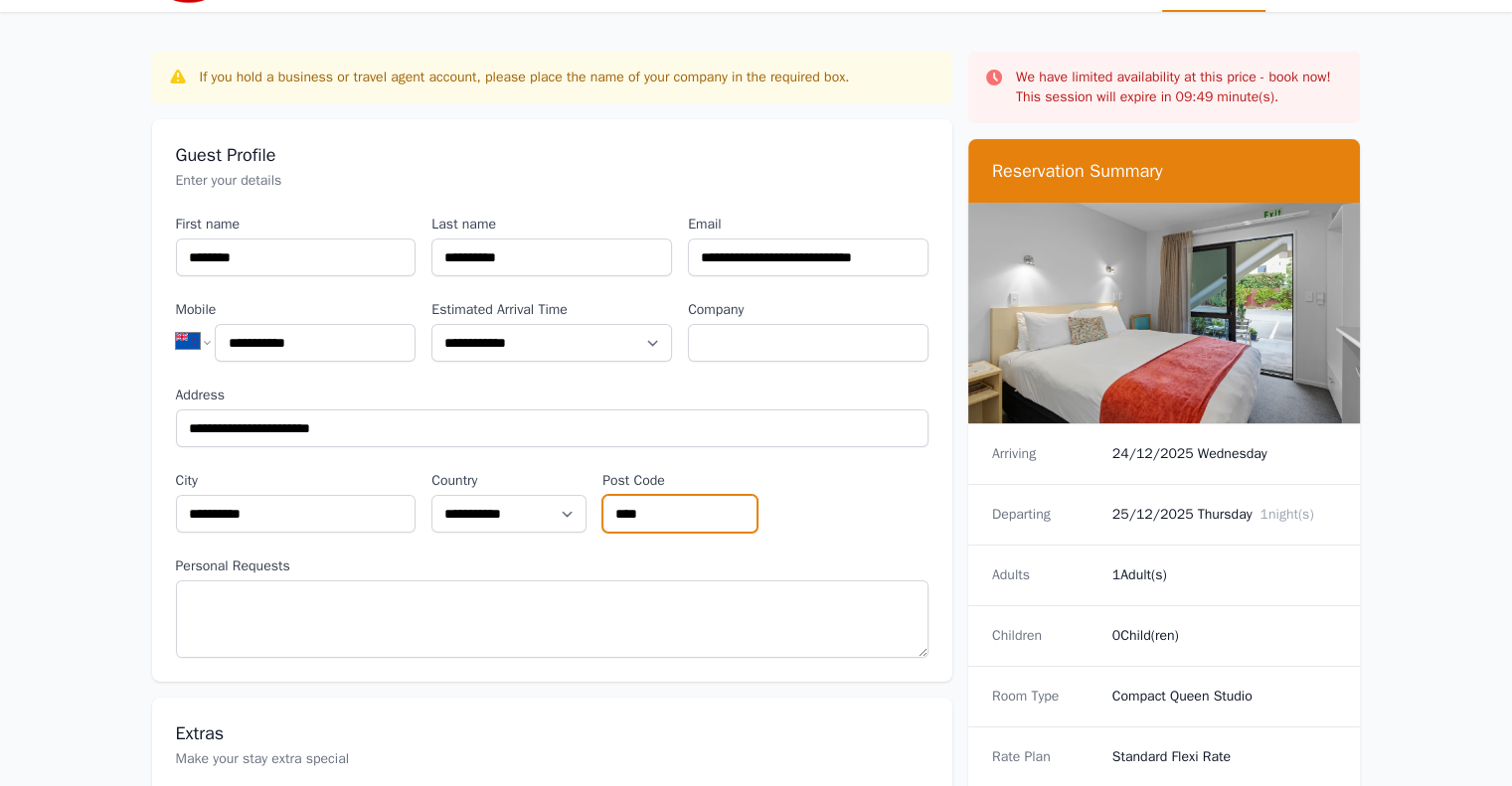 type on "[YEAR]" 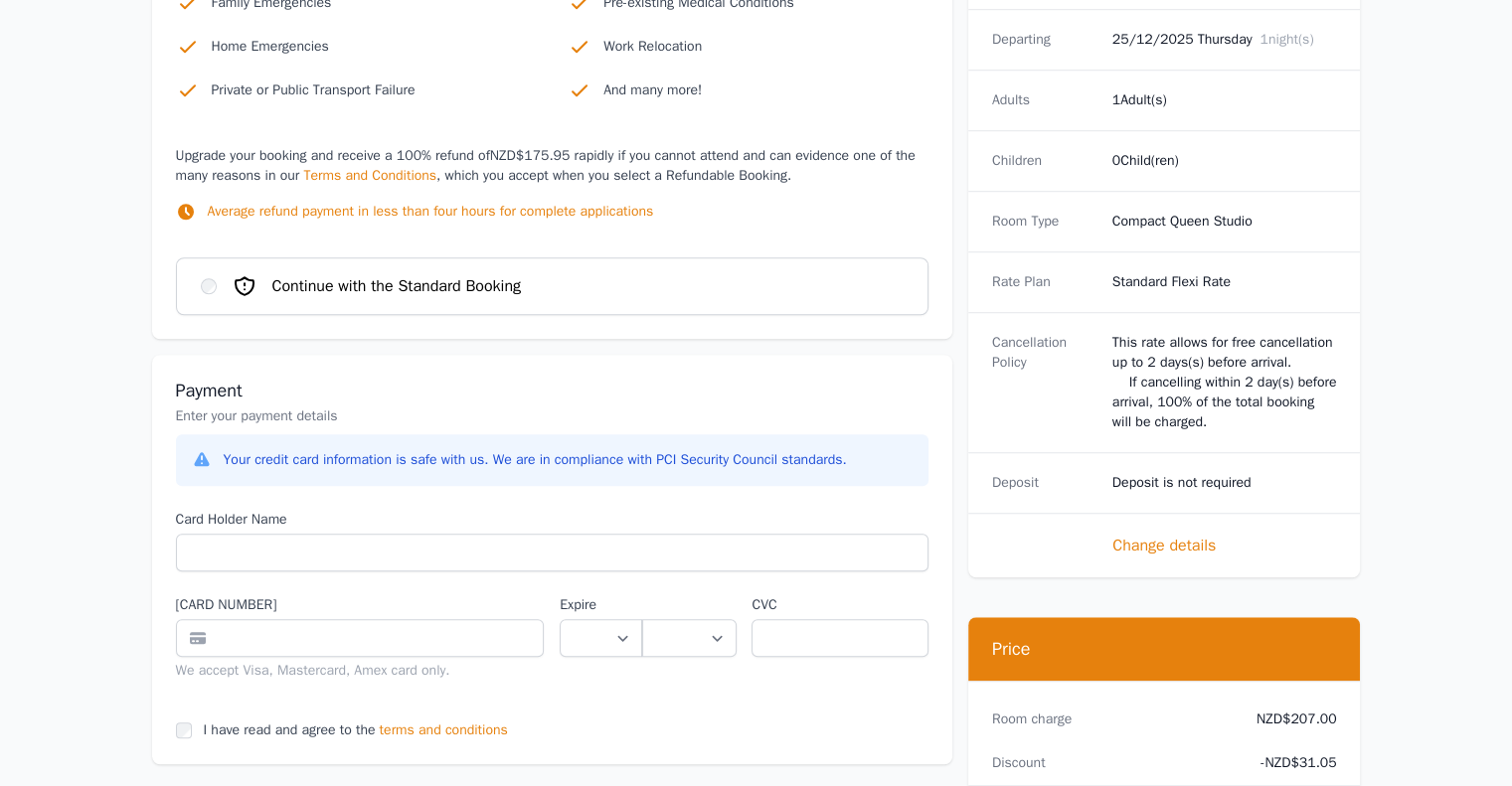 scroll, scrollTop: 1590, scrollLeft: 0, axis: vertical 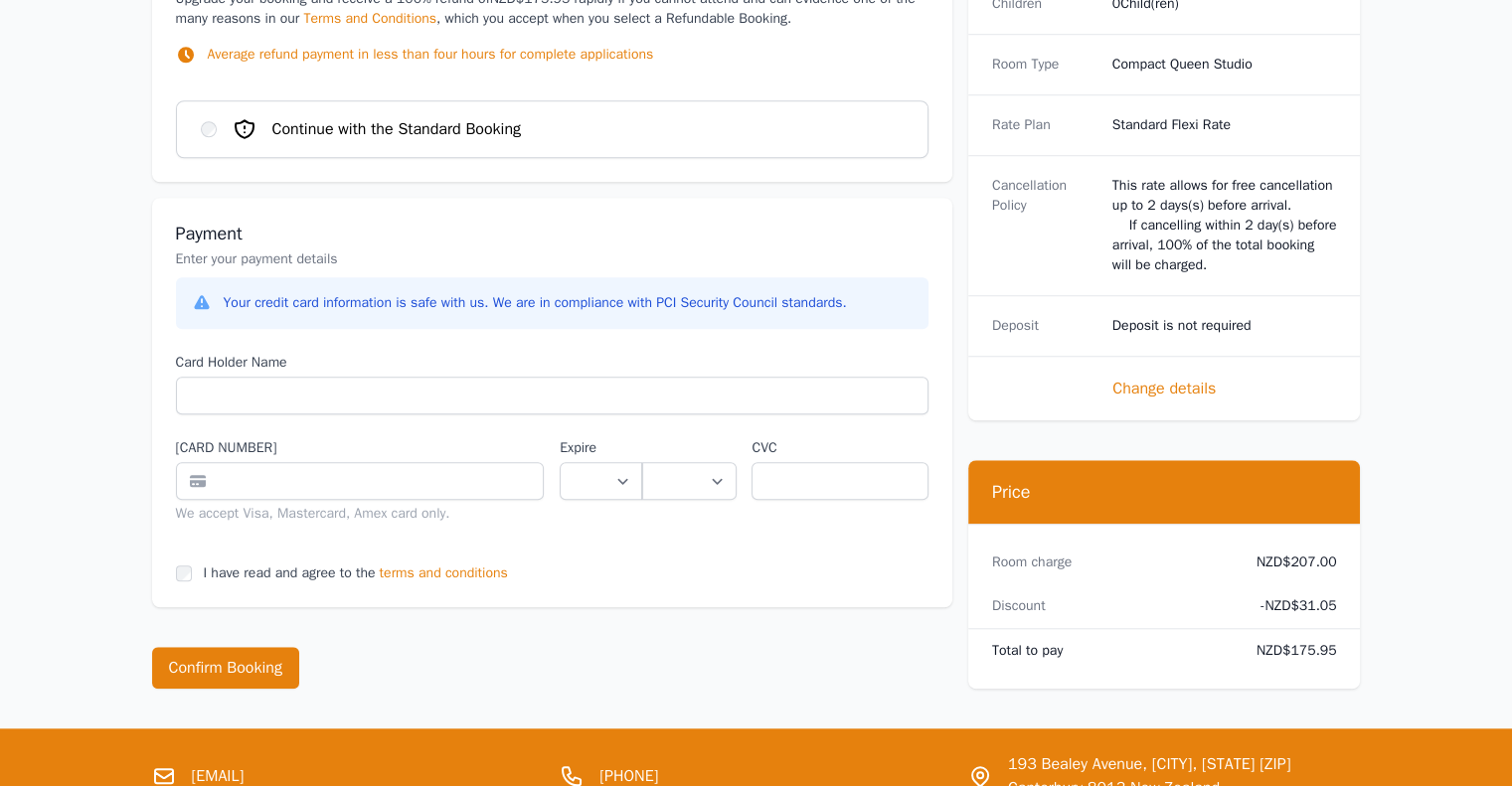 click on "Continue with the Standard Booking" at bounding box center (397, 129) 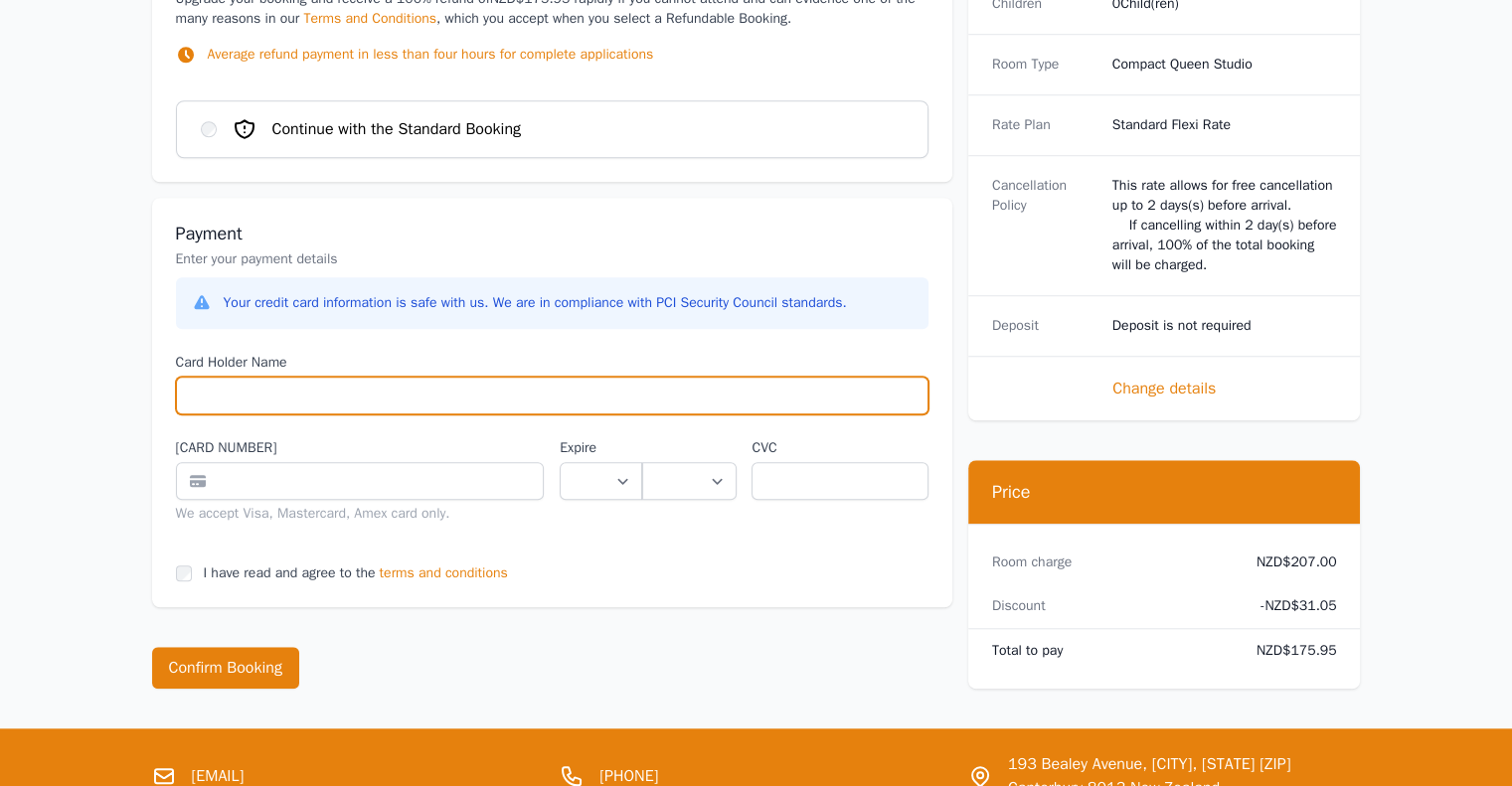 click on "•••• •••••• ••••" at bounding box center [552, 395] 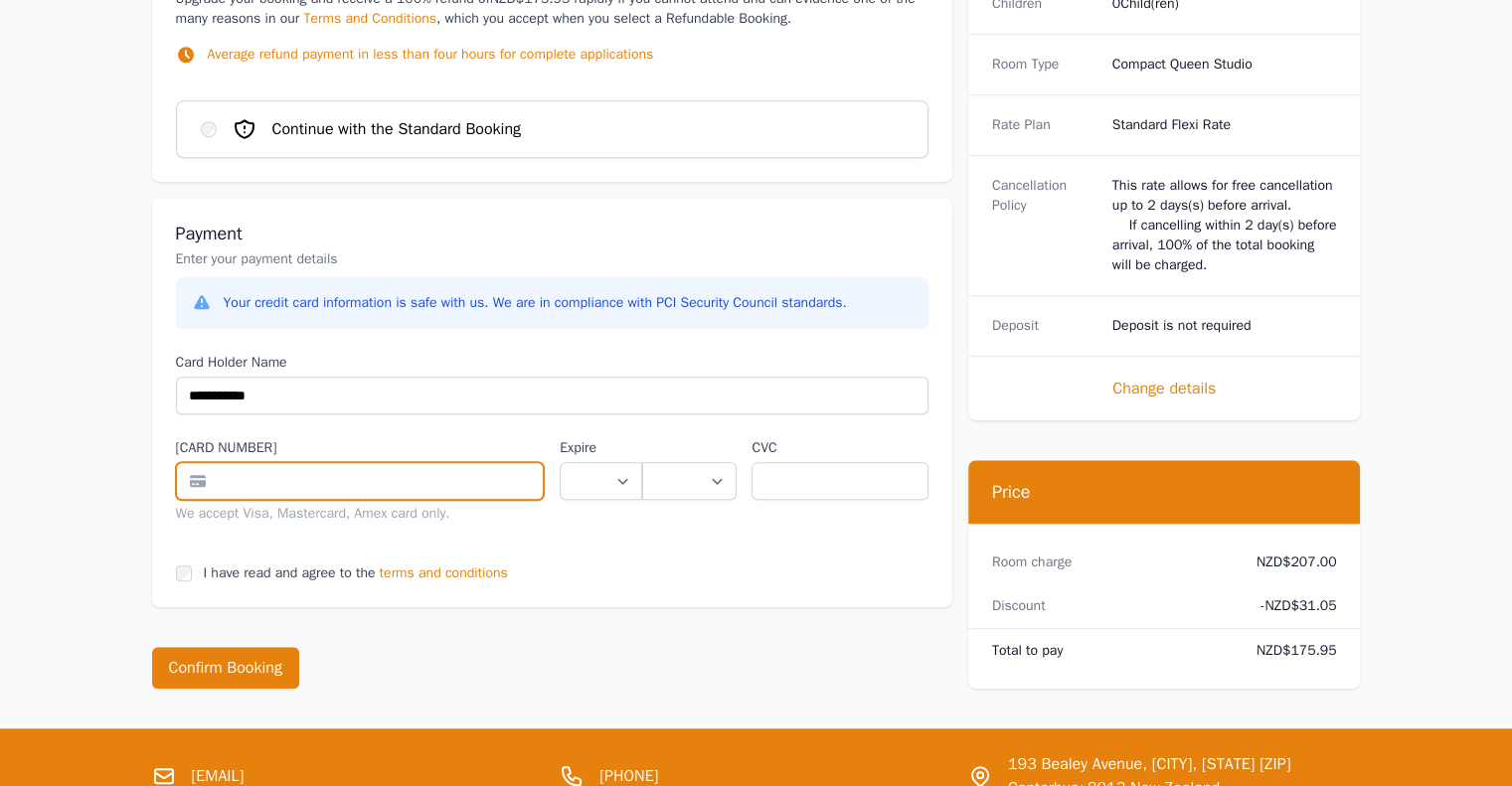 type on "••••••••••••••••" 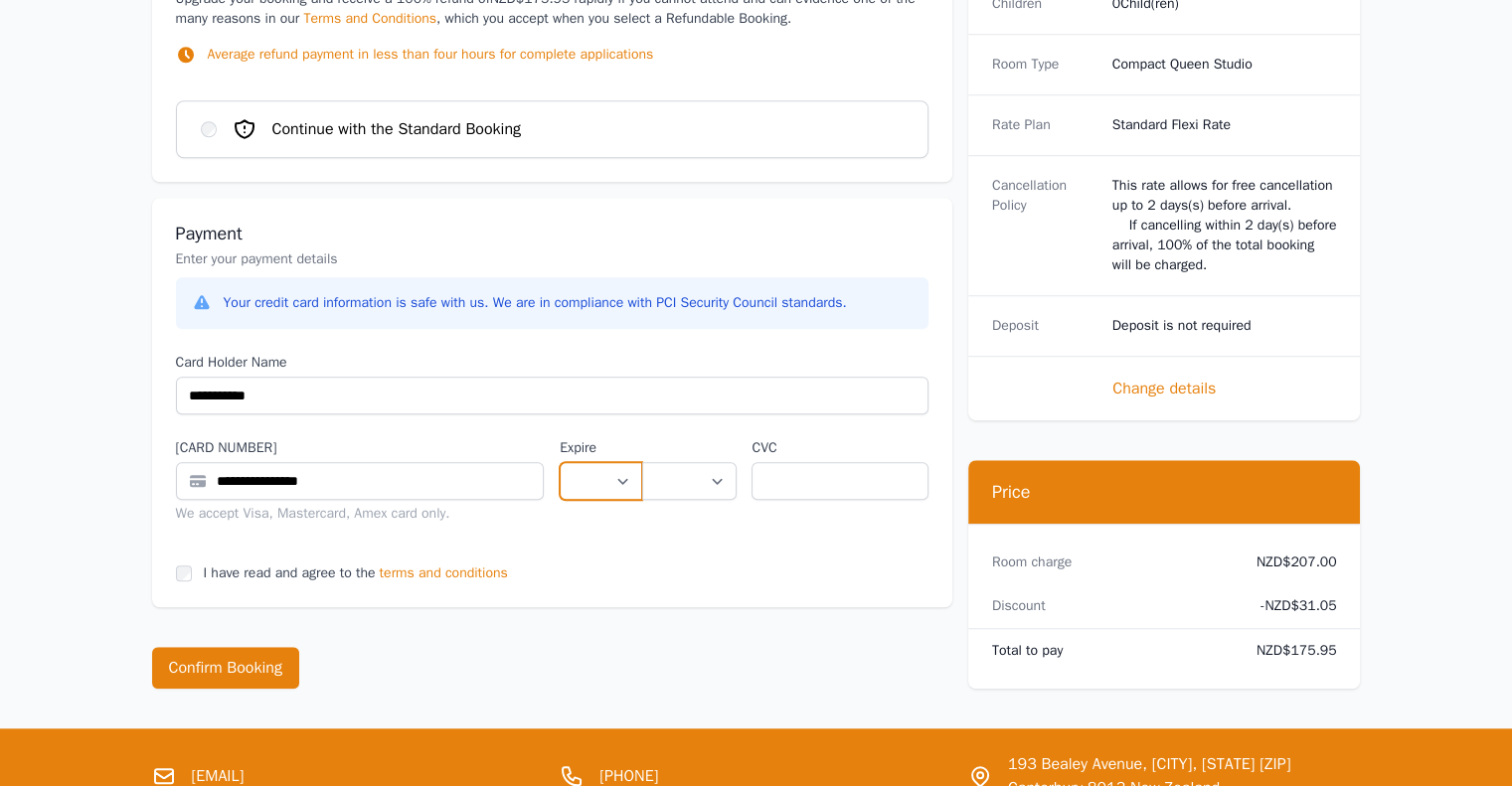 select on "••" 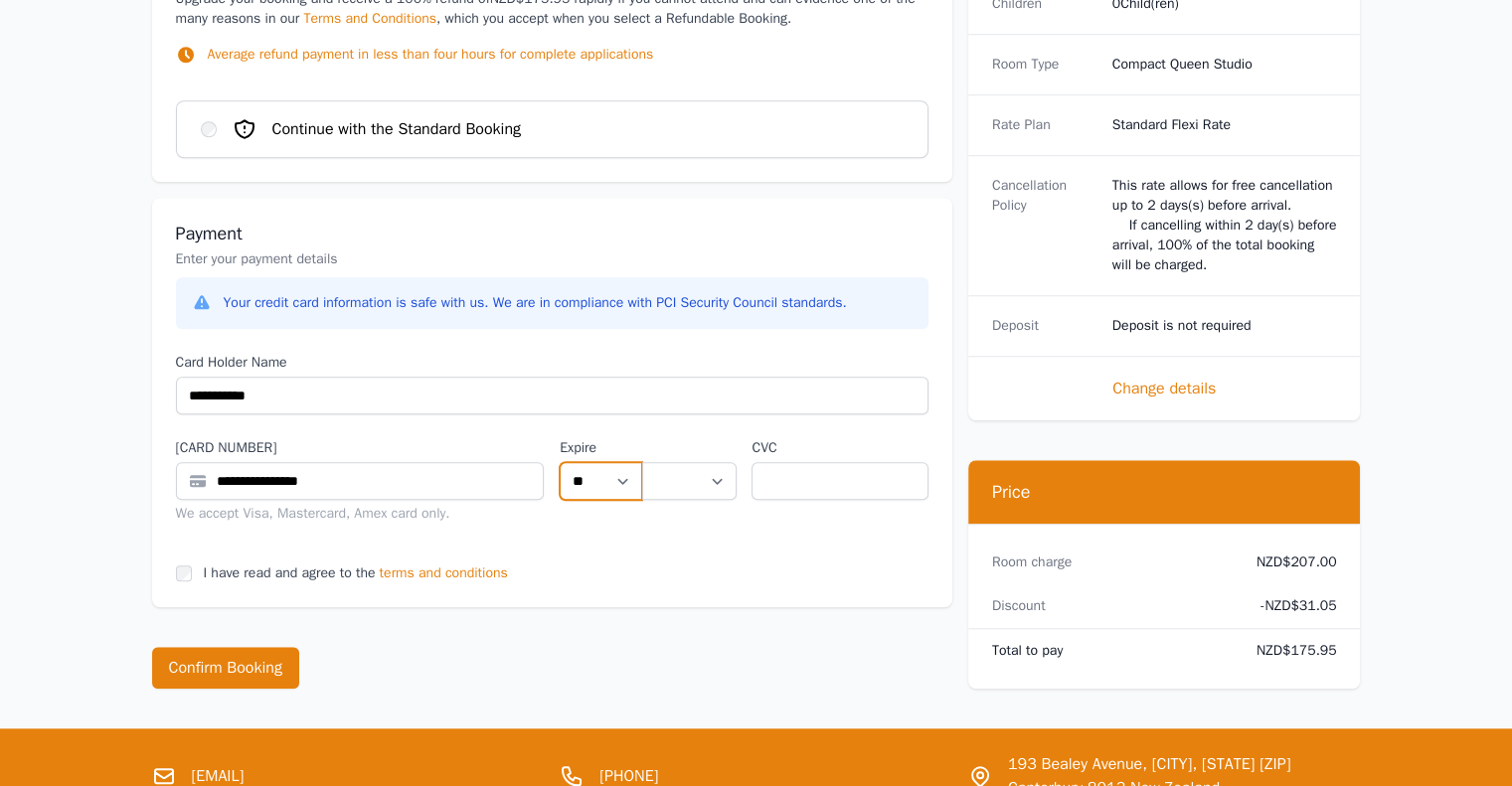 select on "••" 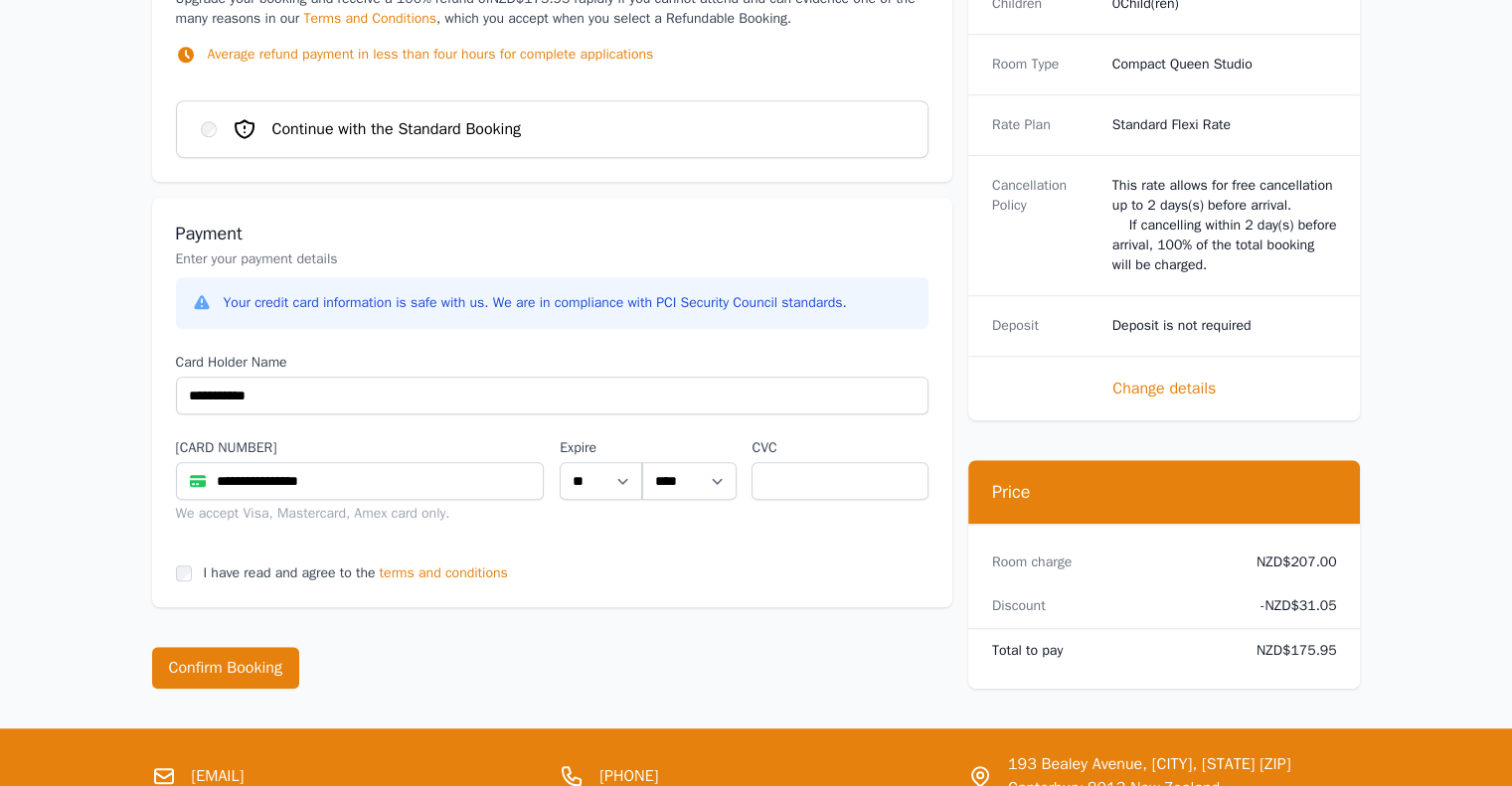 click on "• •••• •••• ••• ••••• •• •••" at bounding box center [275, 573] 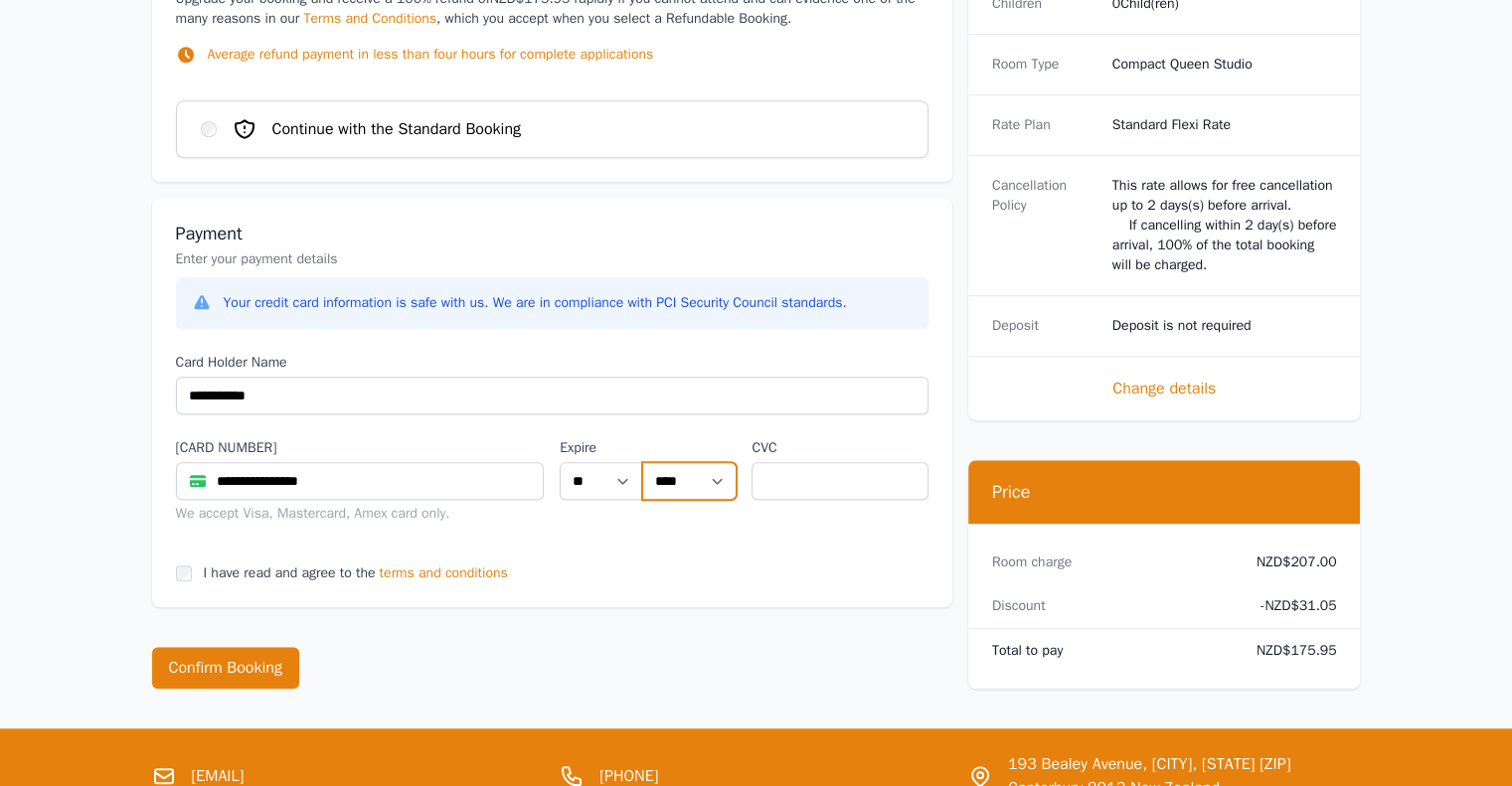 drag, startPoint x: 736, startPoint y: 482, endPoint x: 834, endPoint y: 481, distance: 98.0051 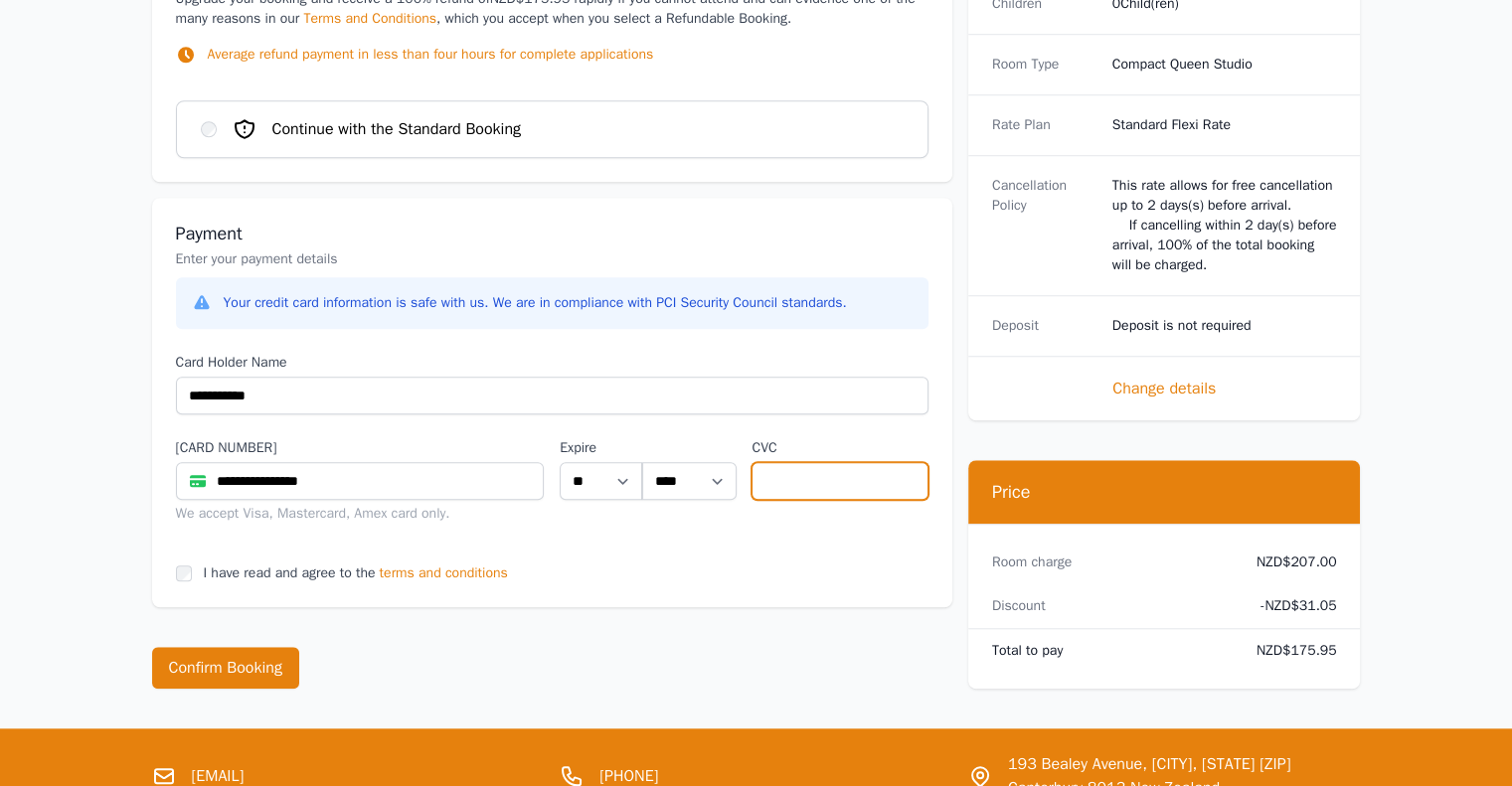 click at bounding box center [839, 481] 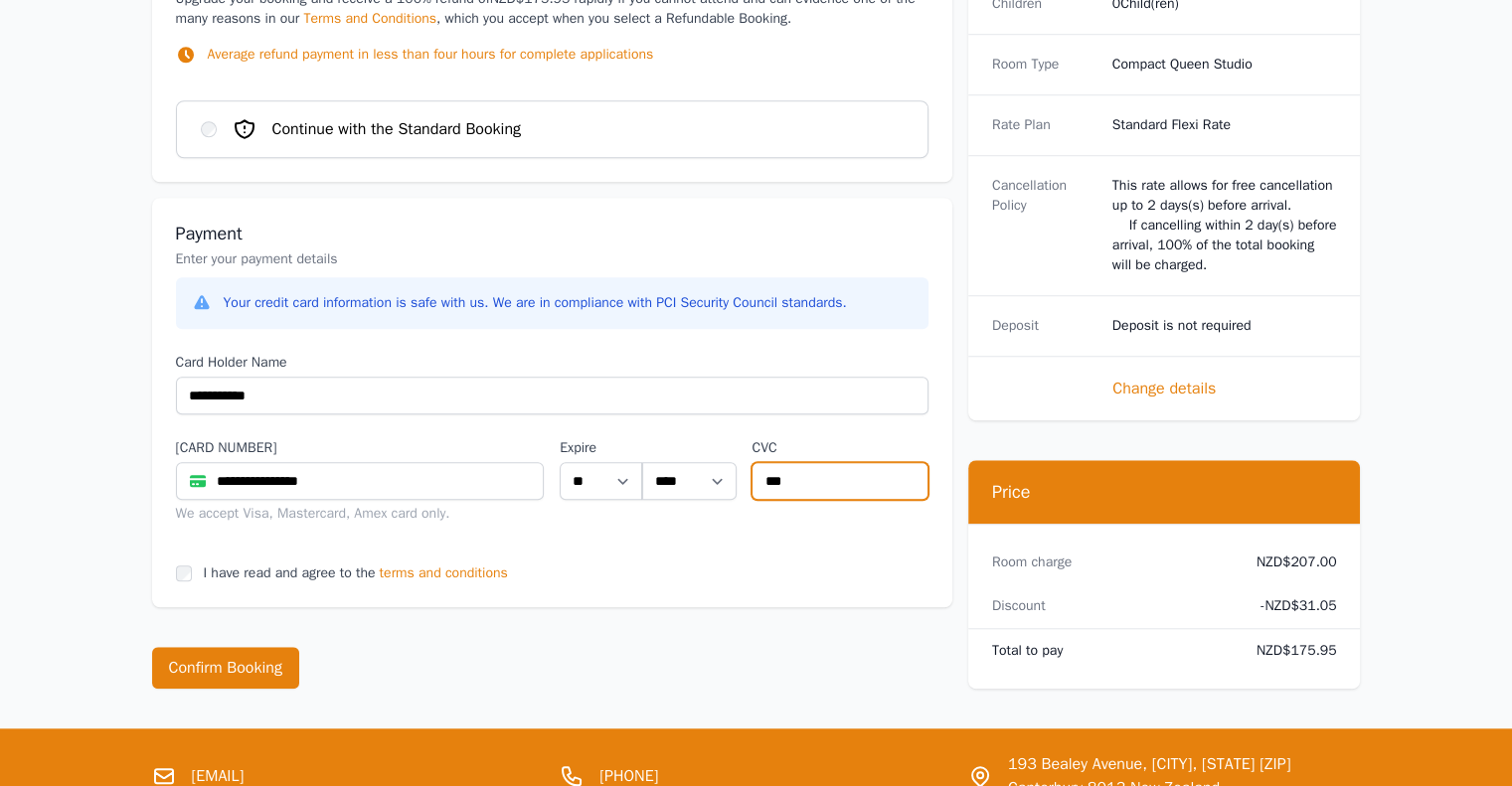type on "•••" 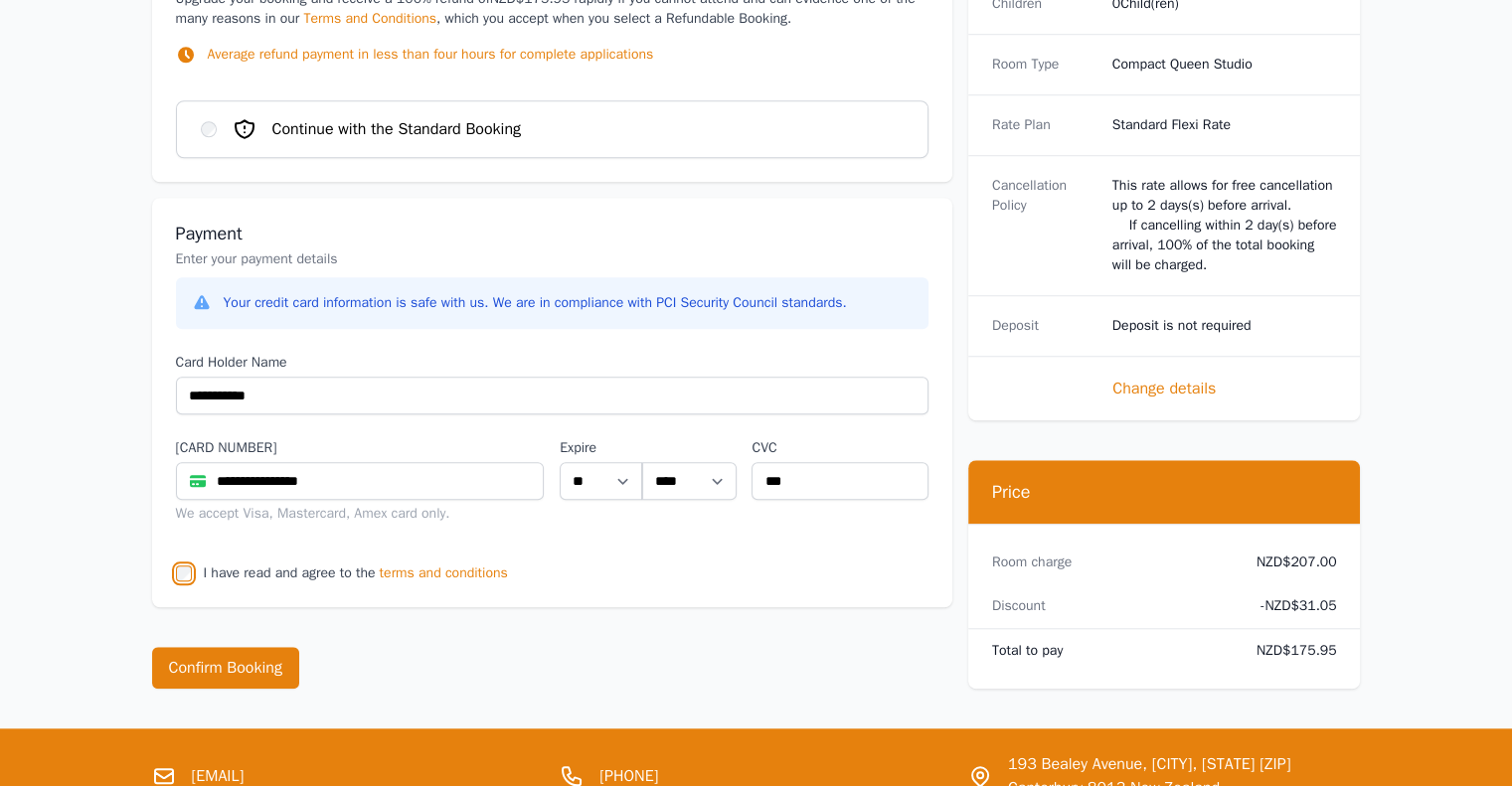 scroll, scrollTop: 1762, scrollLeft: 0, axis: vertical 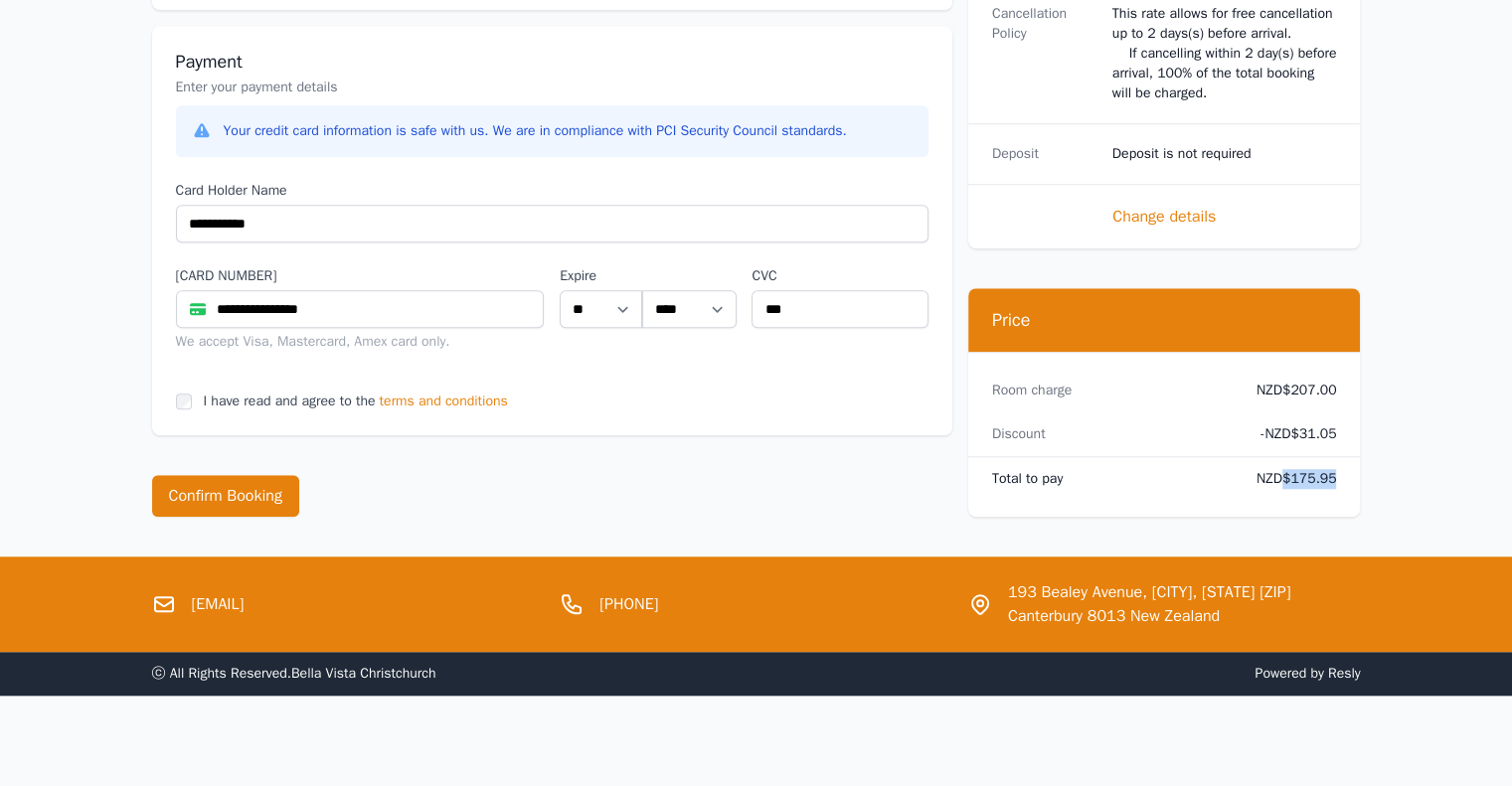 drag, startPoint x: 1288, startPoint y: 471, endPoint x: 1348, endPoint y: 461, distance: 60.827625 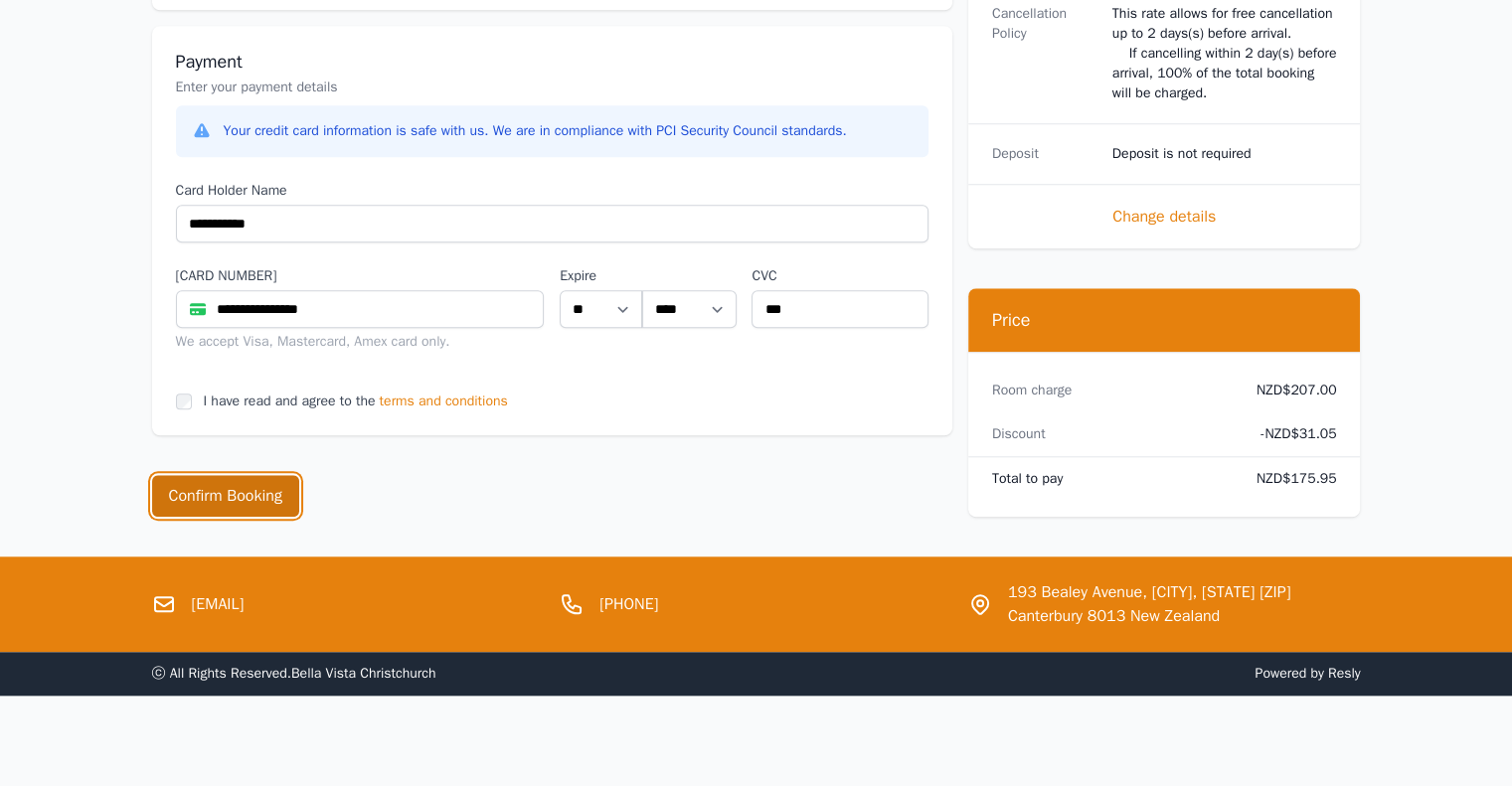 click on "••••••• •••••••" at bounding box center [226, 496] 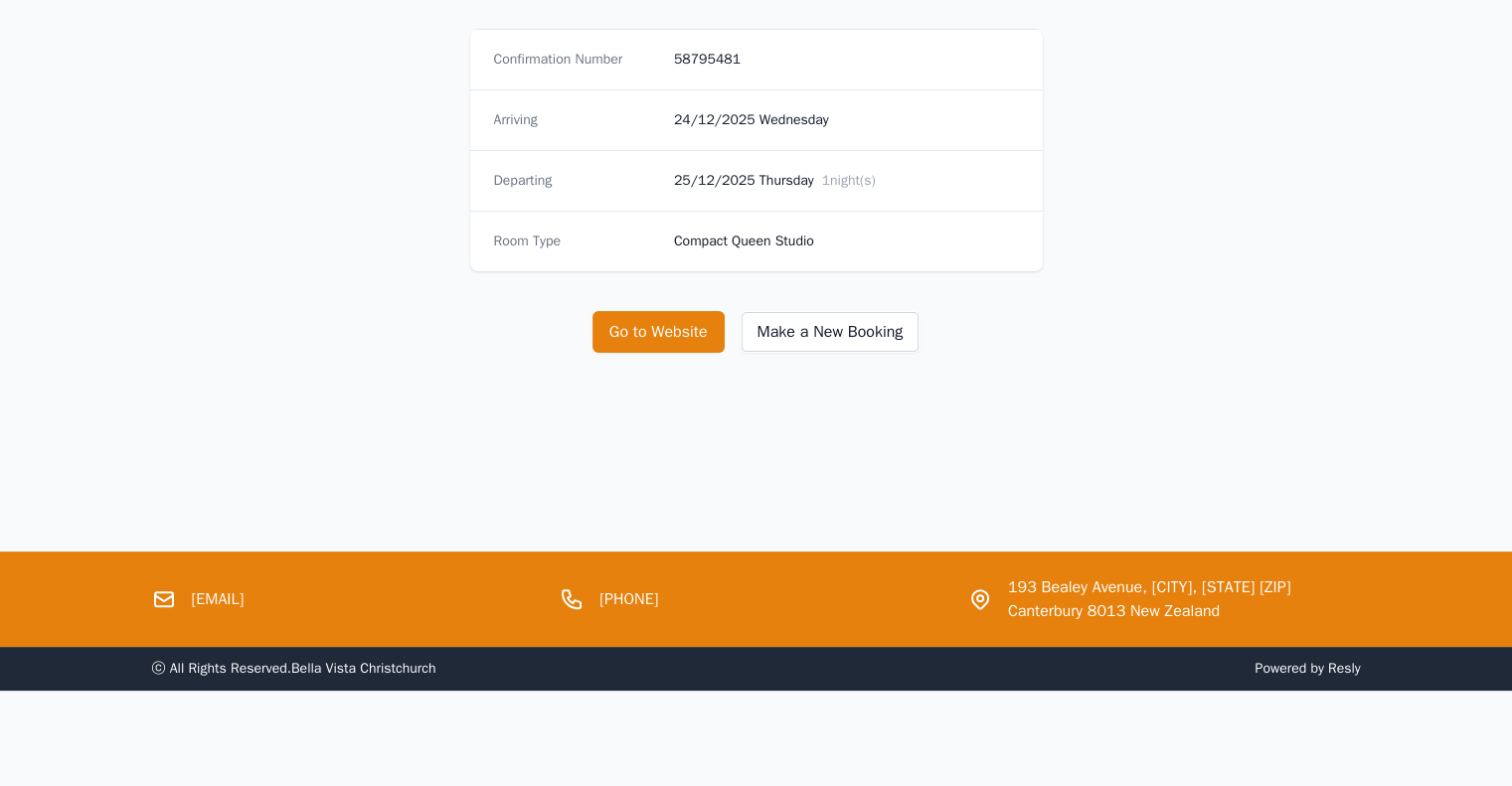 scroll, scrollTop: 0, scrollLeft: 0, axis: both 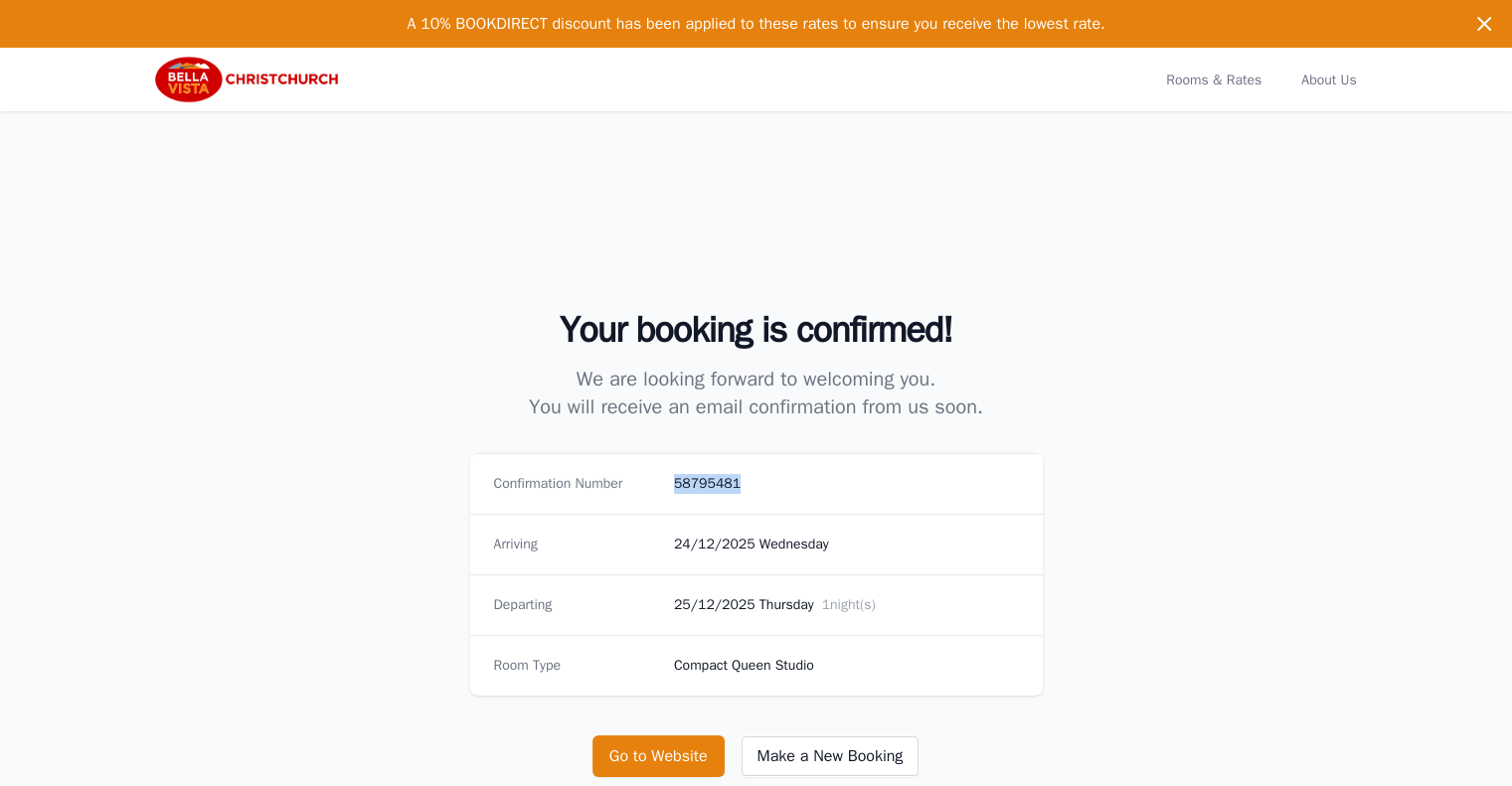 click on "58795481" at bounding box center [846, 484] 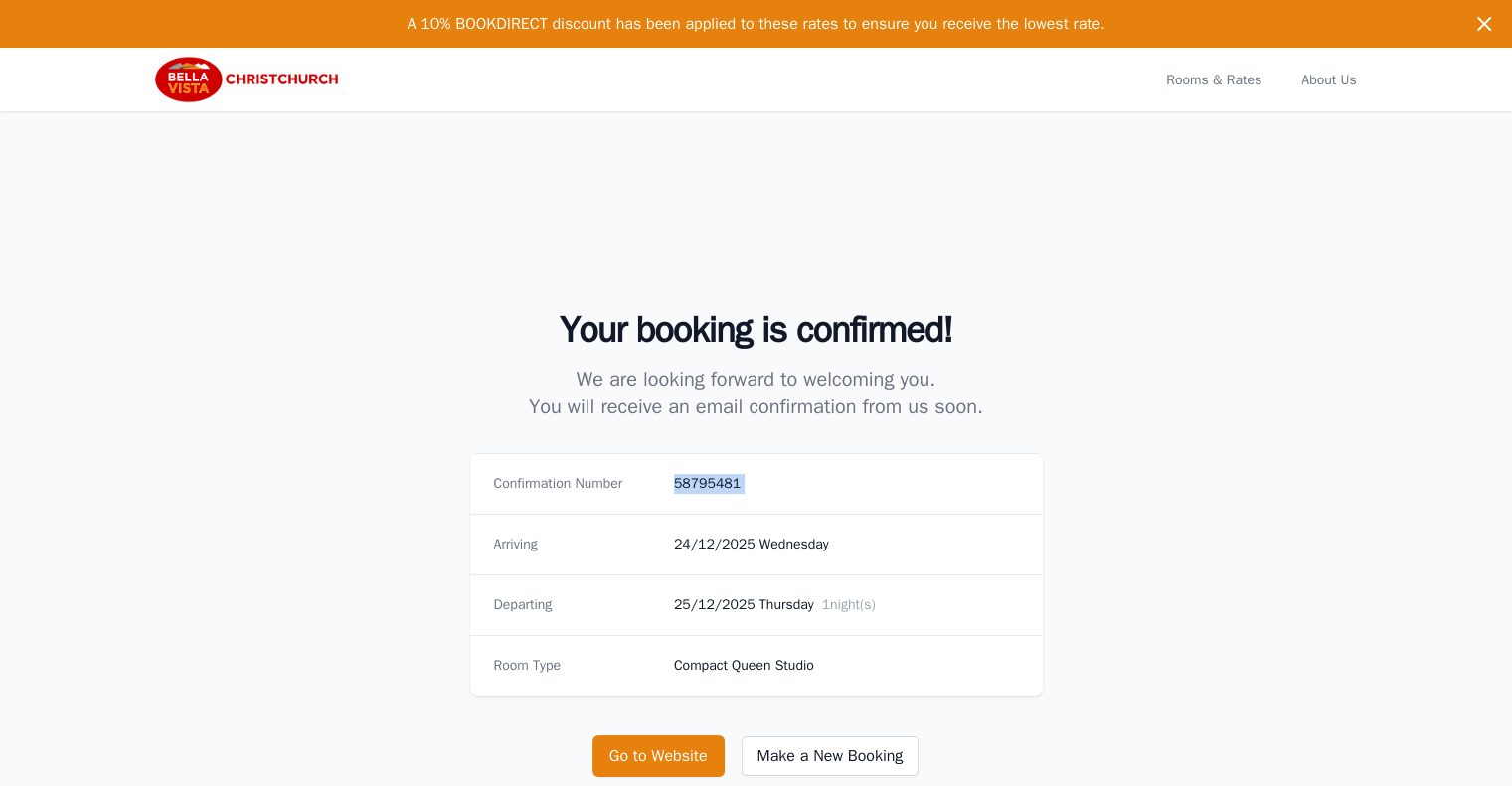 click on "58795481" at bounding box center [846, 484] 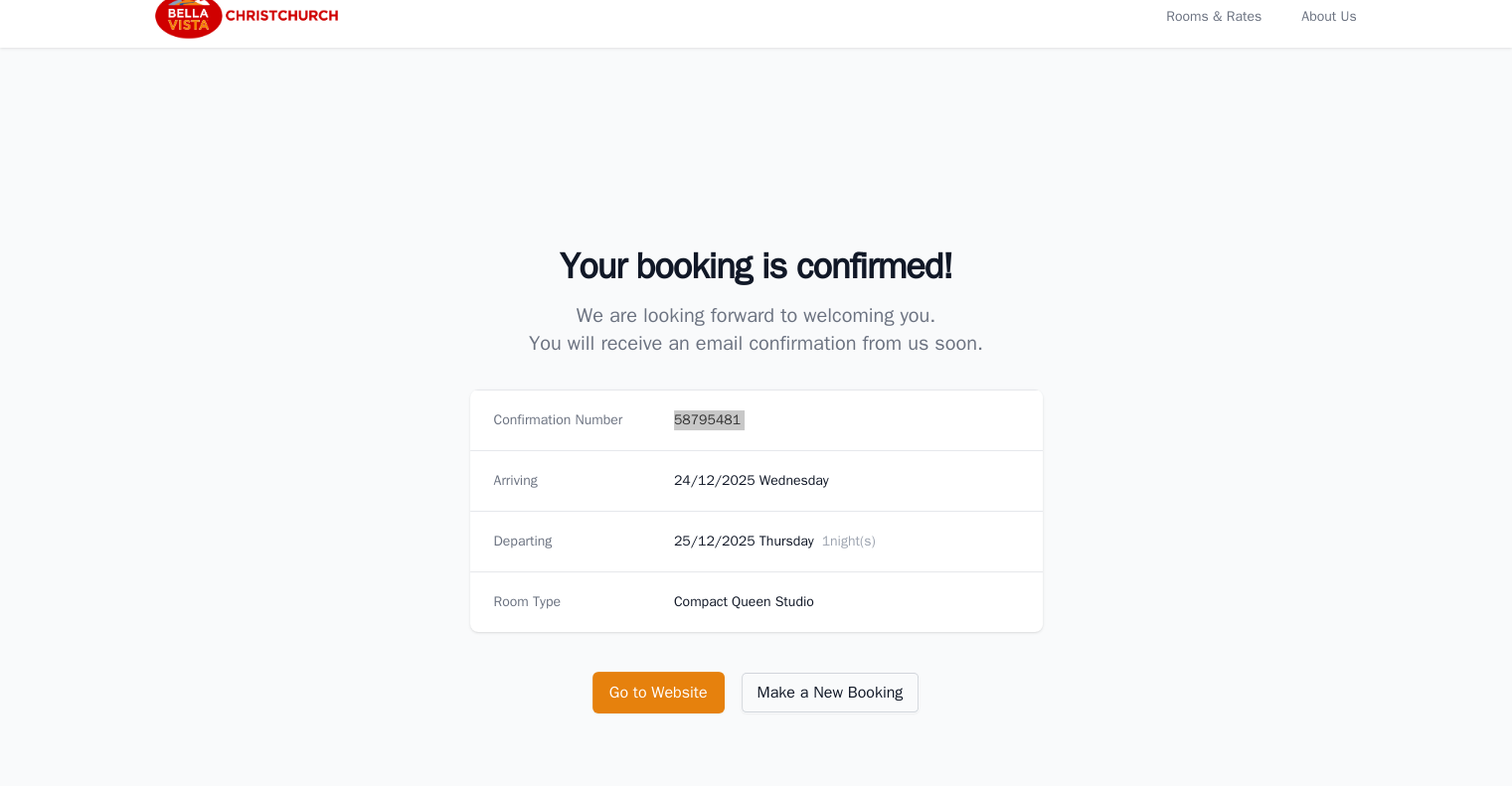 scroll, scrollTop: 298, scrollLeft: 0, axis: vertical 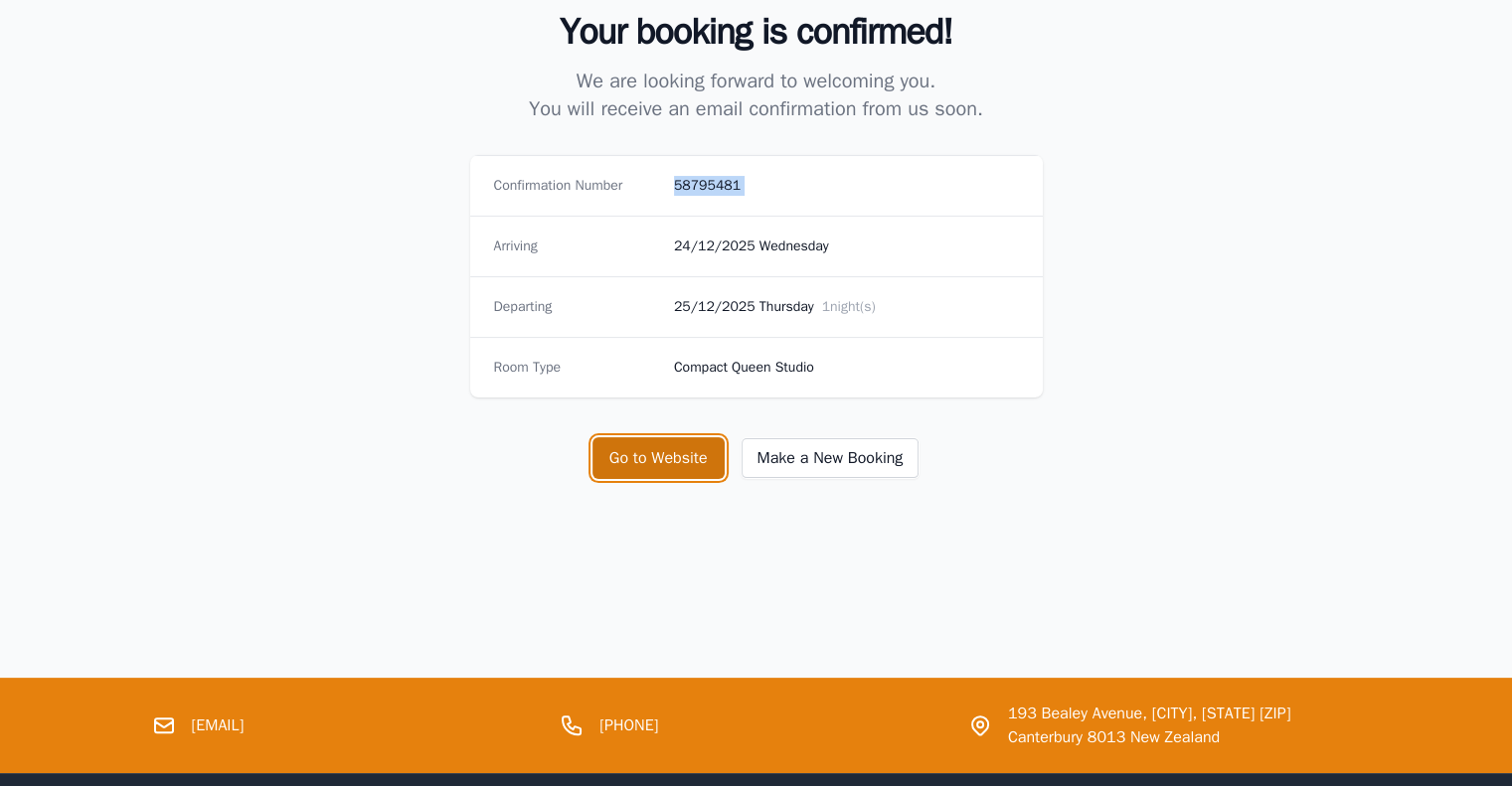 click on "•• •• •••••••" at bounding box center (658, 458) 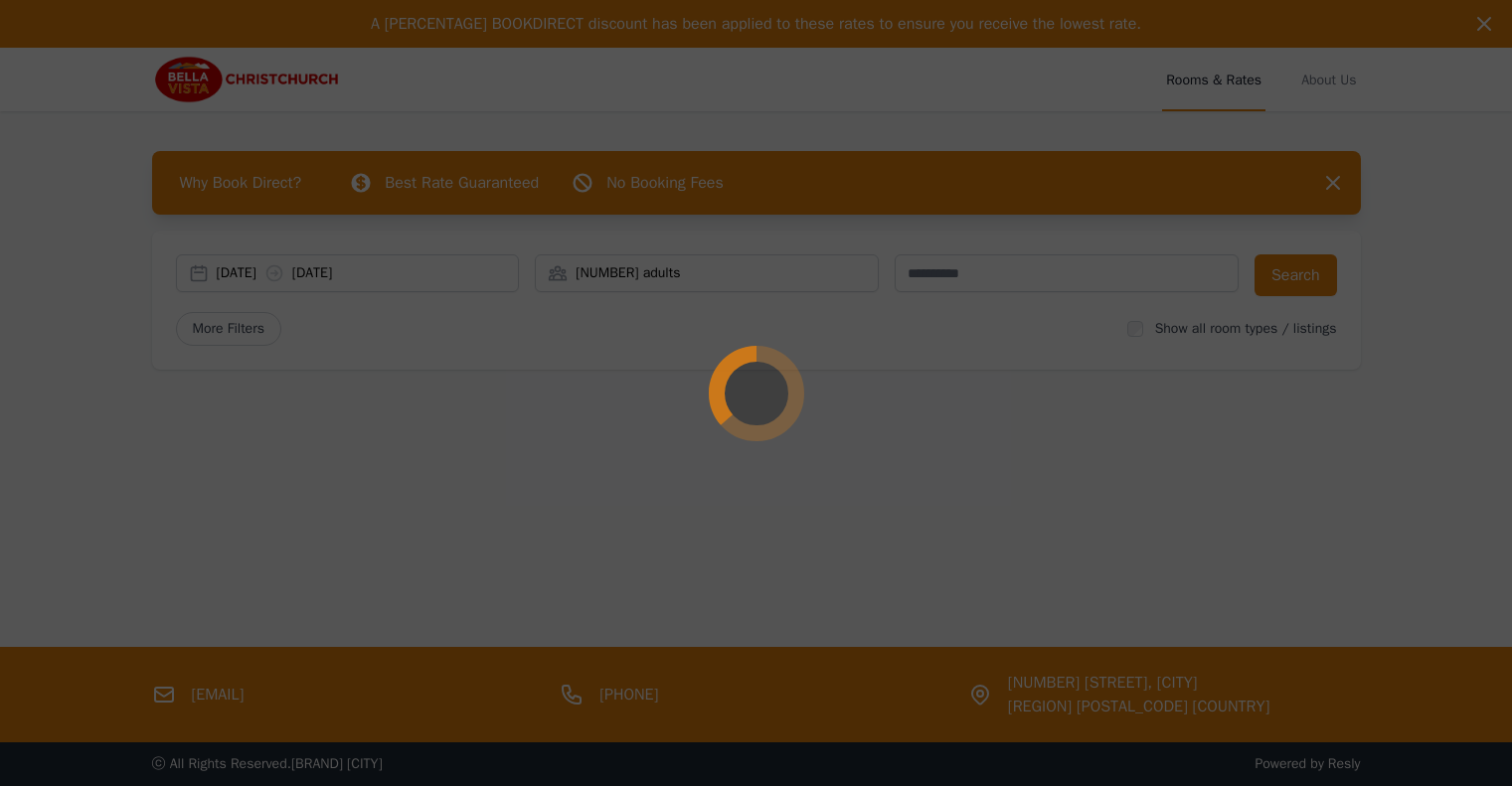 scroll, scrollTop: 0, scrollLeft: 0, axis: both 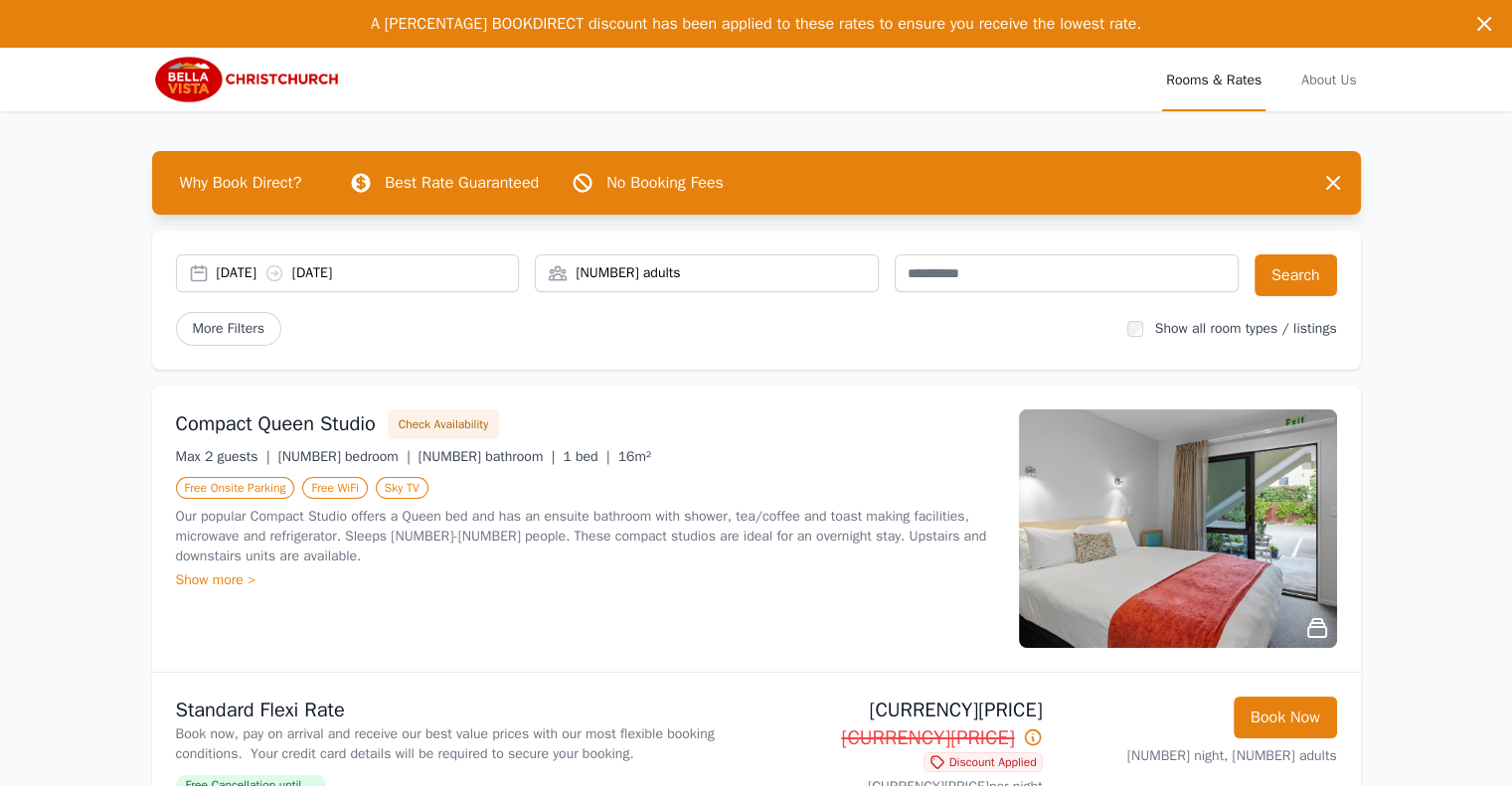 click at bounding box center [248, 79] 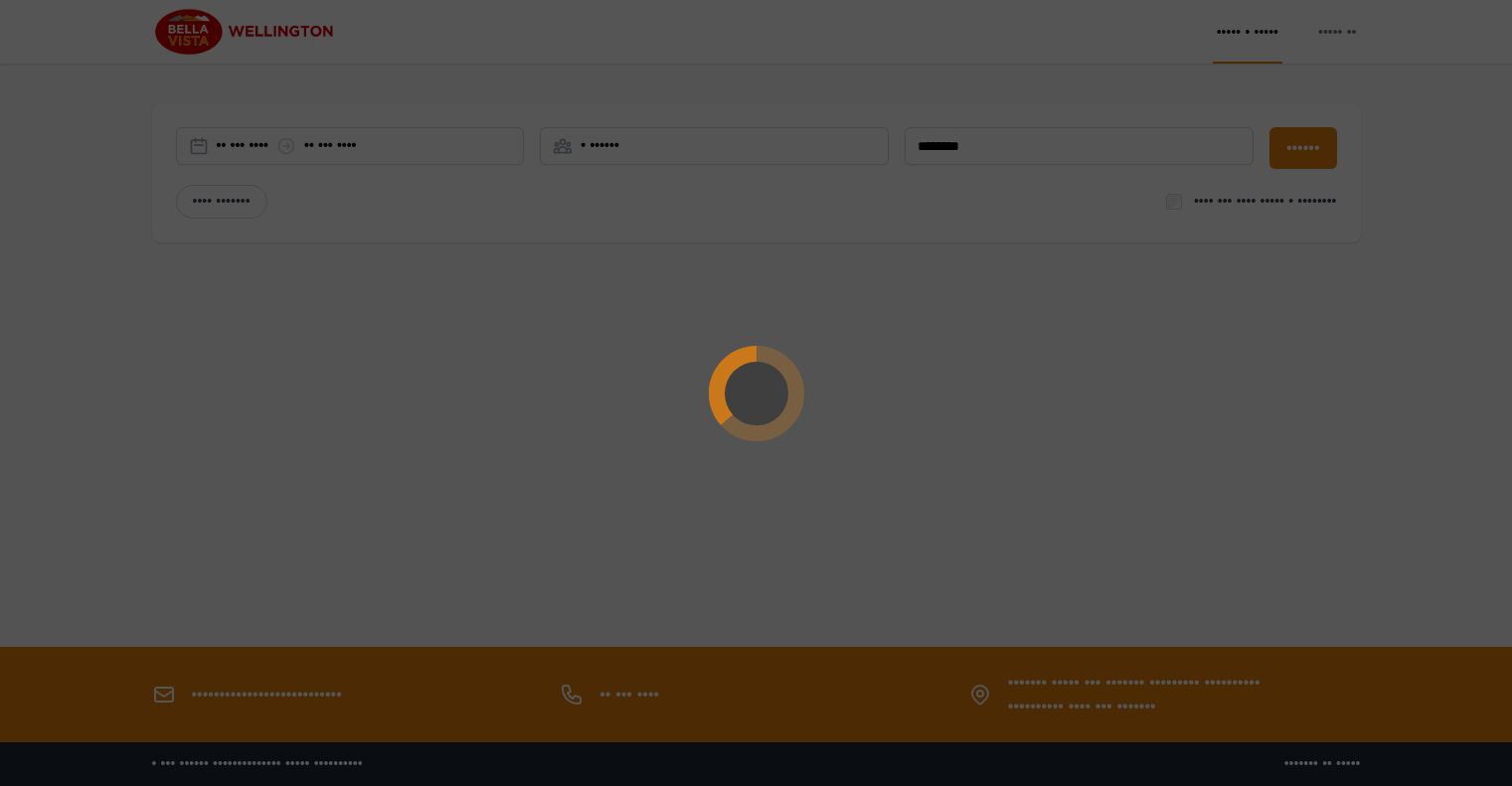 scroll, scrollTop: 0, scrollLeft: 0, axis: both 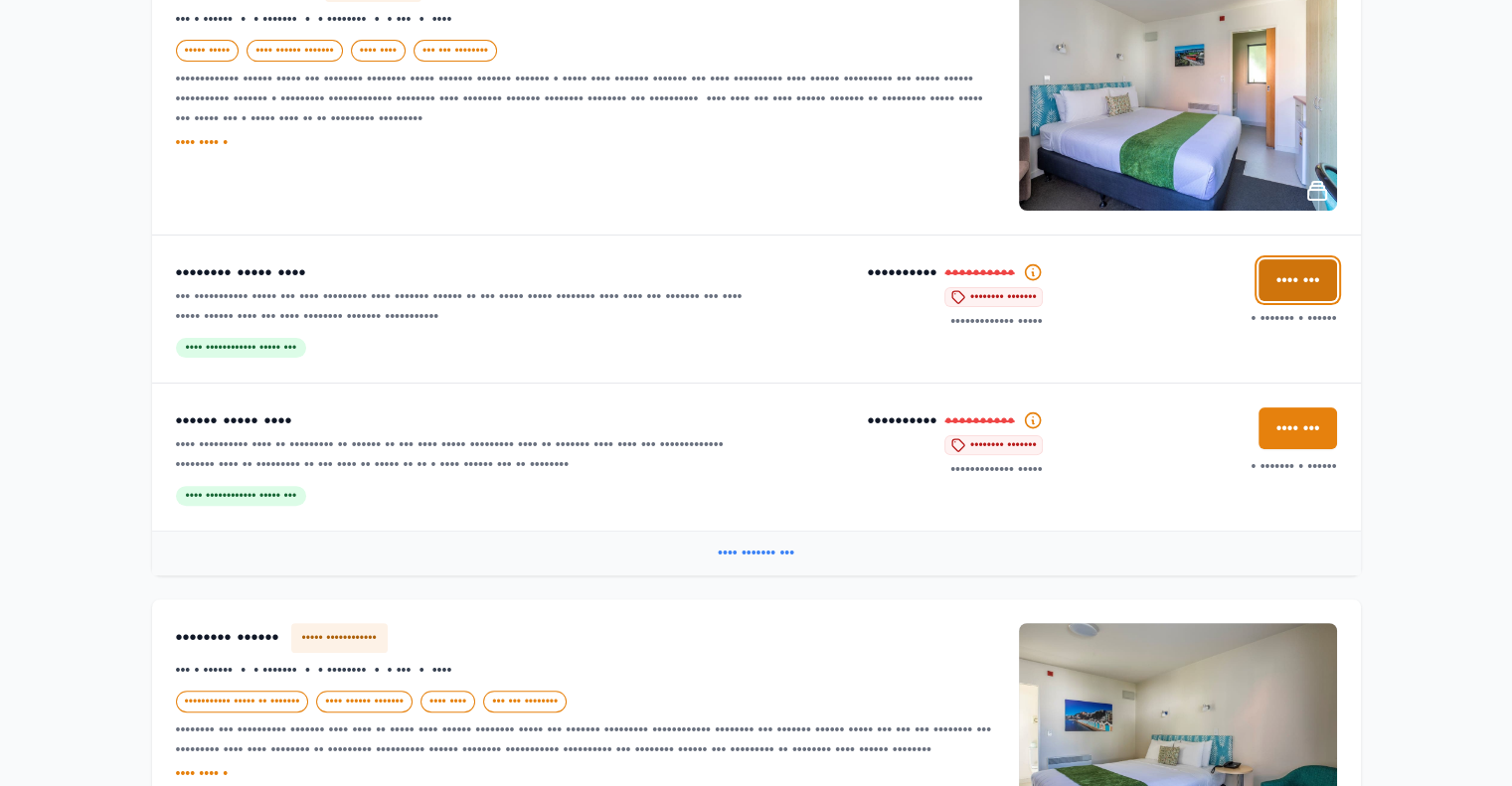 click on "•••• •••" at bounding box center (1297, 280) 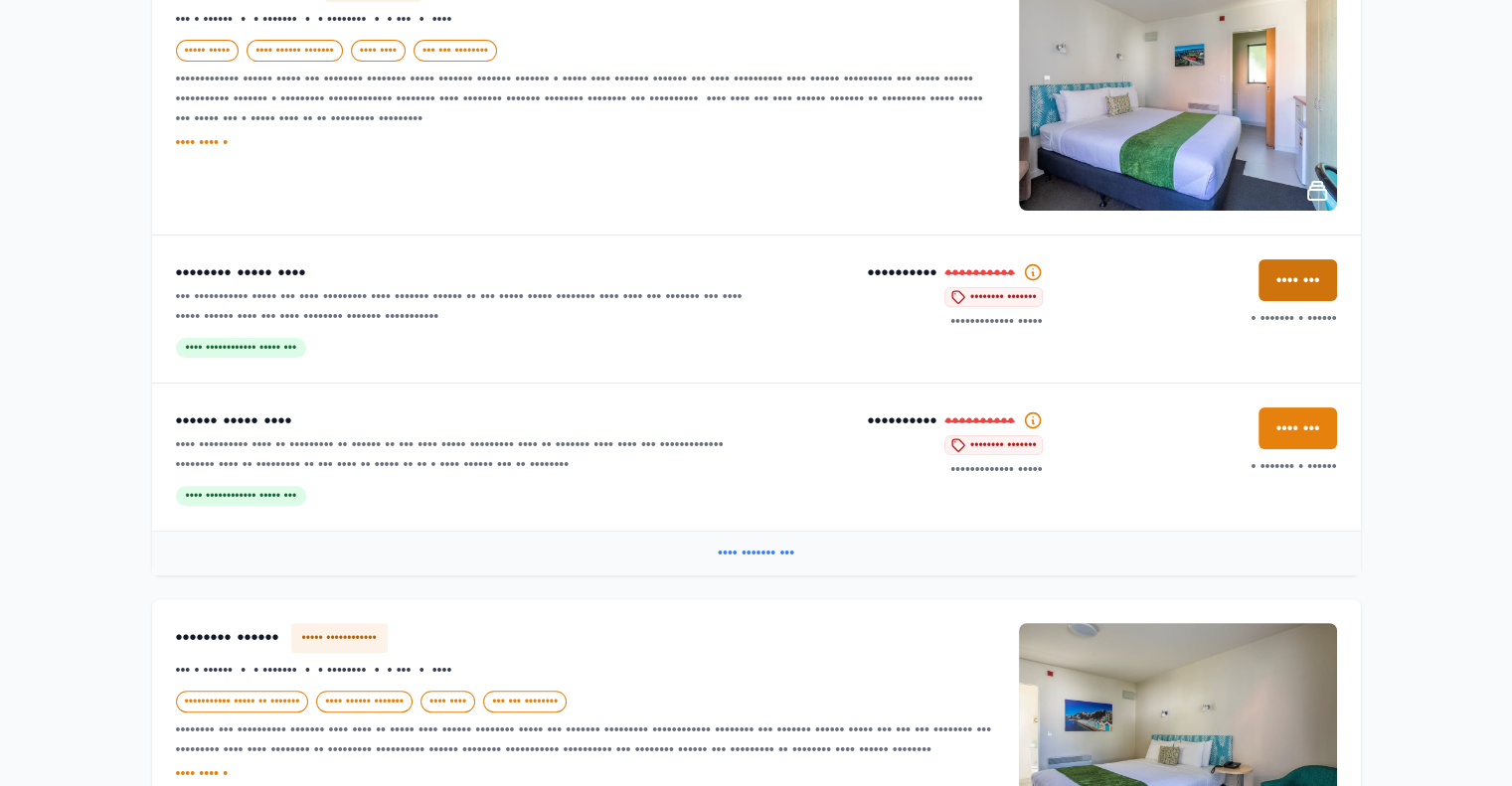 scroll, scrollTop: 95, scrollLeft: 0, axis: vertical 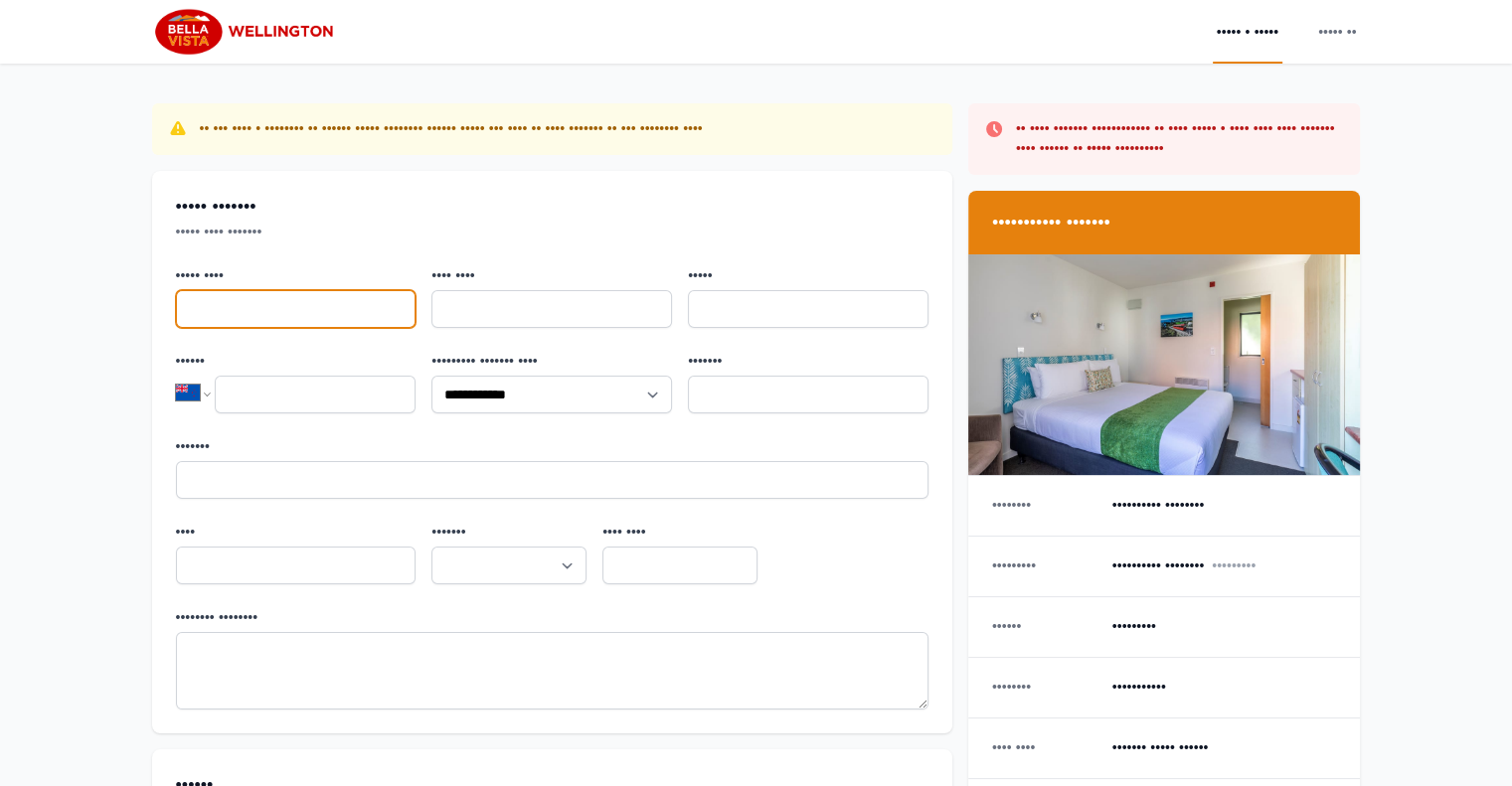 click on "••••• ••••" at bounding box center (296, 309) 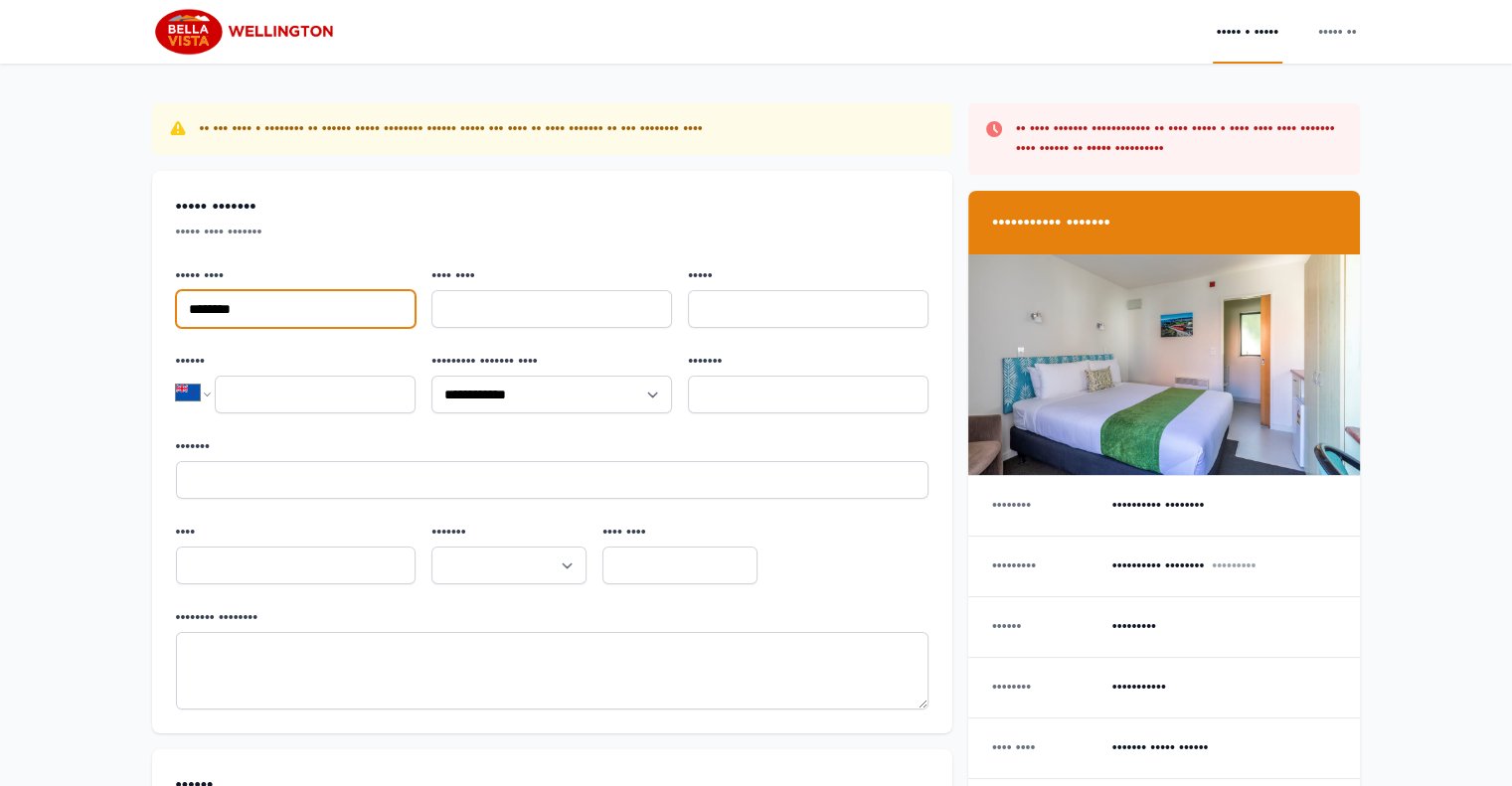 type on "••••••••" 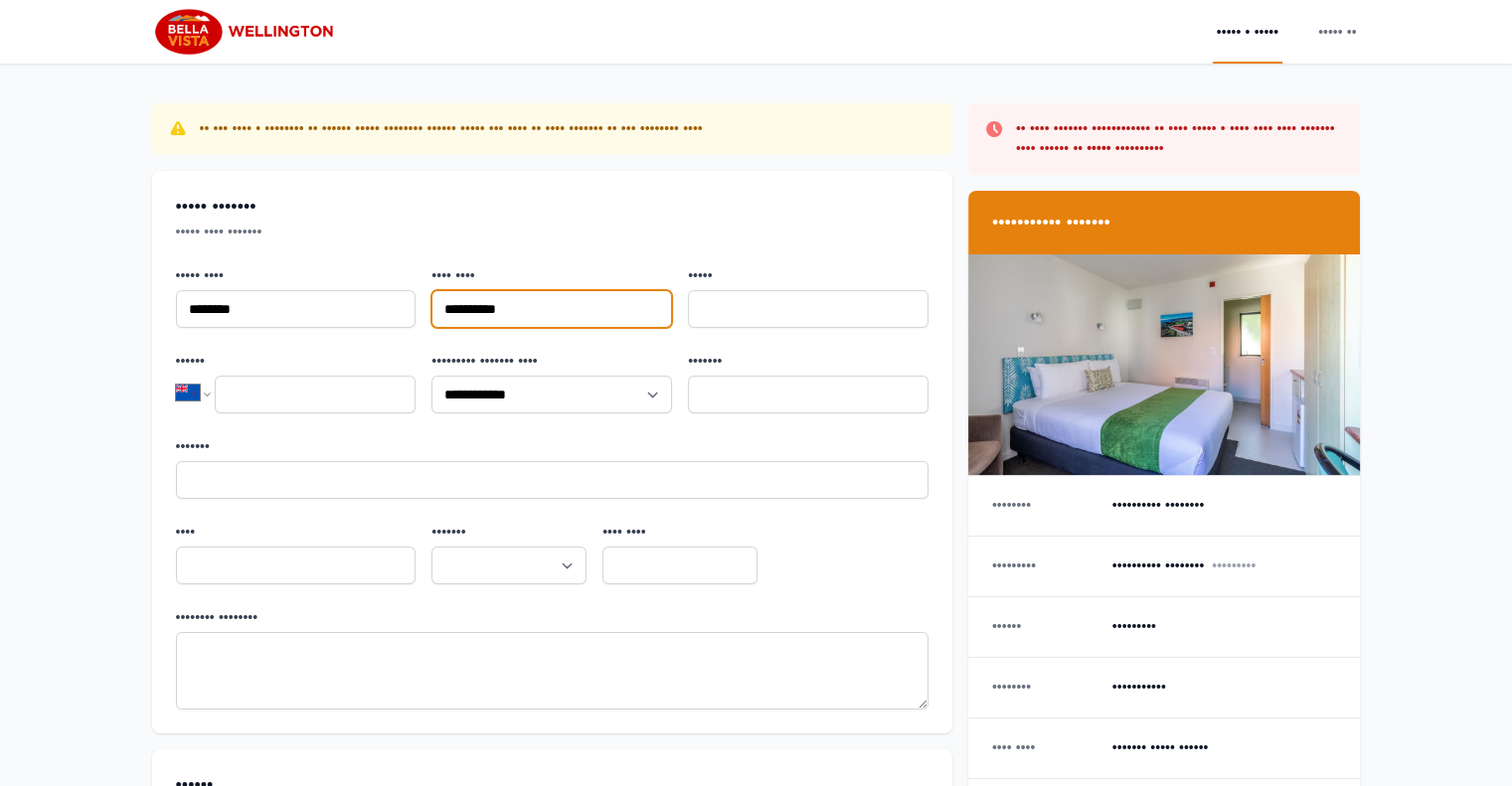 type on "••••••••••" 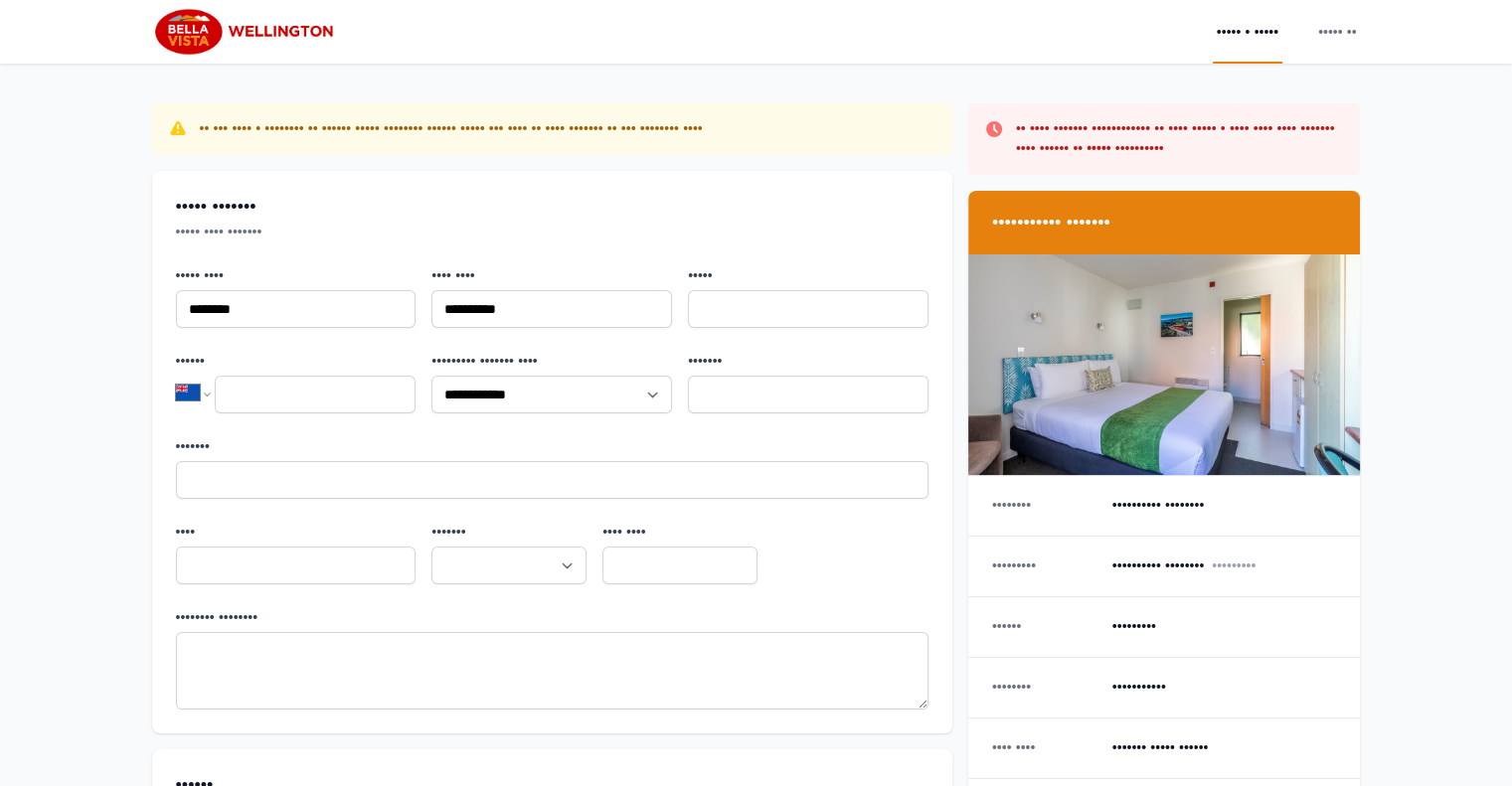 click on "•••••" at bounding box center [808, 276] 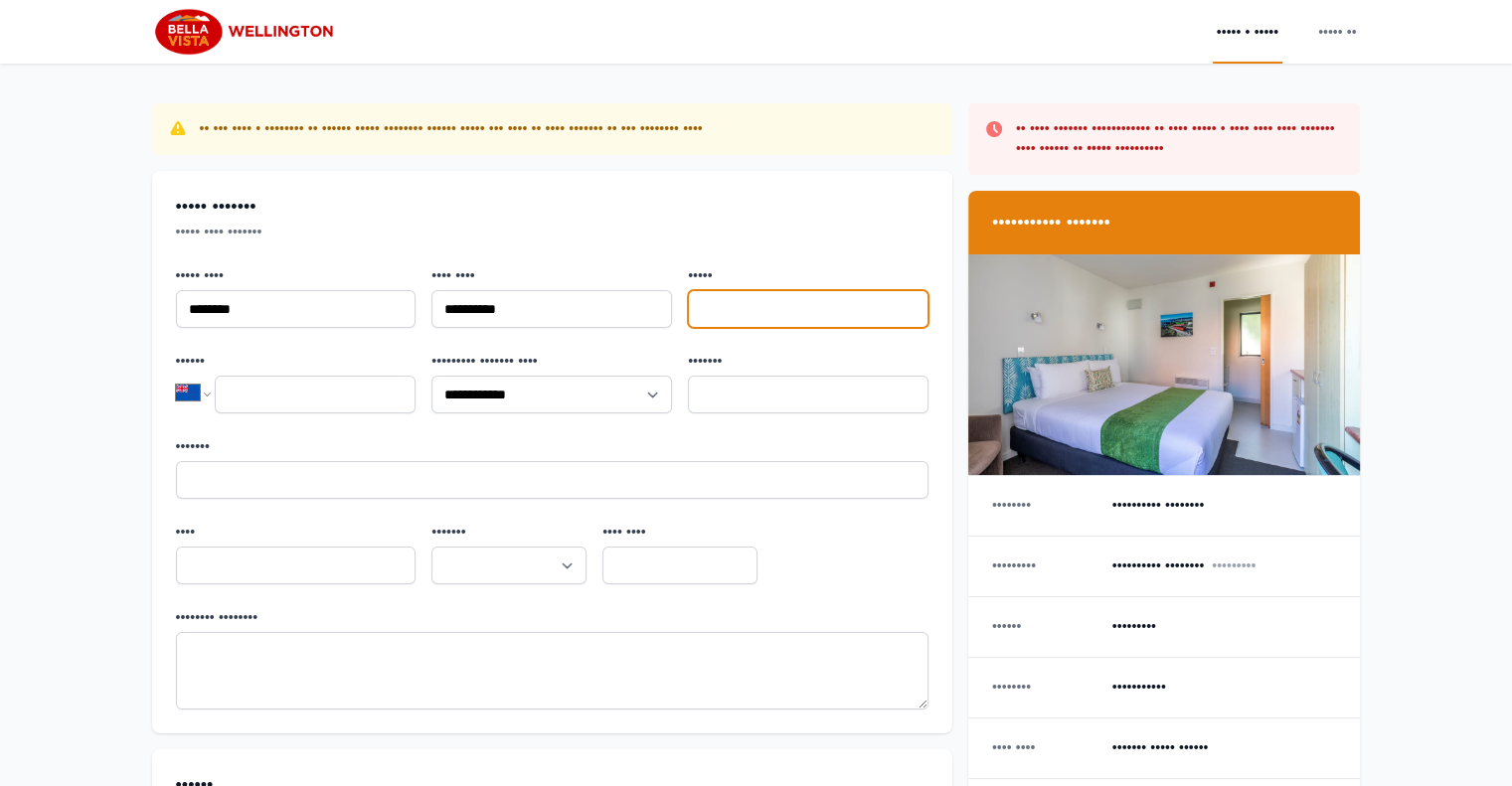 click on "•••••" at bounding box center [808, 309] 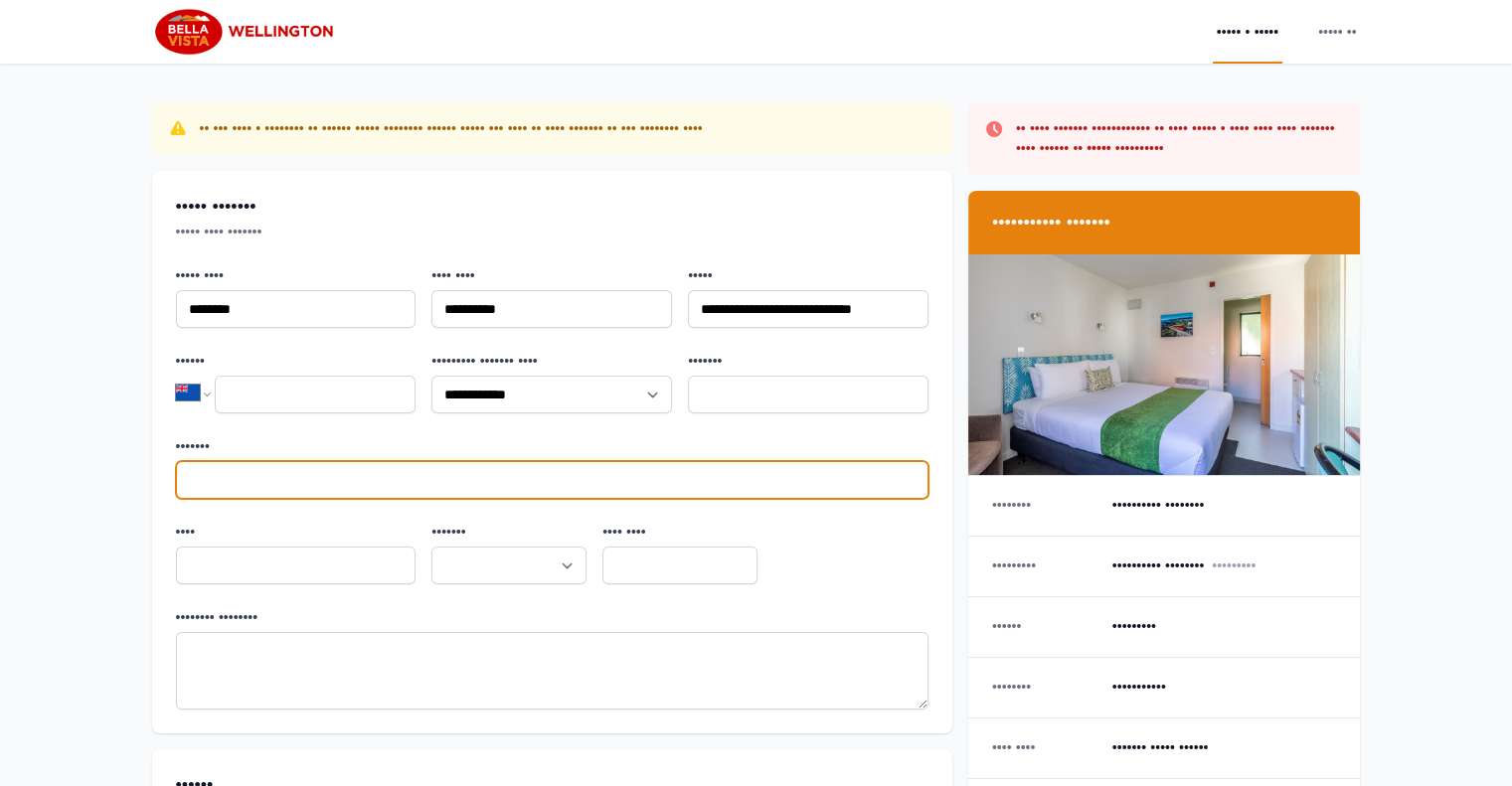 type on "••••••••••••••••••••••••" 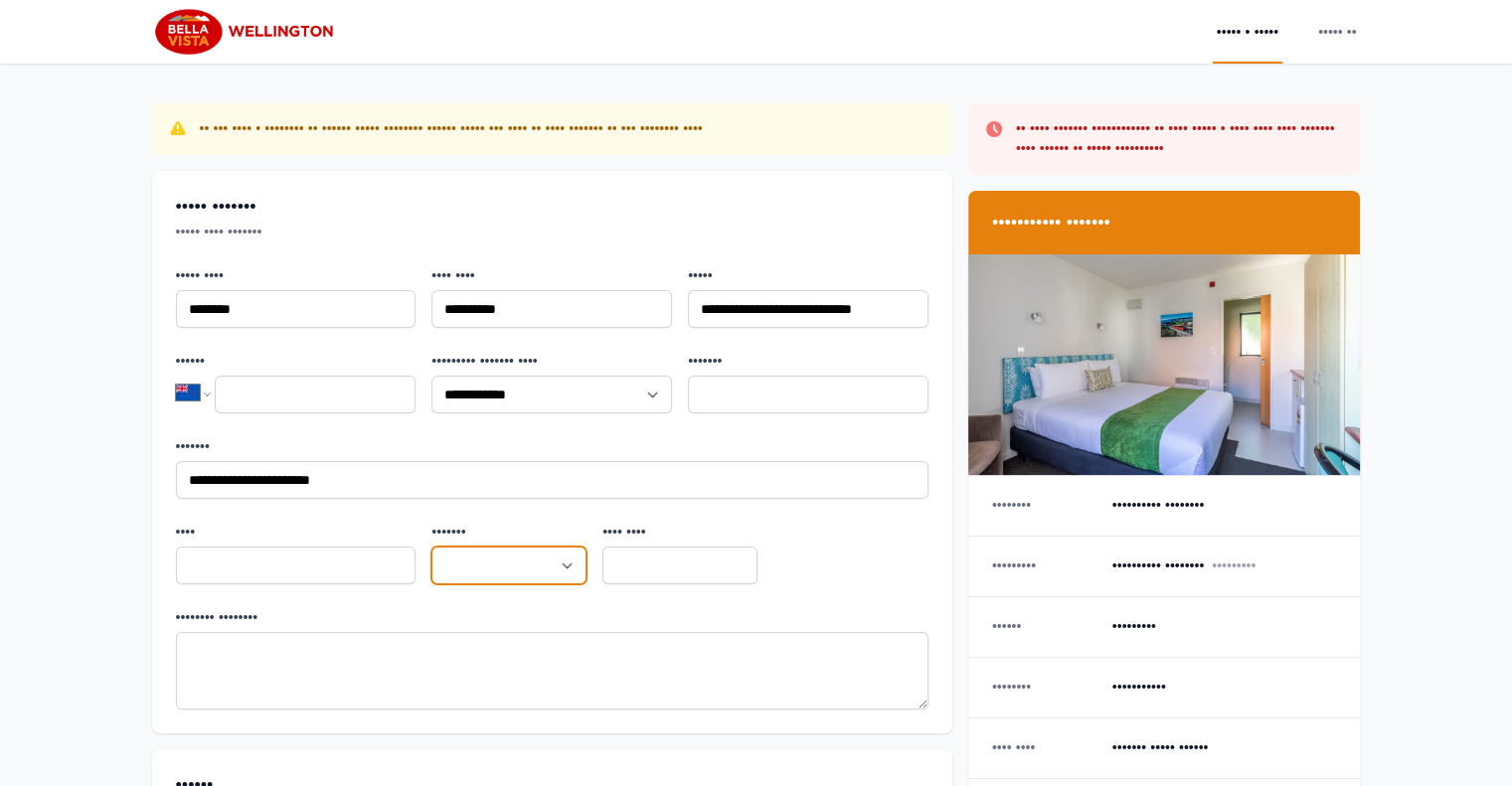 select on "•••••••••••" 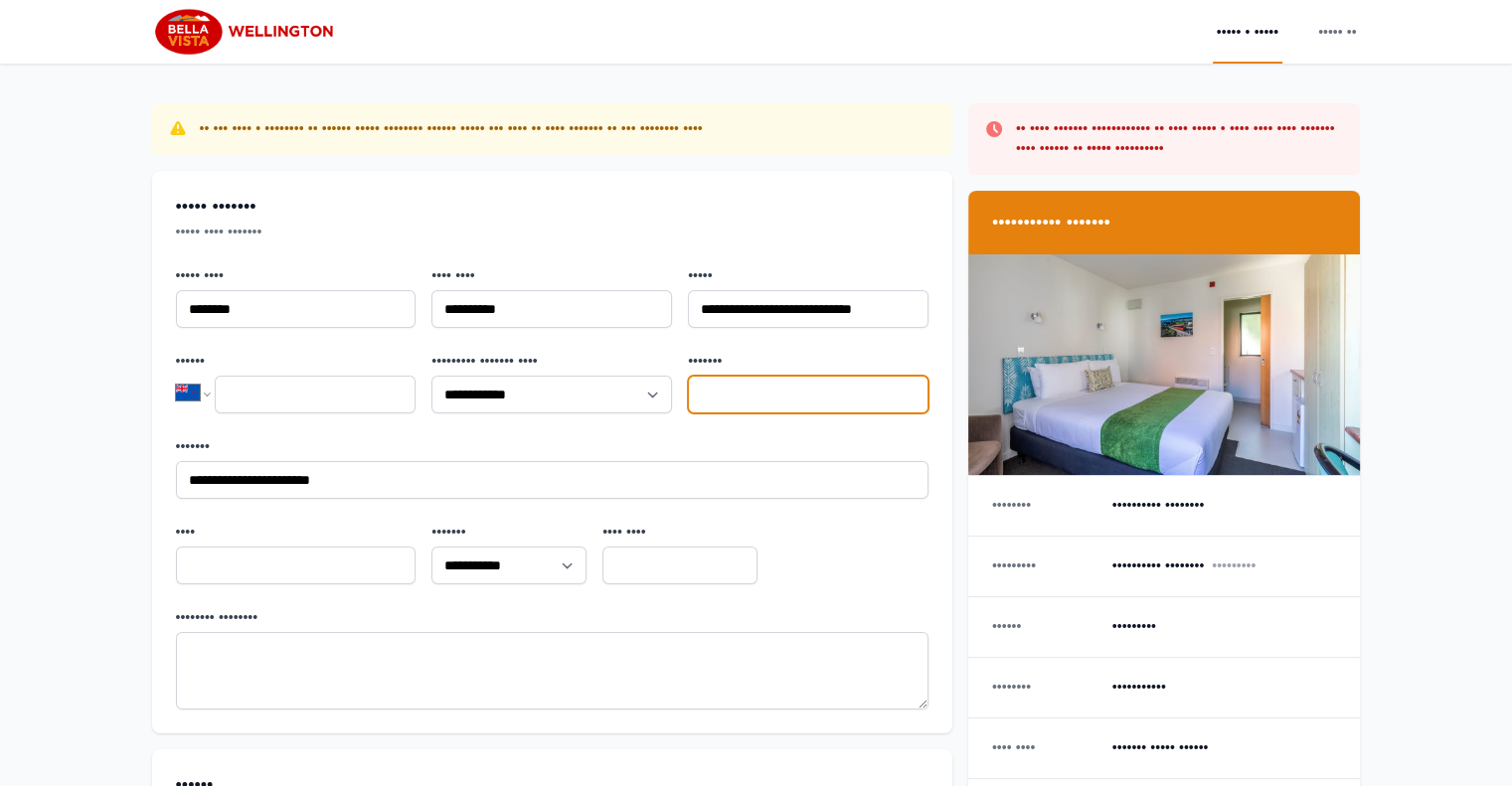 click on "•••••••" at bounding box center (808, 394) 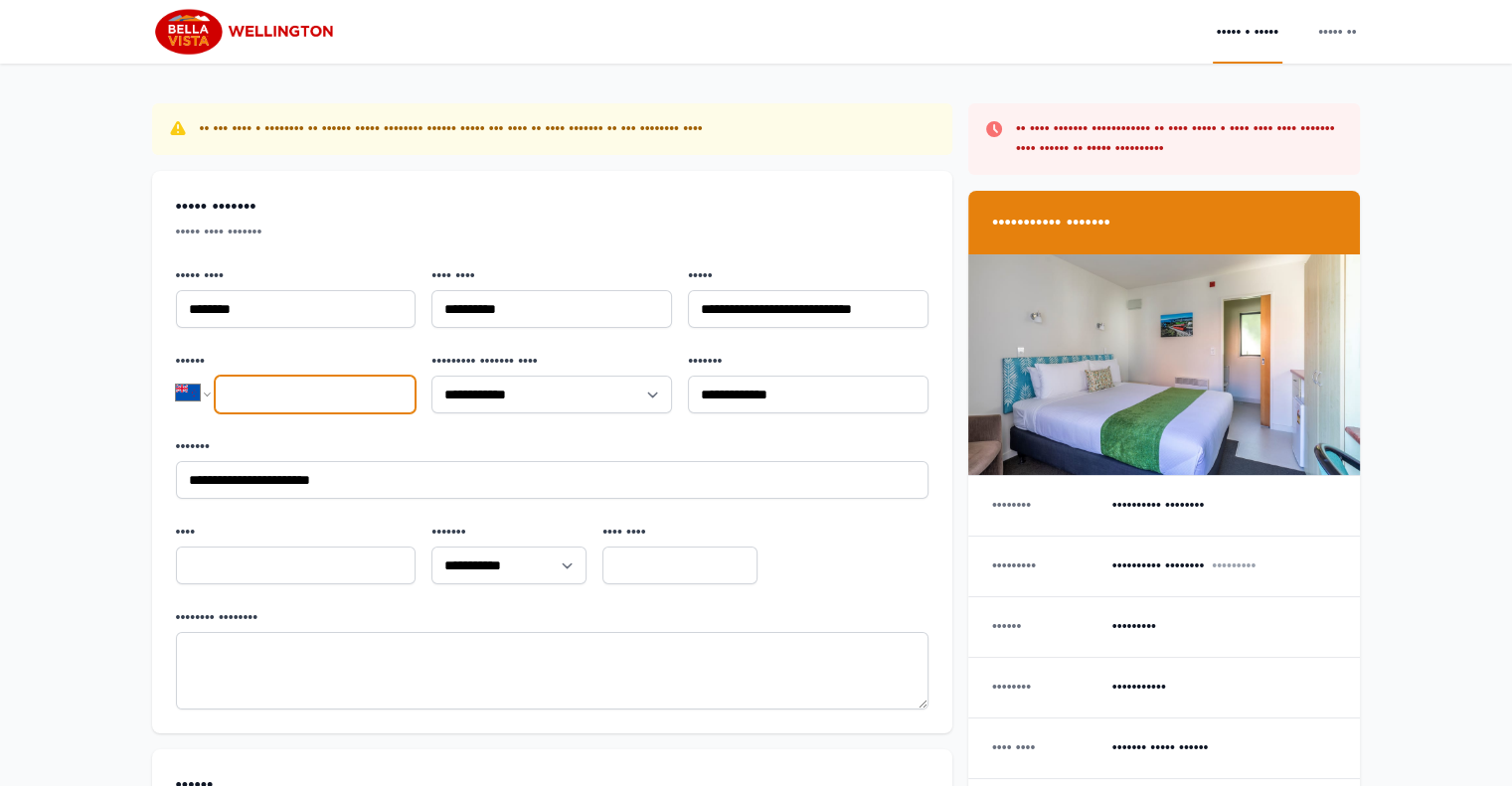click on "••••••" at bounding box center [315, 394] 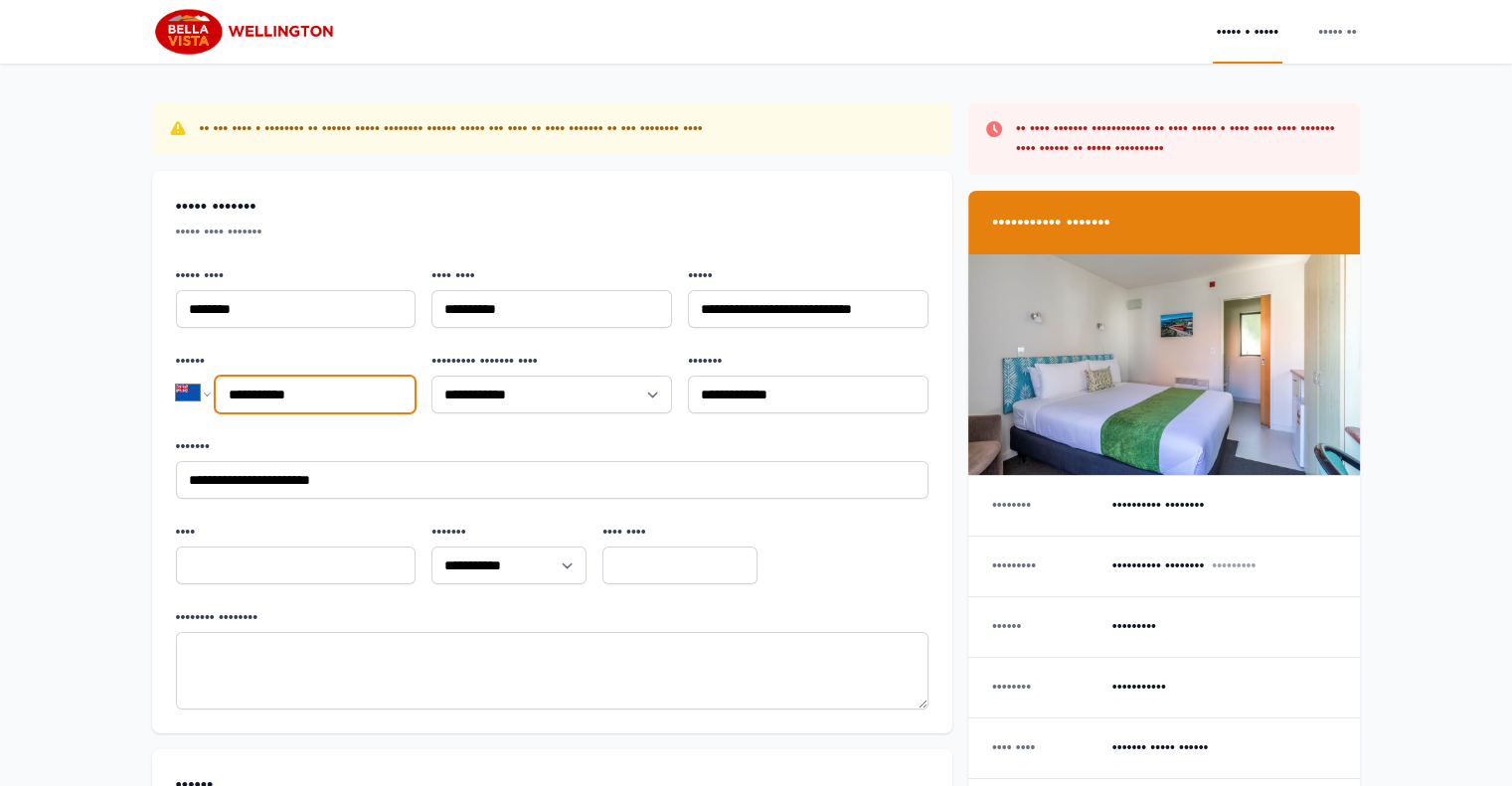 type on "•••••••••••" 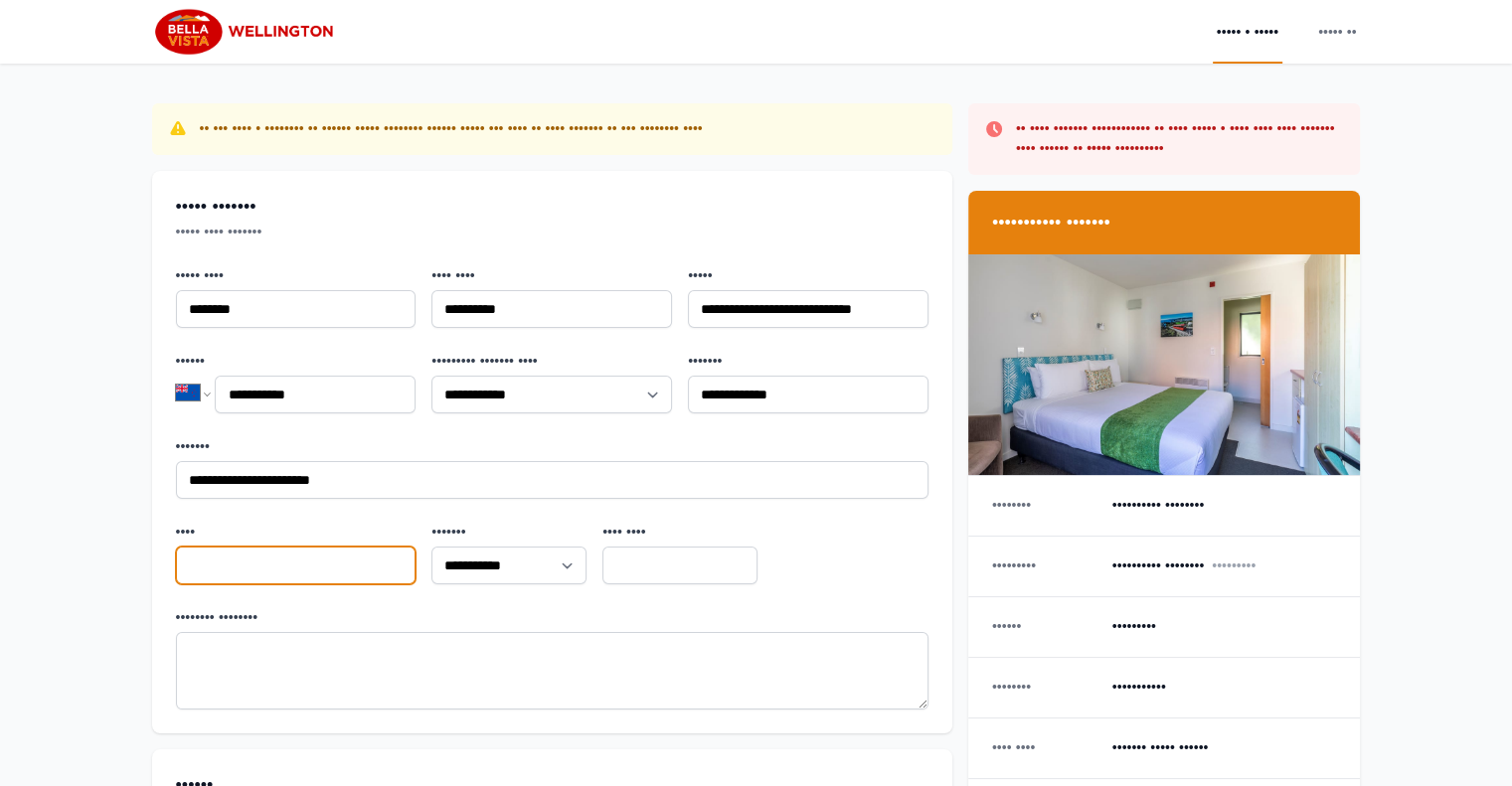 click on "••••" at bounding box center [296, 565] 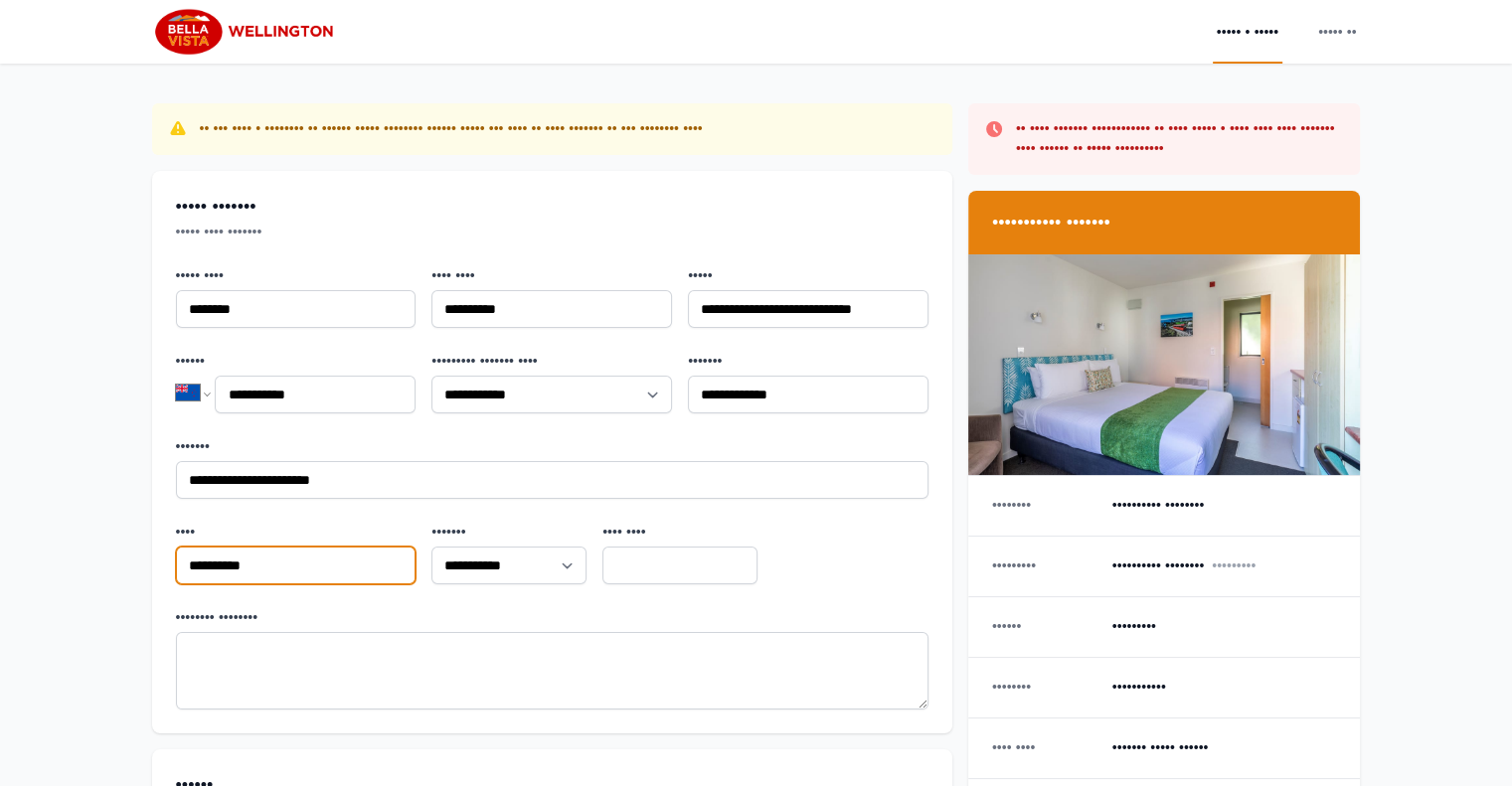 type on "••••••••••" 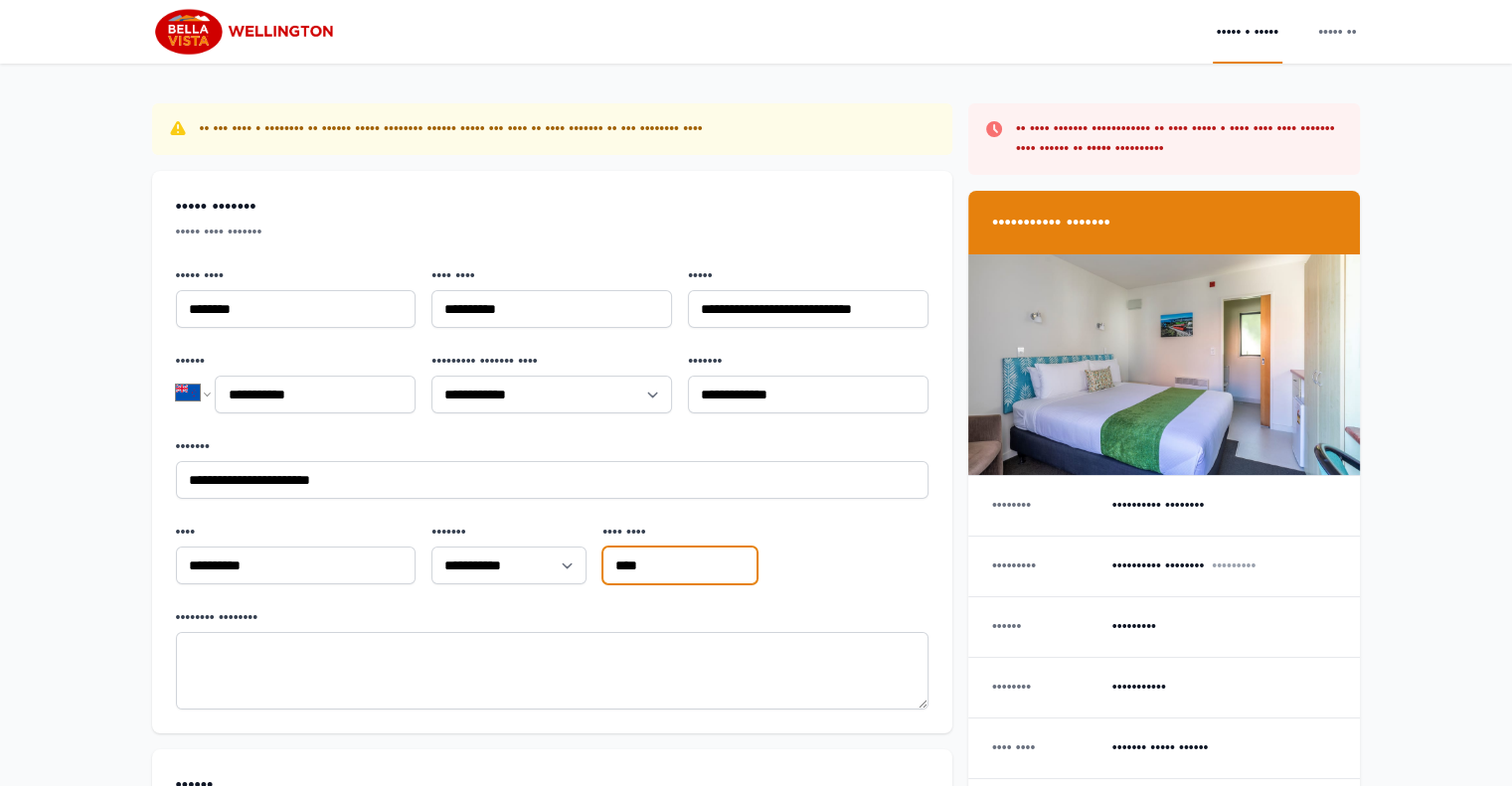 type on "••••" 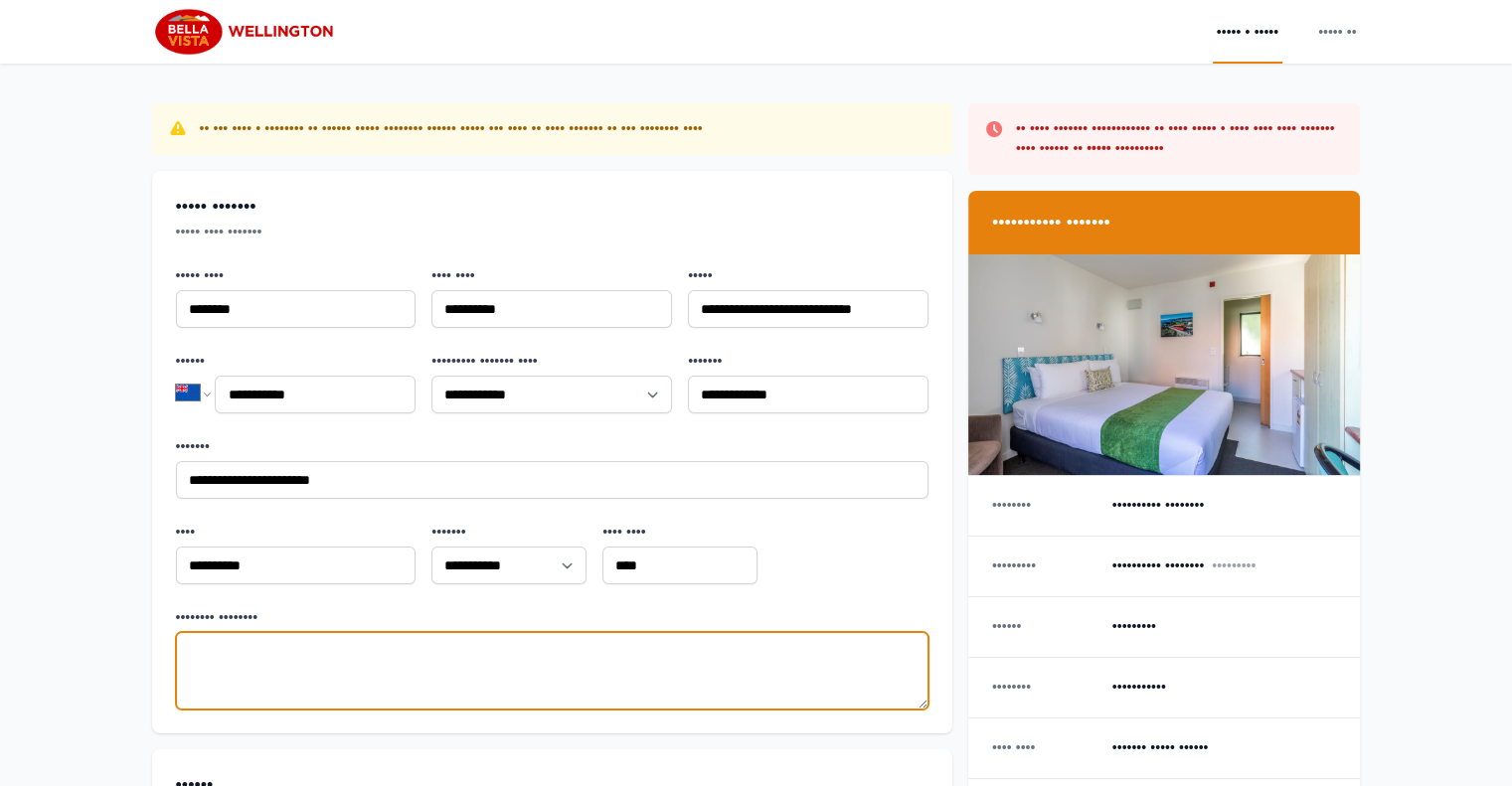 scroll, scrollTop: 1011, scrollLeft: 0, axis: vertical 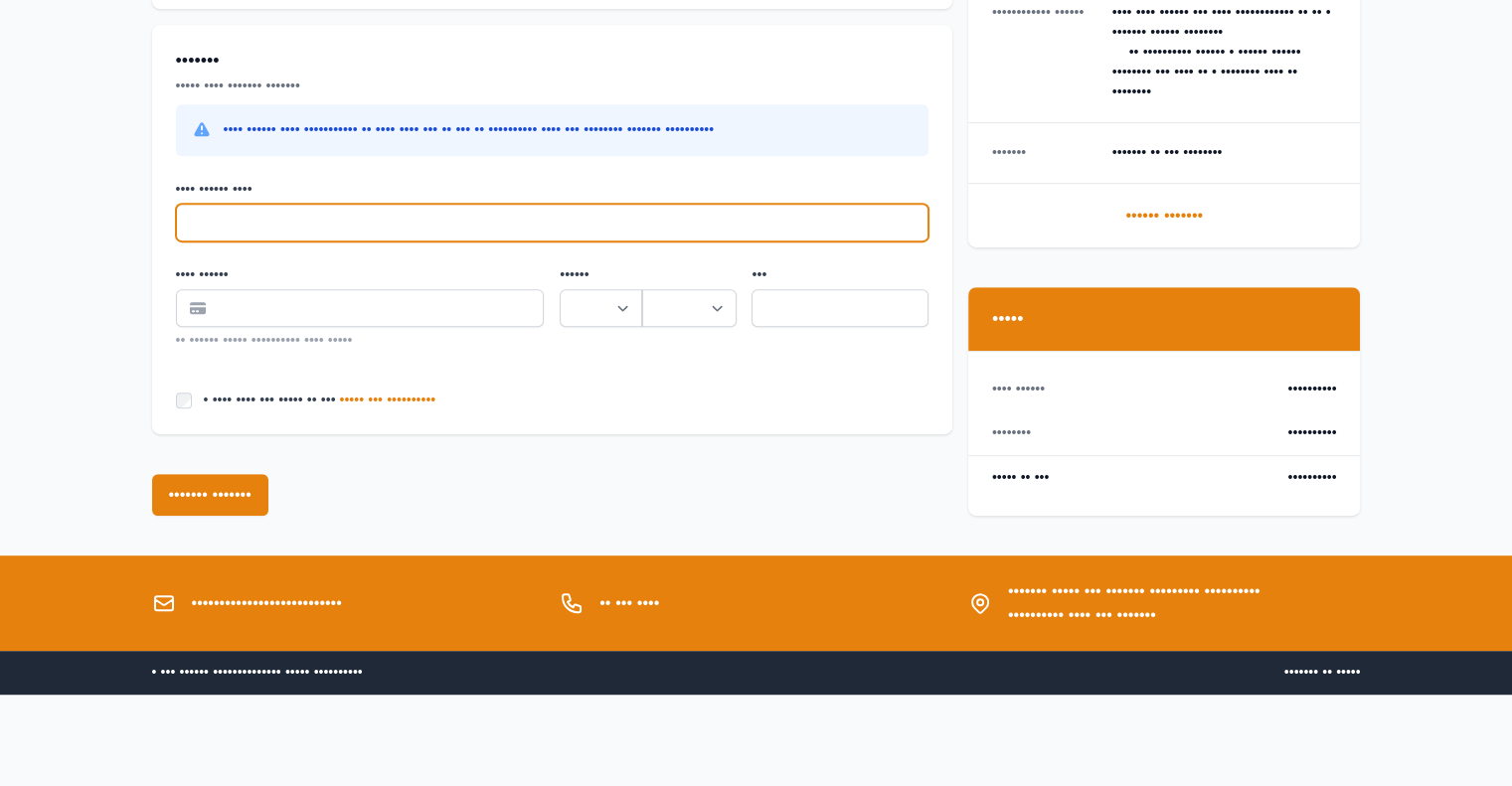 click on "•••• •••••• ••••" at bounding box center (552, 223) 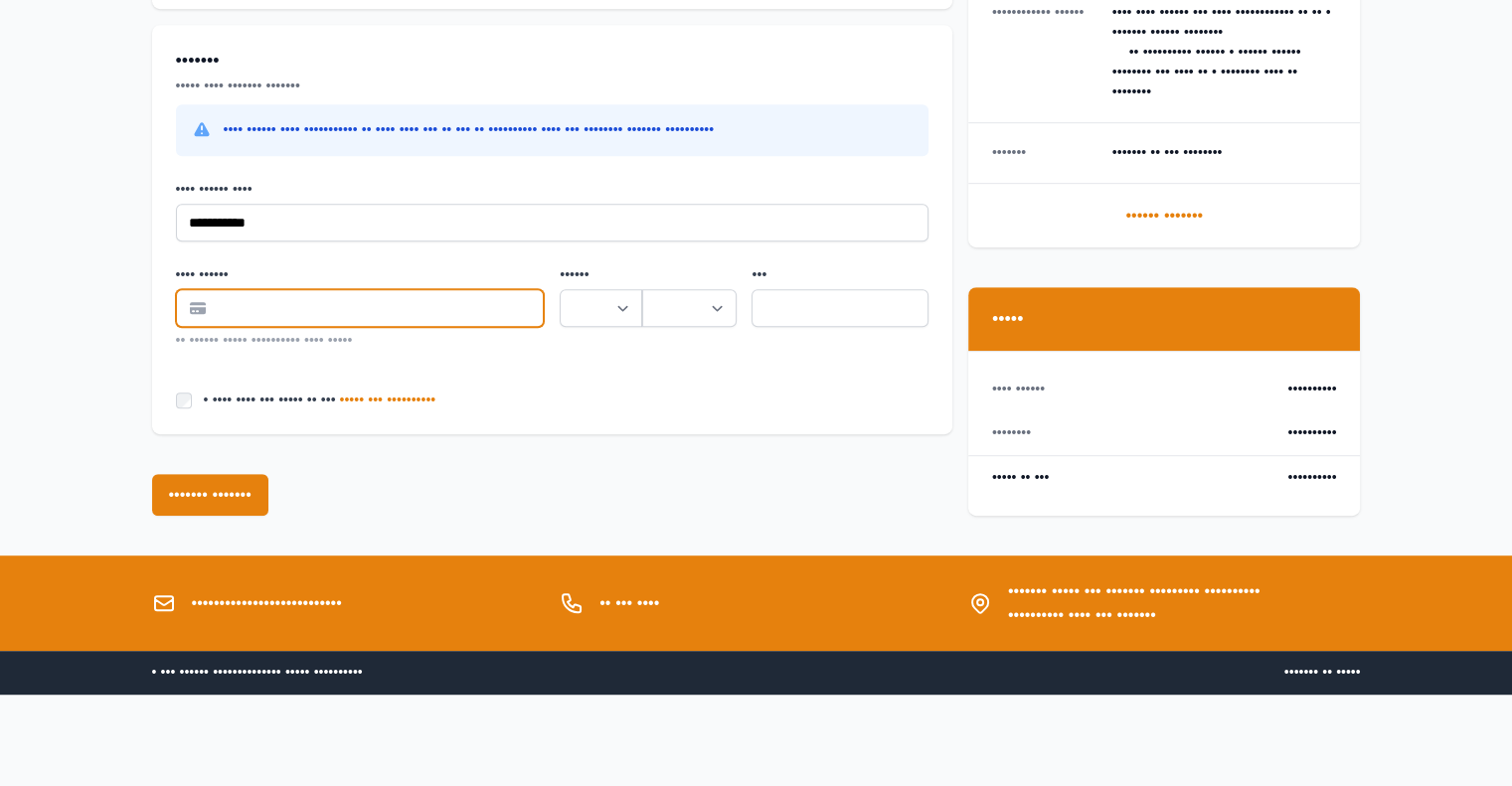 type on "••••••••••••••••" 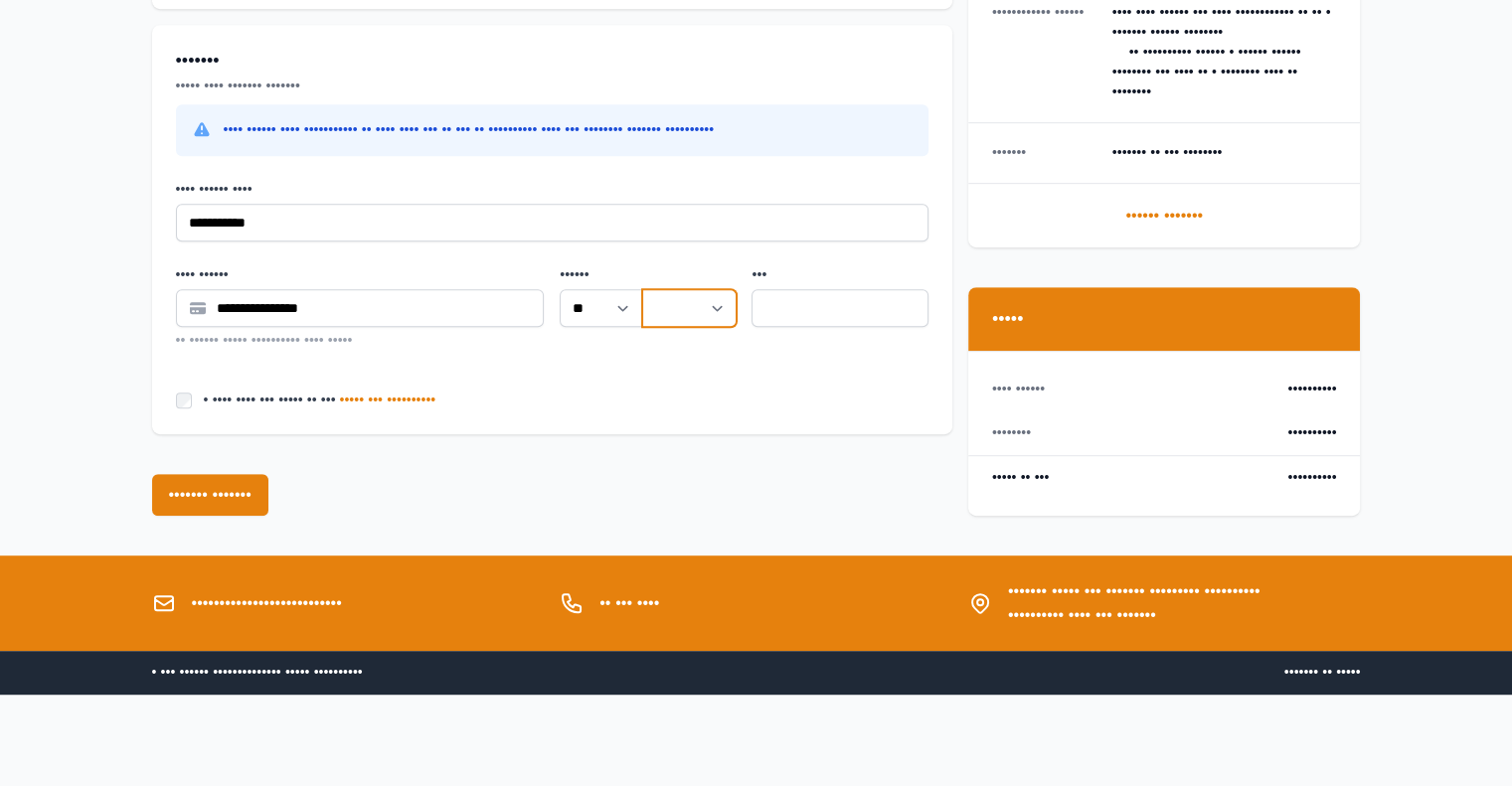 select on "••" 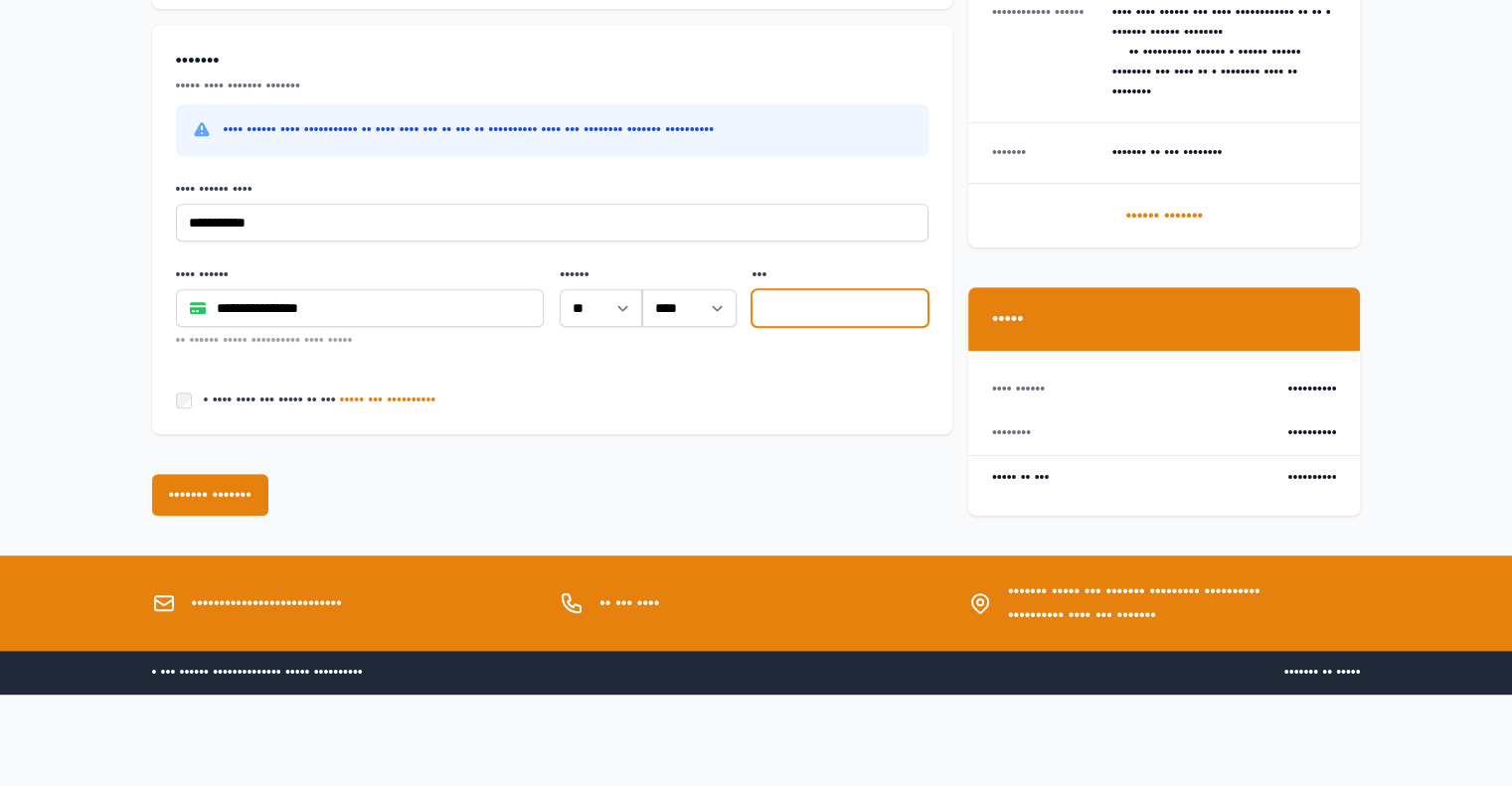 click at bounding box center (839, 308) 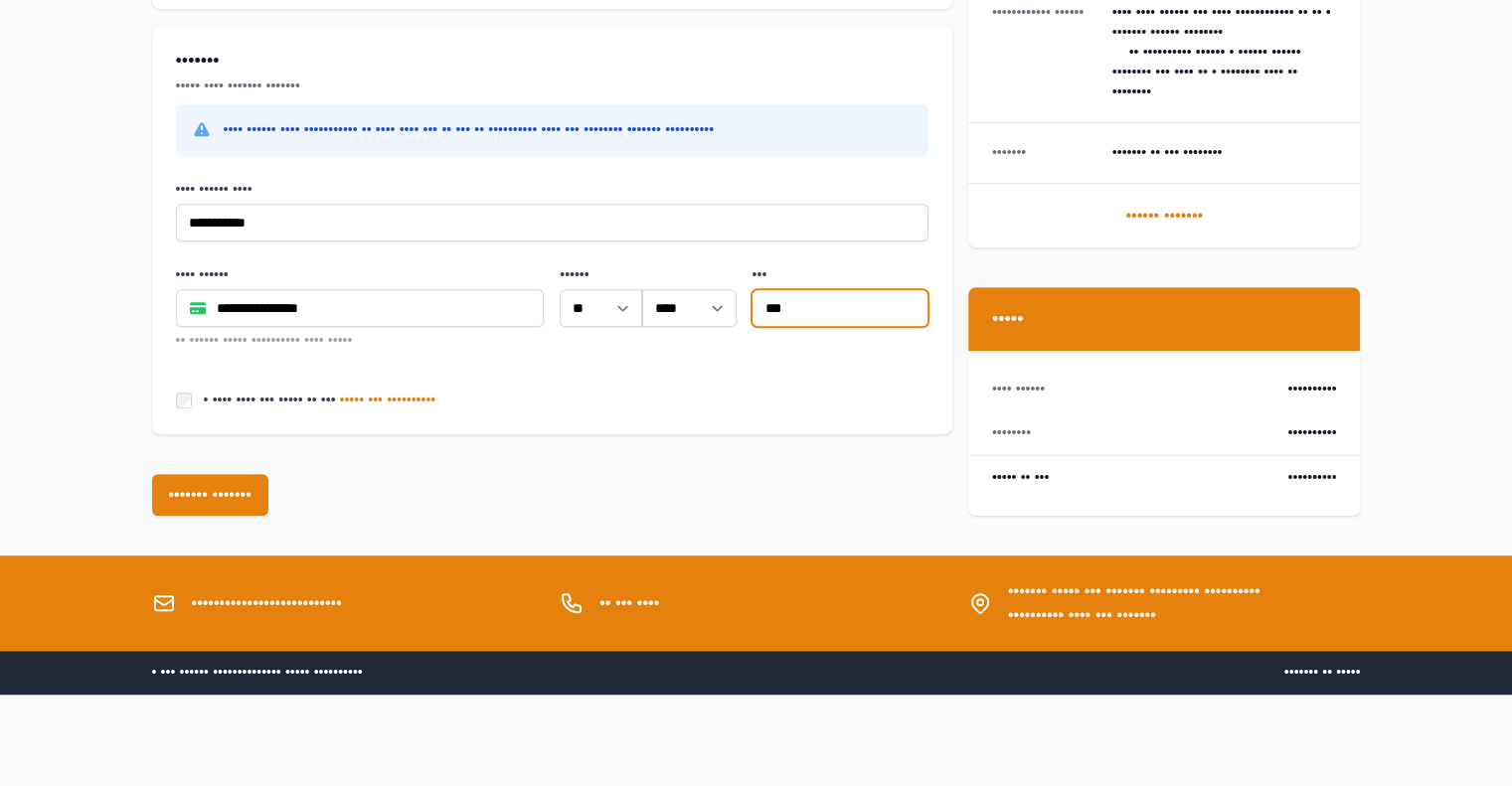 type on "•••" 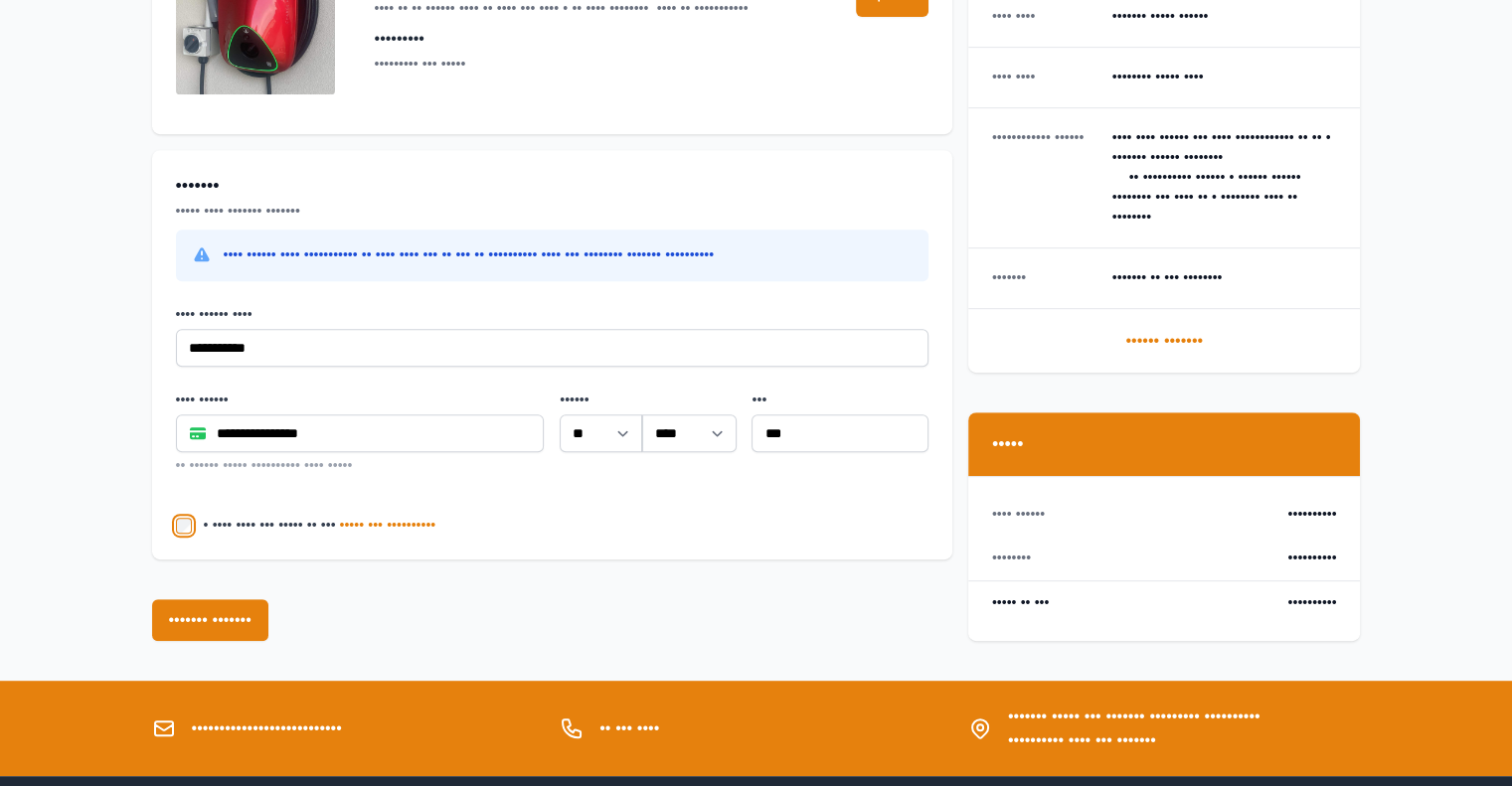 scroll, scrollTop: 1011, scrollLeft: 0, axis: vertical 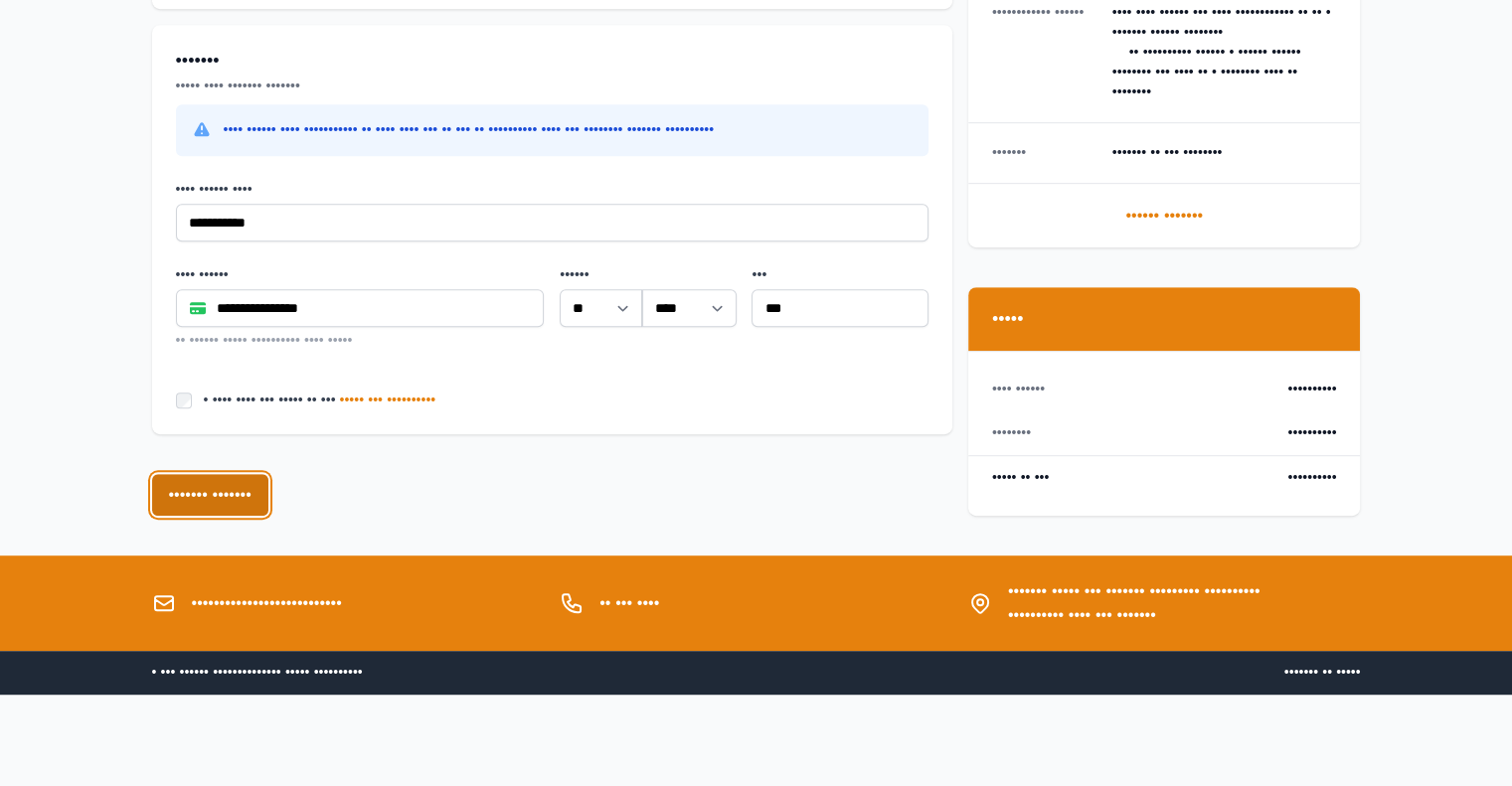 click on "••••••• •••••••" at bounding box center [210, 495] 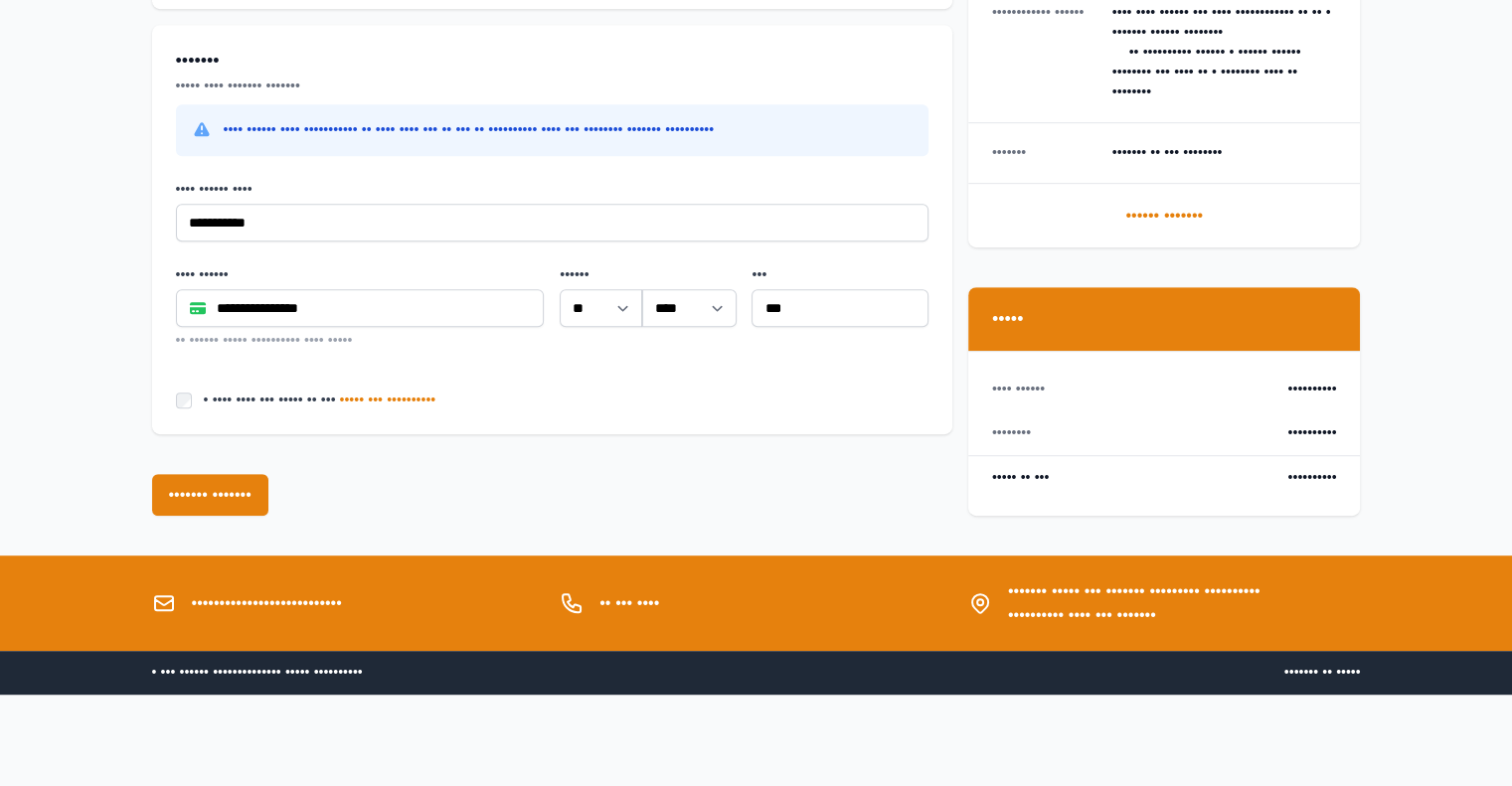scroll, scrollTop: 0, scrollLeft: 0, axis: both 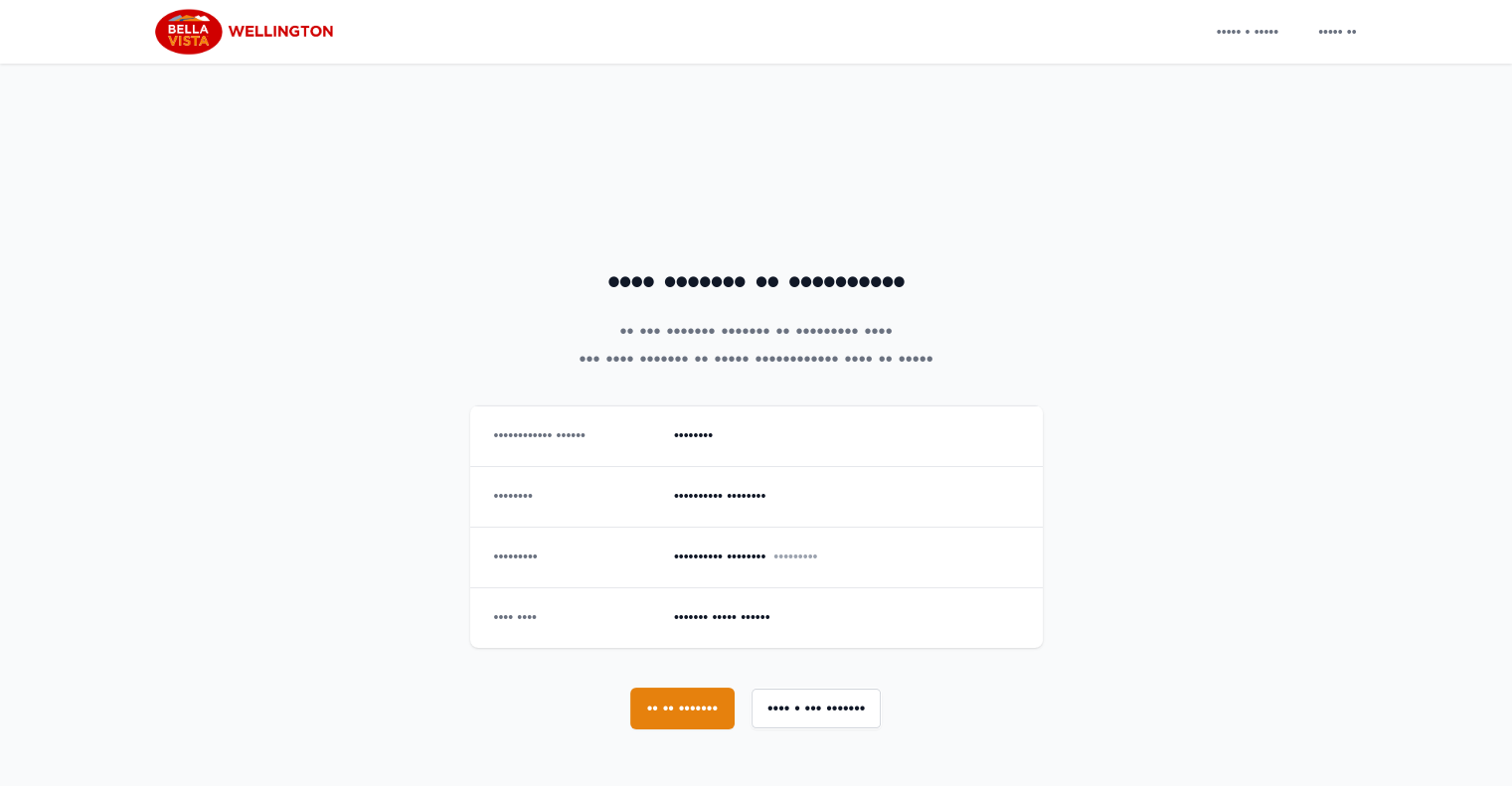 click on "••••••••" at bounding box center (846, 436) 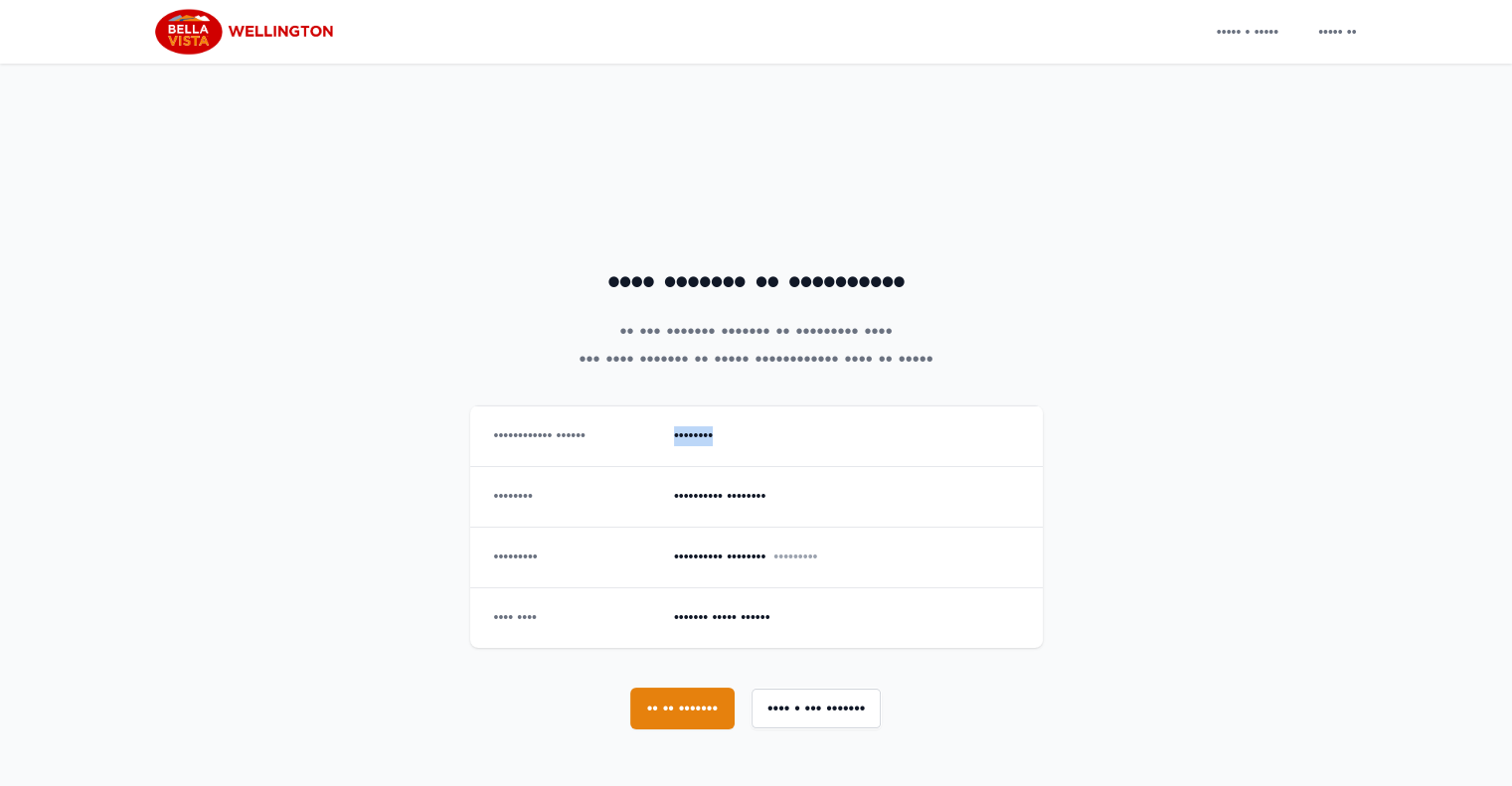 click on "••••••••" at bounding box center [846, 436] 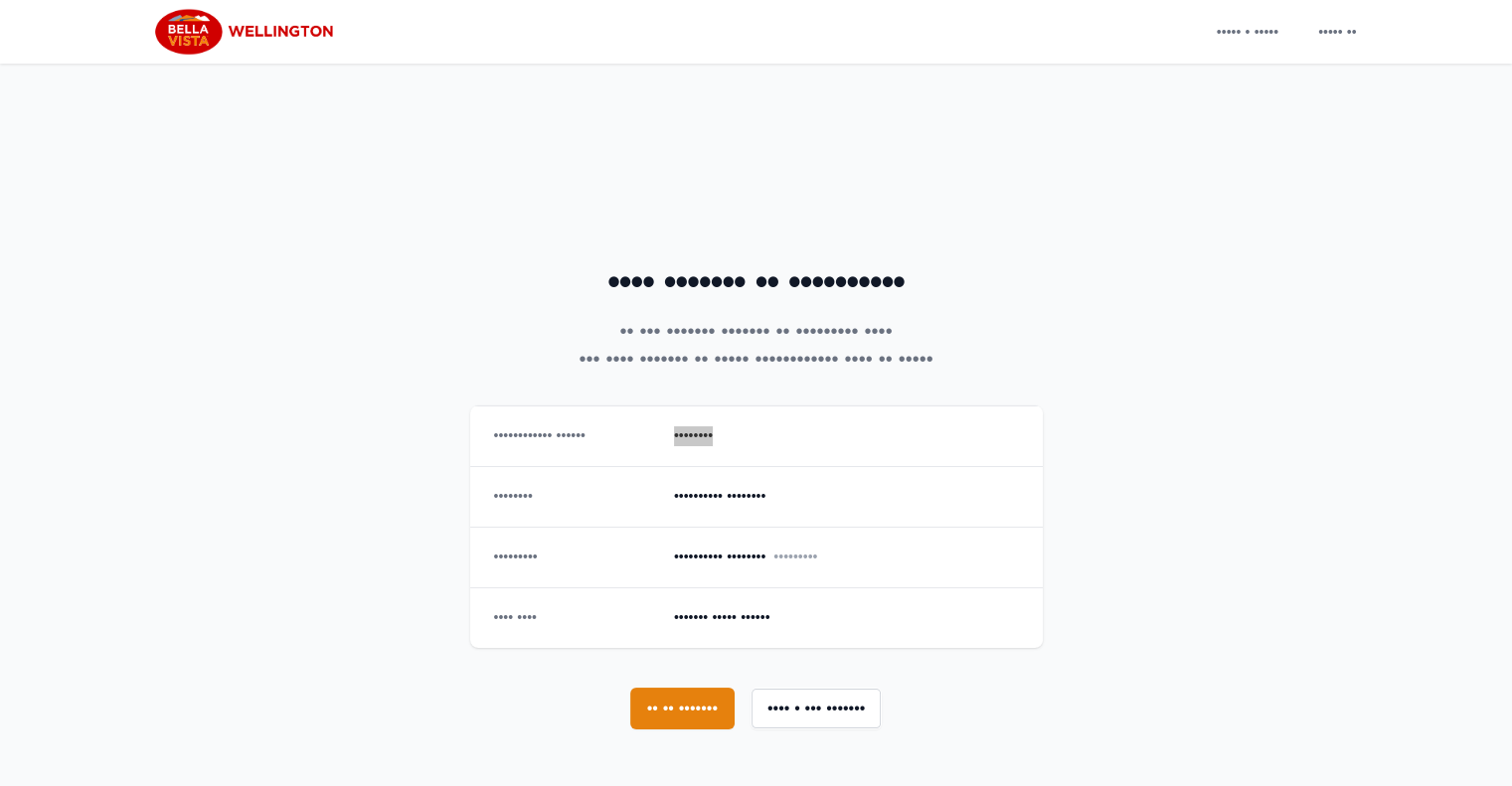 scroll, scrollTop: 99, scrollLeft: 0, axis: vertical 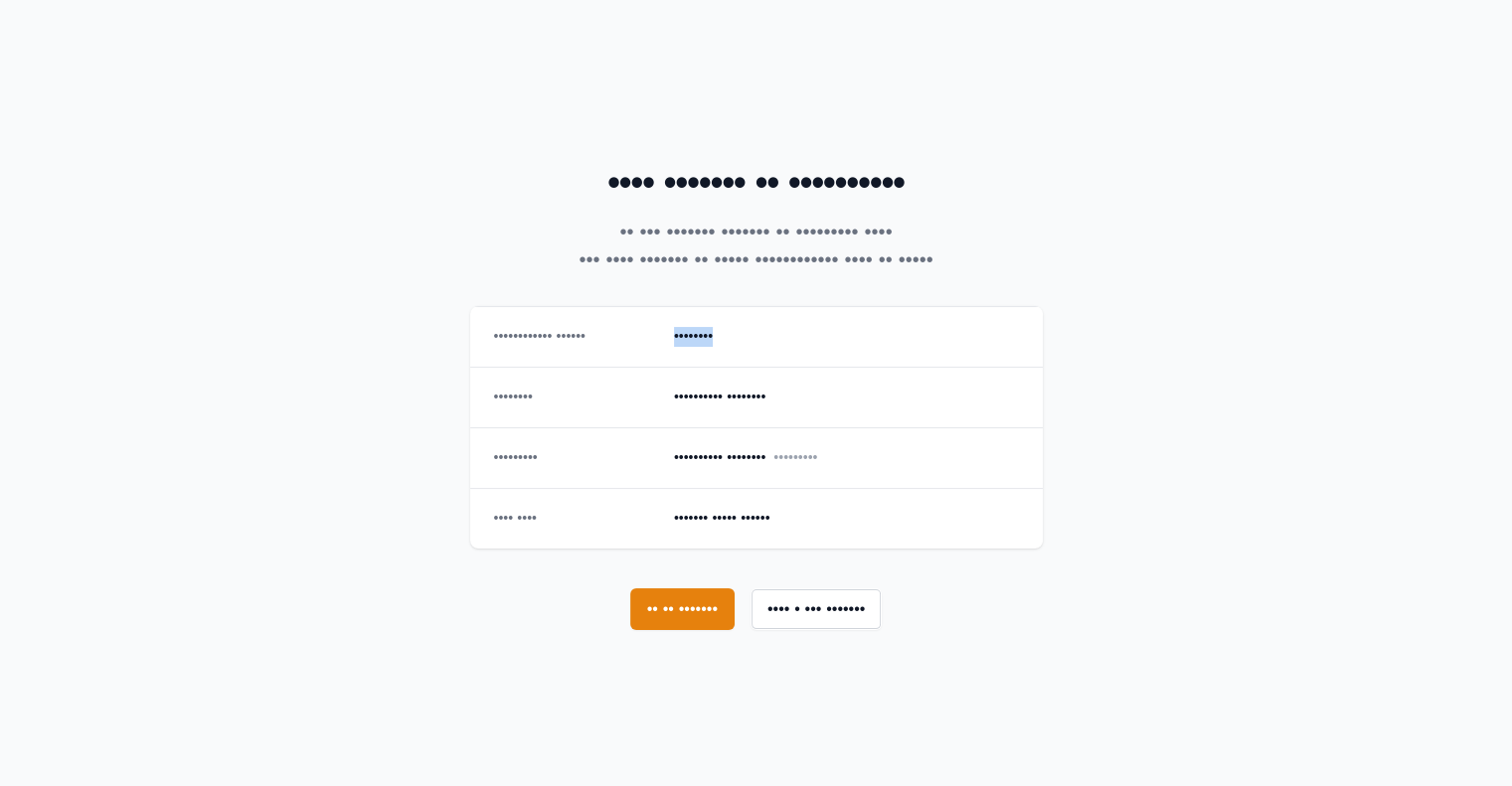 click on "•••• ••••••• •• •••••••••• •• ••• ••••••• ••••••• •• ••••••••• ••••  ••• •••• ••••••• •• ••••• •••••••••••• •••• •• ••••• •••••••••••• •••••• •••••••• •••••••• •••••••••• •••••••• ••••••••• •••••••••• •••••••• •  •••••••• •••• •••• ••••••• ••••• •••••• •• •• ••••••• •••• • ••• •••••••" at bounding box center [756, 396] 